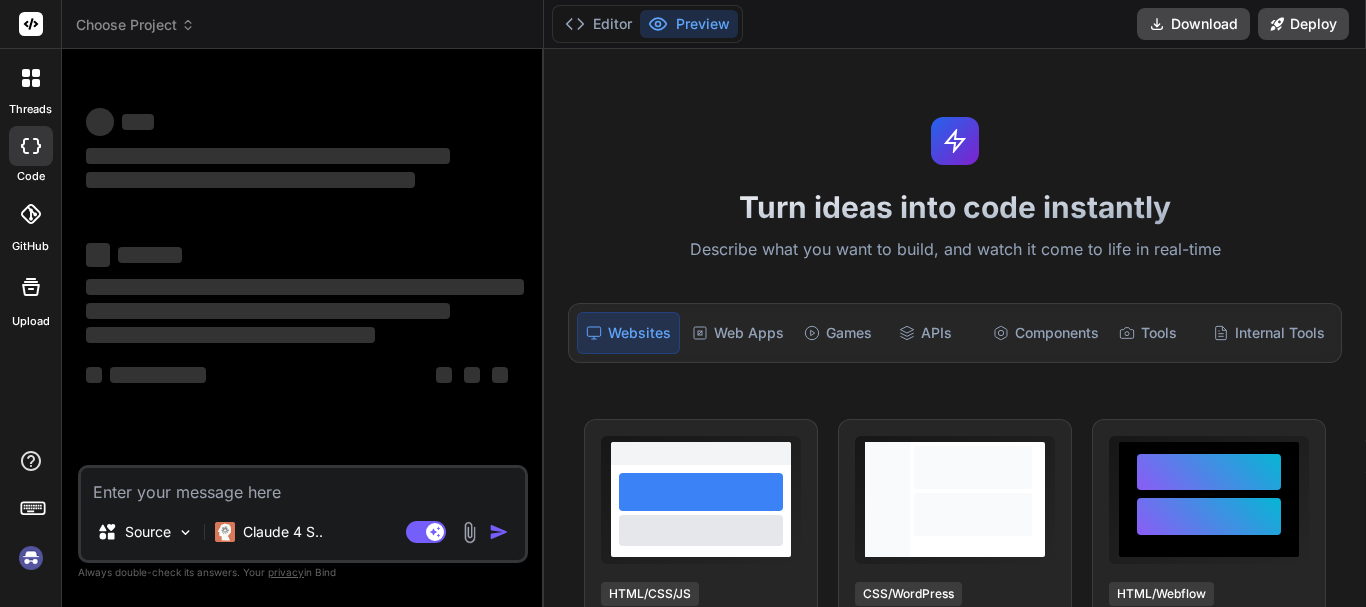 scroll, scrollTop: 0, scrollLeft: 0, axis: both 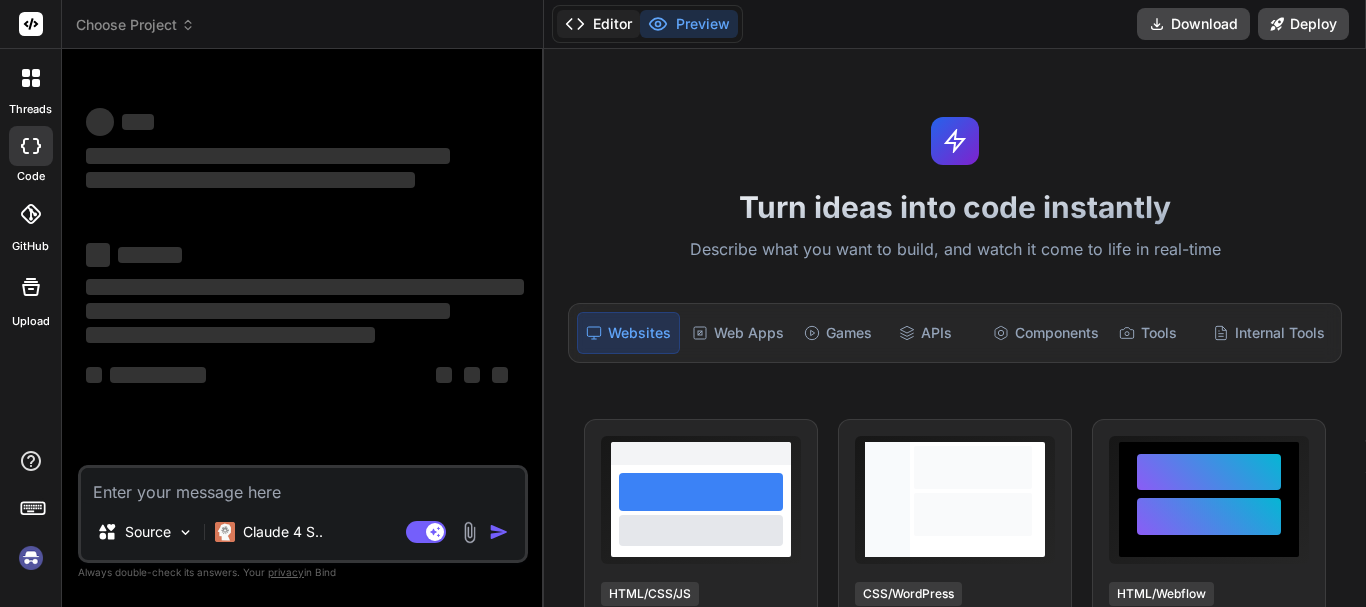 click on "Editor" at bounding box center [598, 24] 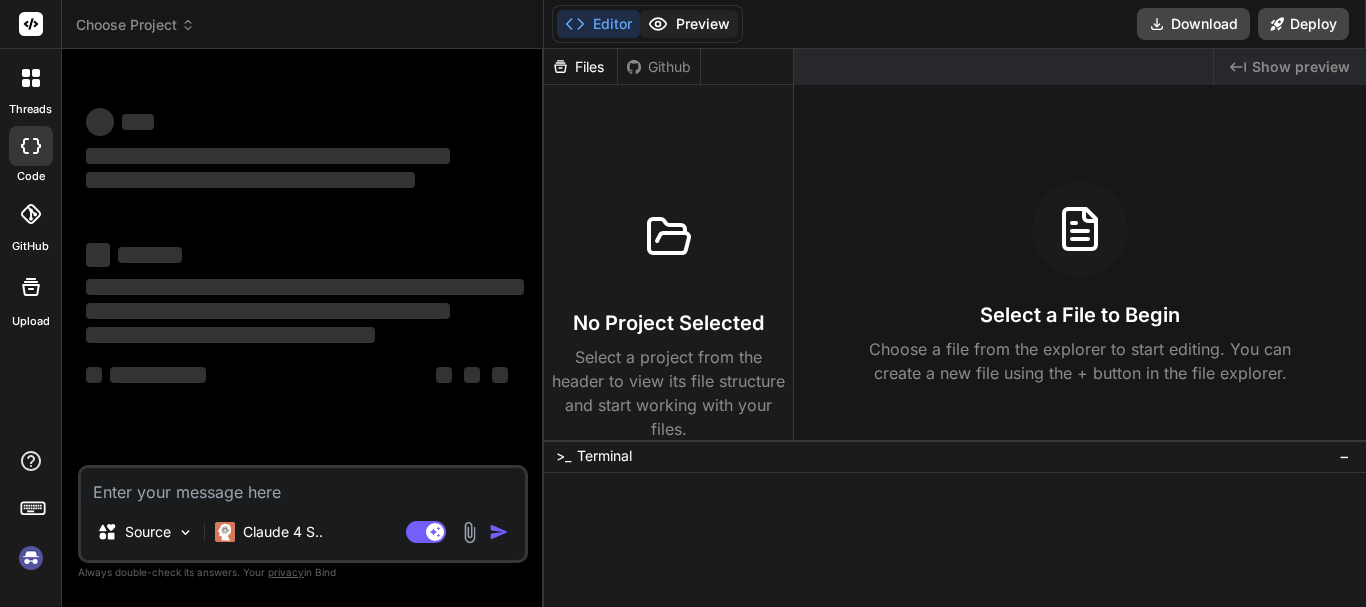 click 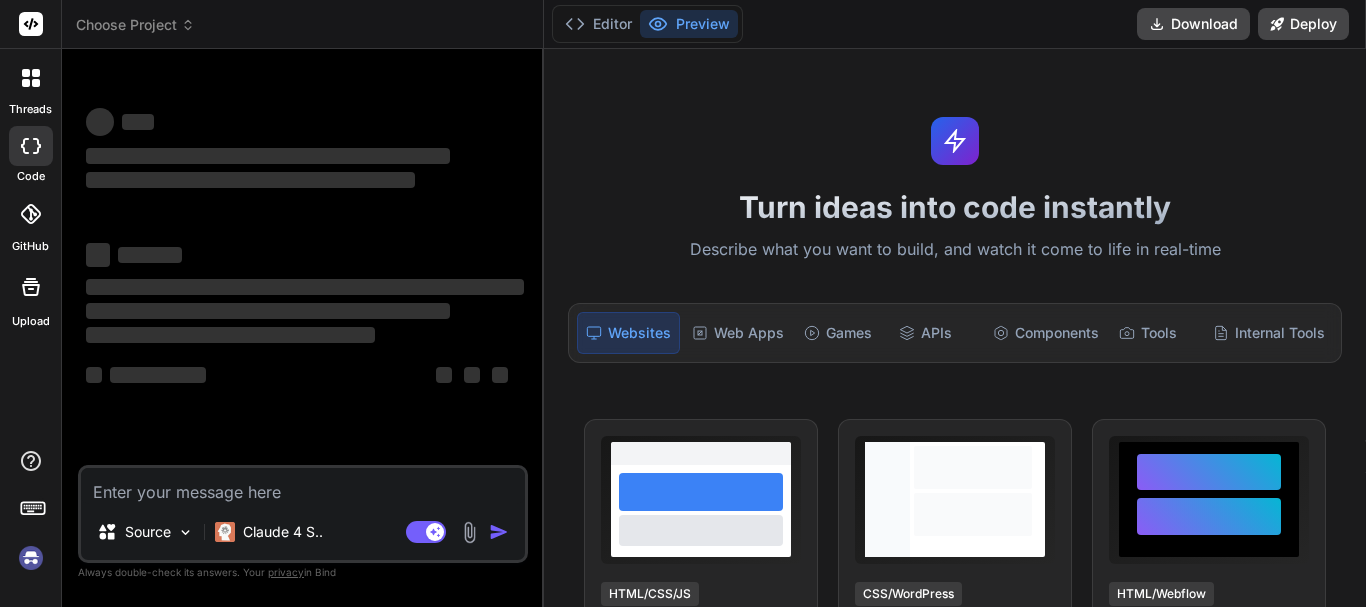click at bounding box center (303, 486) 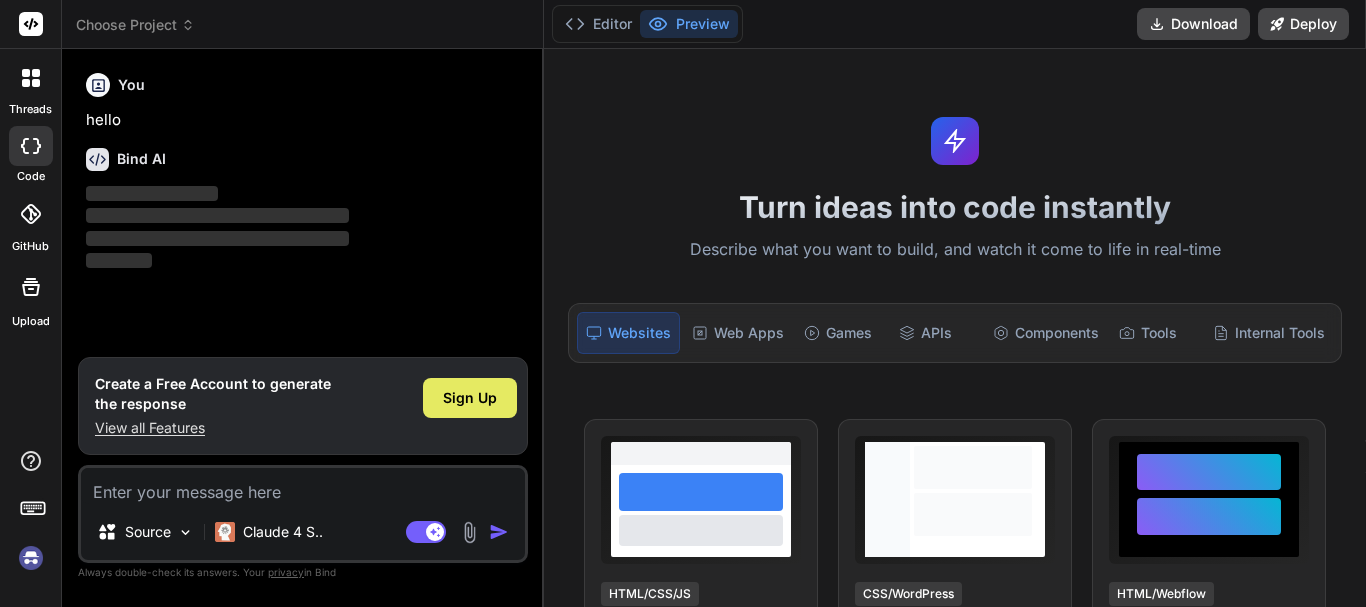 click on "Sign Up" at bounding box center (470, 398) 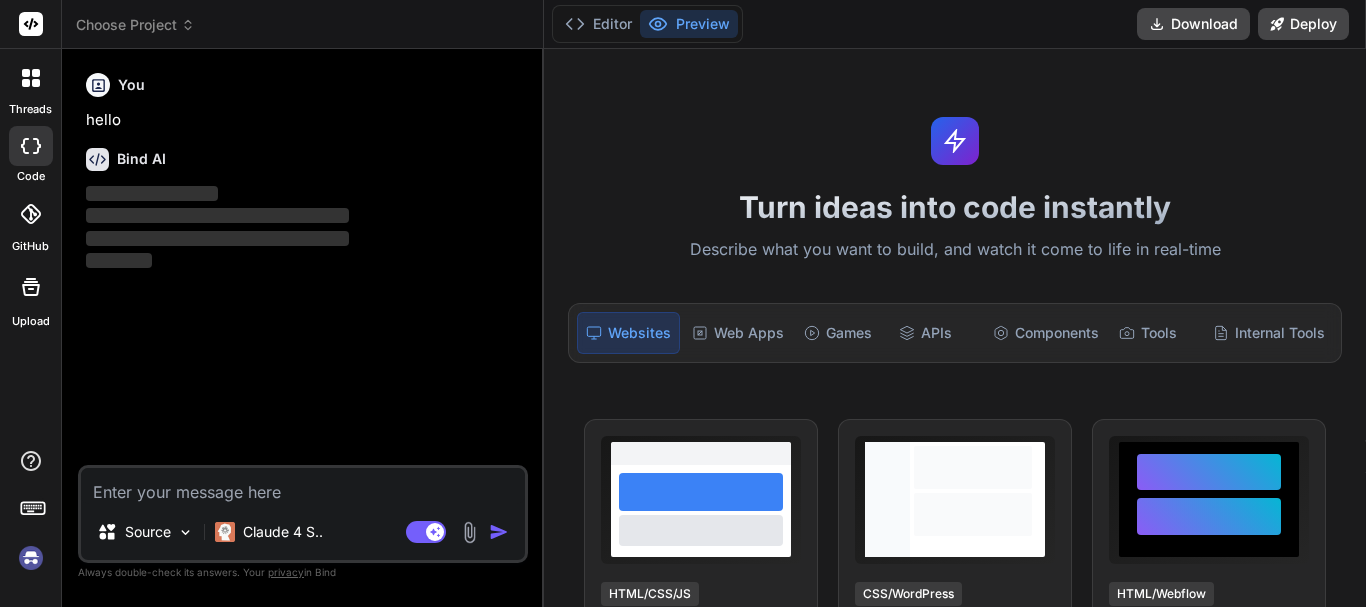 scroll, scrollTop: 38, scrollLeft: 0, axis: vertical 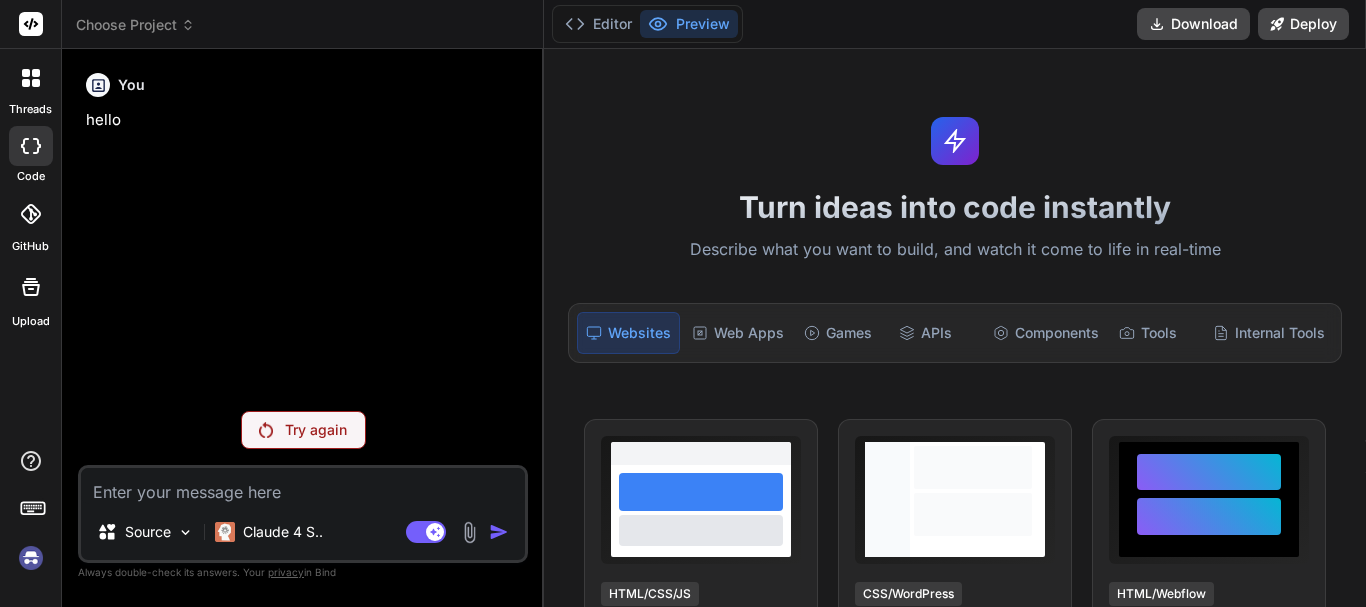 click on "Try again" at bounding box center [303, 430] 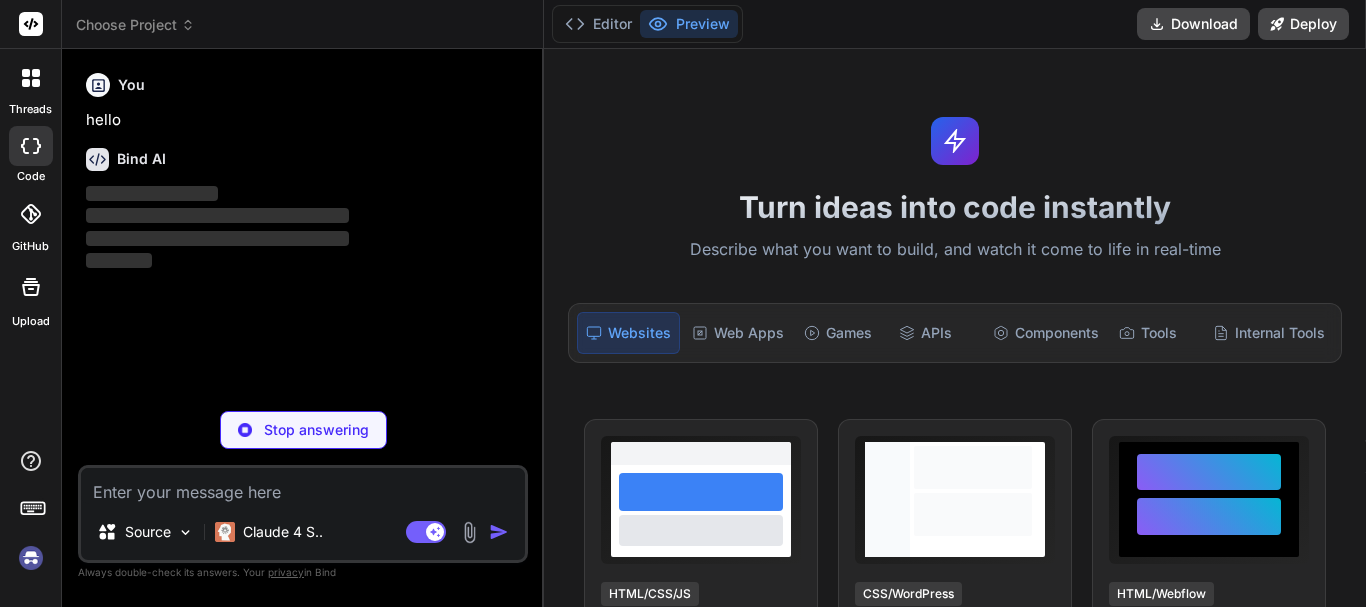 click on "Stop answering" at bounding box center (303, 430) 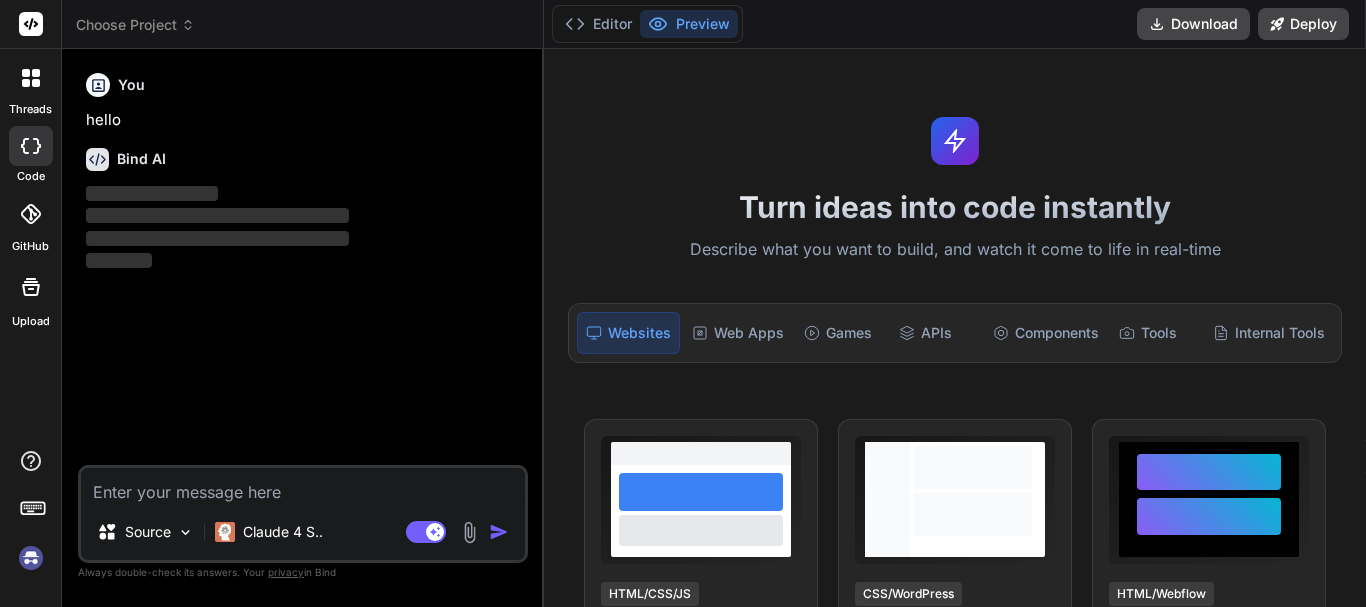 click on "Source   Claude 4 S.. Agent Mode. When this toggle is activated, AI automatically makes decisions, reasons, creates files, and runs terminal commands. Almost full autopilot." at bounding box center (303, 514) 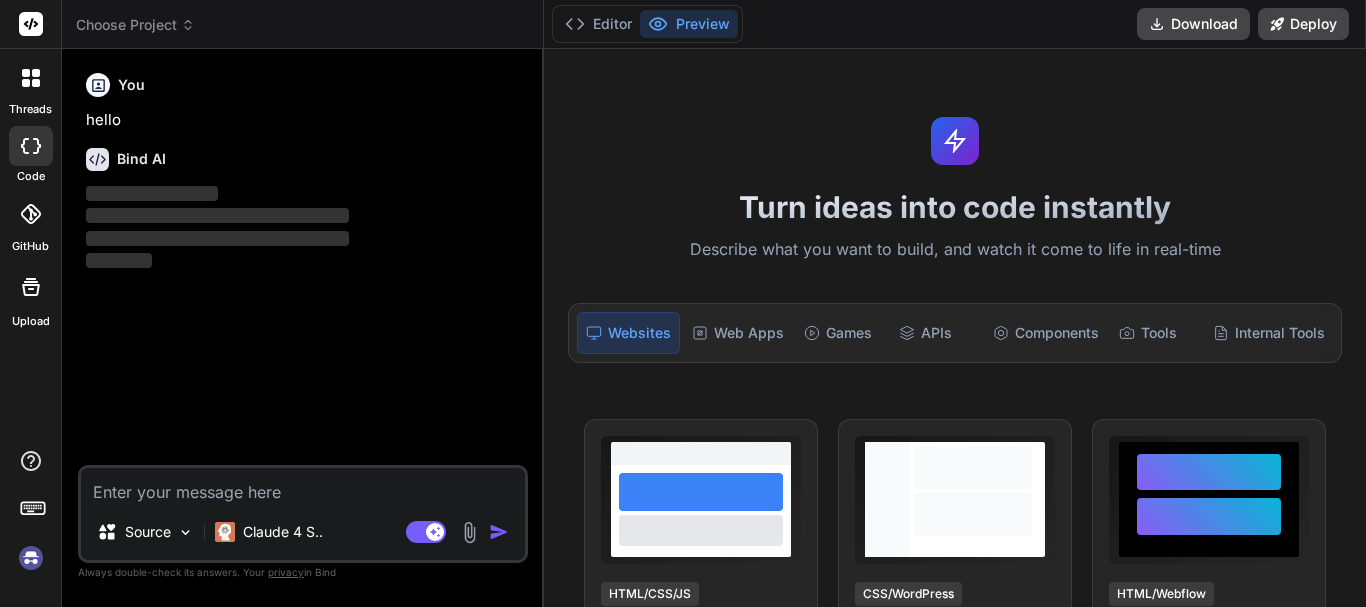 click on "Source   Claude 4 S.. Agent Mode. When this toggle is activated, AI automatically makes decisions, reasons, creates files, and runs terminal commands. Almost full autopilot." at bounding box center (303, 514) 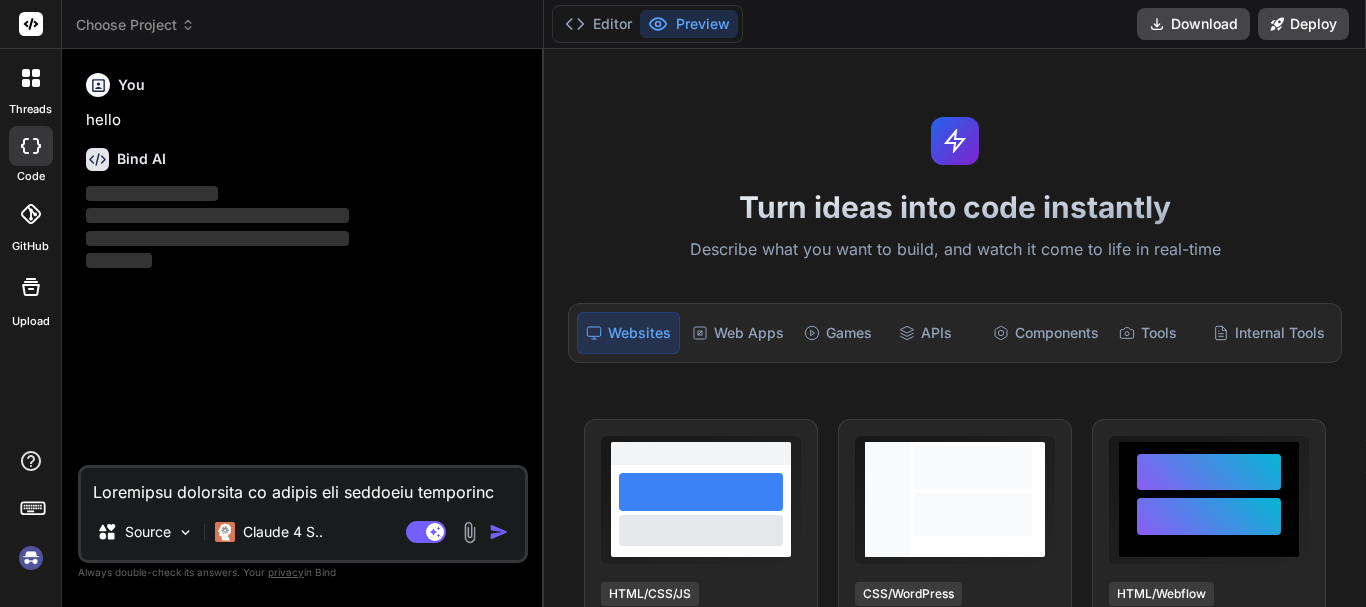 scroll, scrollTop: 674, scrollLeft: 0, axis: vertical 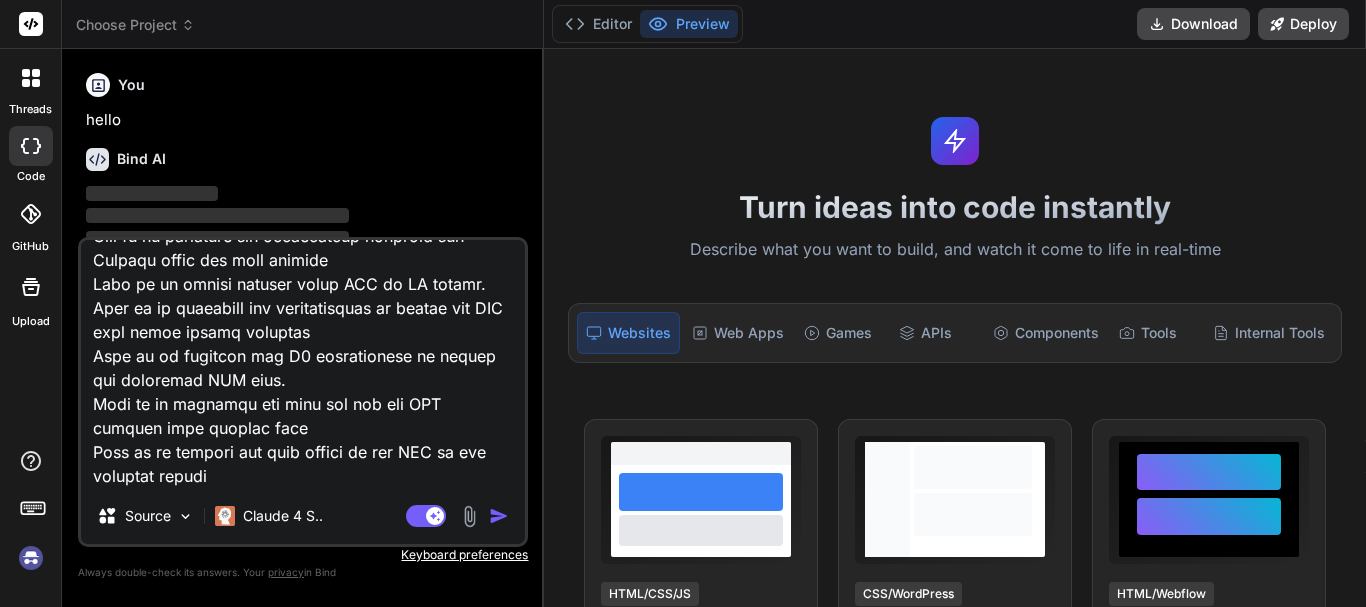 type on "x" 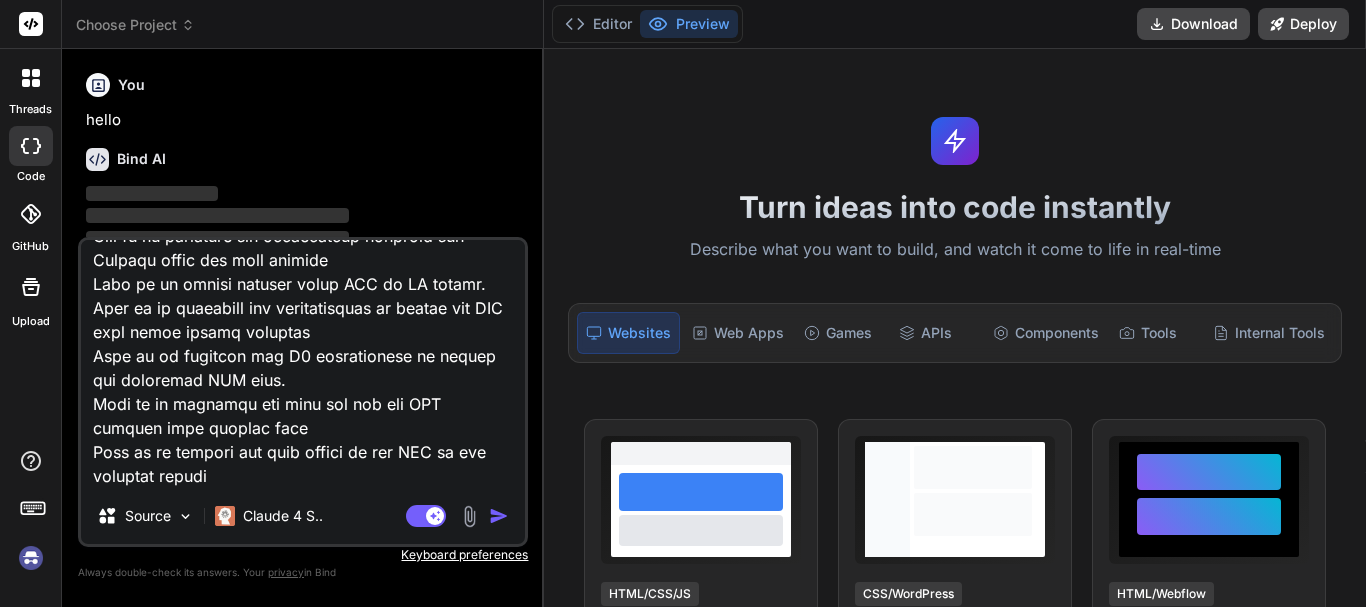 type on "Implement migration to create the database structure for tissue error reporting
Work on to implement the logic to store the multiple tissue array in database
Work on to implement the functionality to store the pdf in folder and database and send in the API response
Work on to create the design the PDF for tissue error reporting
Work on to fetch the dynamic data on the PFD of tissue error report
Work on to modify the logic and response in clinic-Locations API
Work on to modify the the inventoryRecord API and send the updated_at and PDF URL in the response
Work on to create the inventory service to use in inventory report API
Work on to analyze implement the migration to create the database structure for refresh token API
Work on to modify the Verify OTP API to store the refresh token details and implement functionality to expire the auth token
Work on to create the API for verify the last token and create the new auth token
Work on to modify the sanctum middleware according to the refresh token API
Work ..." 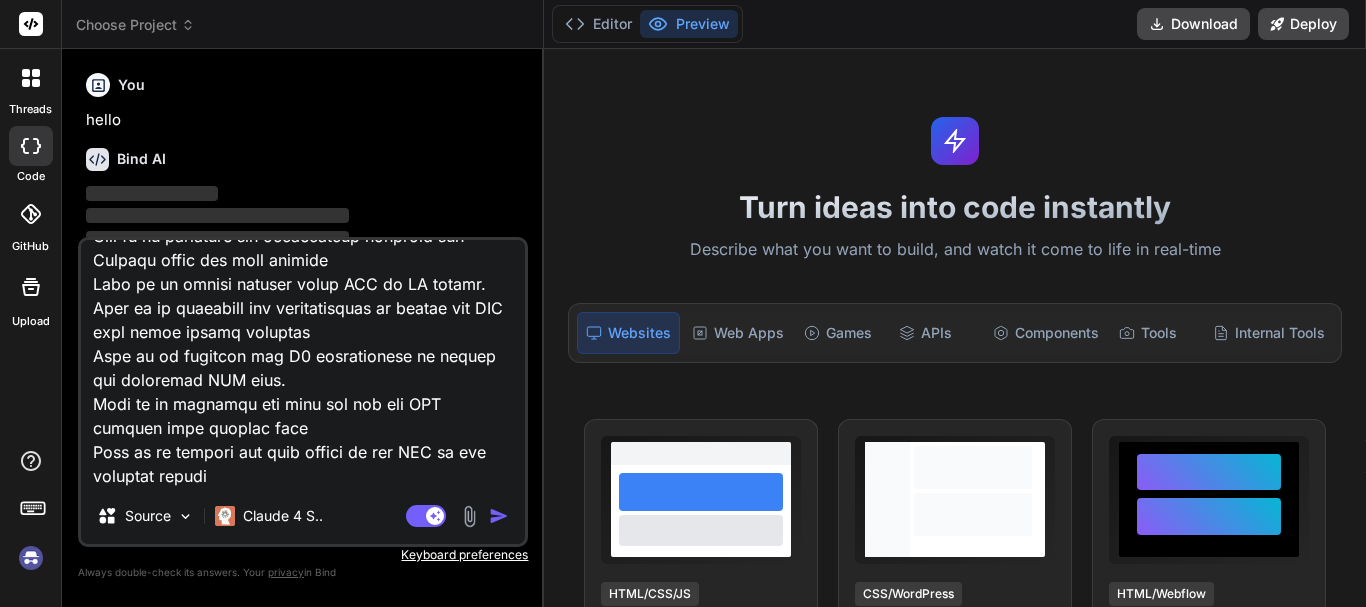 scroll, scrollTop: 724, scrollLeft: 0, axis: vertical 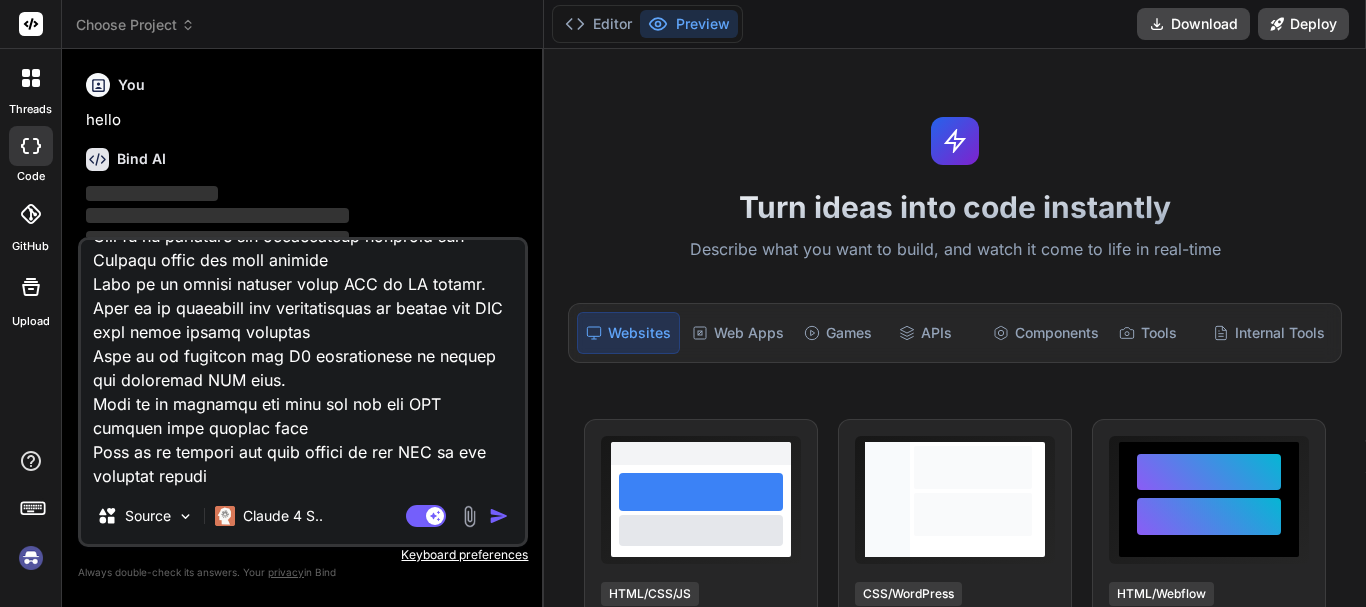 click at bounding box center (303, 364) 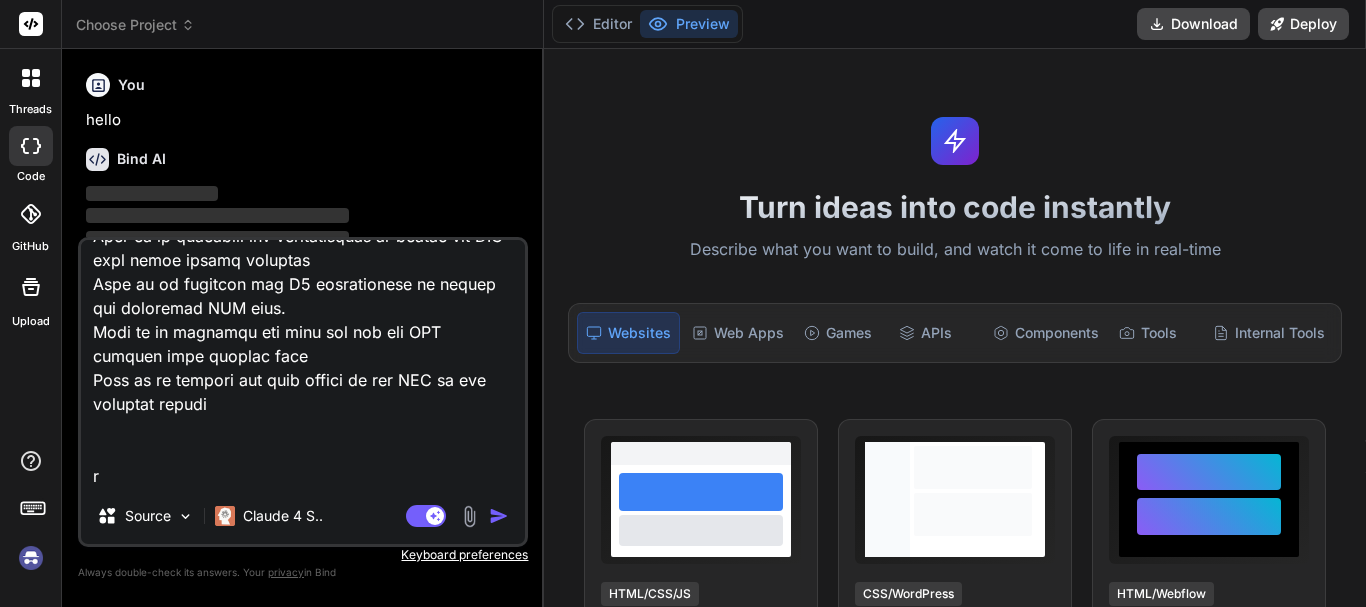 type on "Implement migration to create the database structure for tissue error reporting
Work on to implement the logic to store the multiple tissue array in database
Work on to implement the functionality to store the pdf in folder and database and send in the API response
Work on to create the design the PDF for tissue error reporting
Work on to fetch the dynamic data on the PFD of tissue error report
Work on to modify the logic and response in clinic-Locations API
Work on to modify the the inventoryRecord API and send the updated_at and PDF URL in the response
Work on to create the inventory service to use in inventory report API
Work on to analyze implement the migration to create the database structure for refresh token API
Work on to modify the Verify OTP API to store the refresh token details and implement functionality to expire the auth token
Work on to create the API for verify the last token and create the new auth token
Work on to modify the sanctum middleware according to the refresh token API
Work ..." 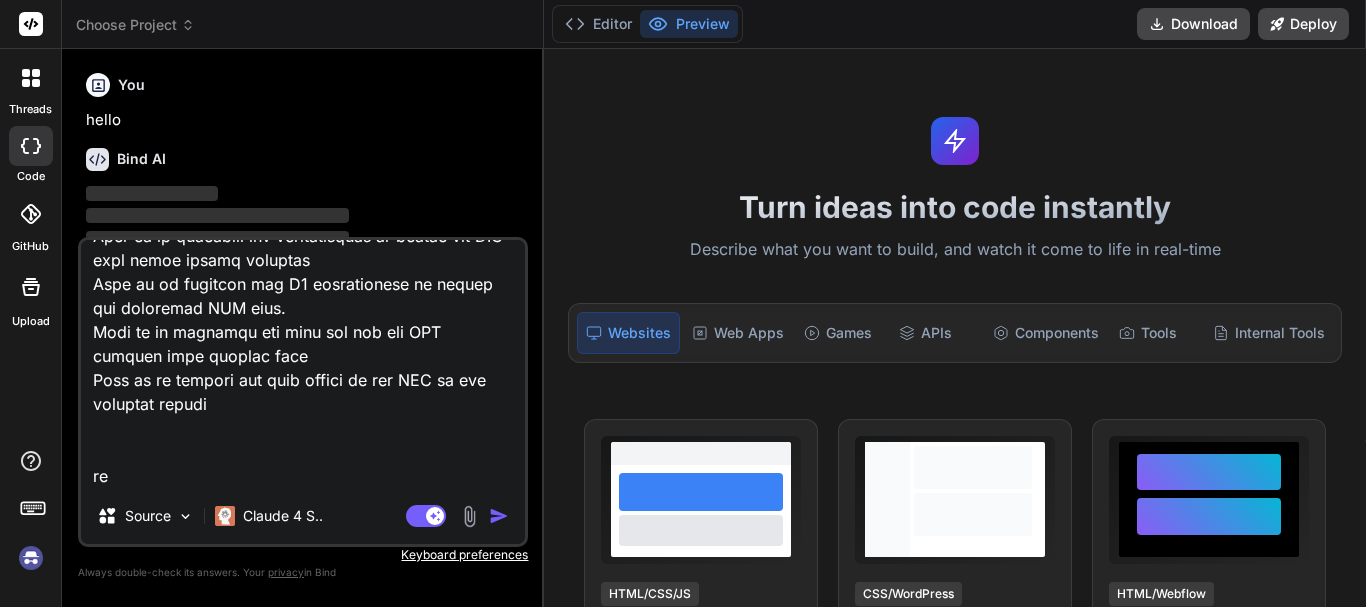 type on "Implement migration to create the database structure for tissue error reporting
Work on to implement the logic to store the multiple tissue array in database
Work on to implement the functionality to store the pdf in folder and database and send in the API response
Work on to create the design the PDF for tissue error reporting
Work on to fetch the dynamic data on the PFD of tissue error report
Work on to modify the logic and response in clinic-Locations API
Work on to modify the the inventoryRecord API and send the updated_at and PDF URL in the response
Work on to create the inventory service to use in inventory report API
Work on to analyze implement the migration to create the database structure for refresh token API
Work on to modify the Verify OTP API to store the refresh token details and implement functionality to expire the auth token
Work on to create the API for verify the last token and create the new auth token
Work on to modify the sanctum middleware according to the refresh token API
Work ..." 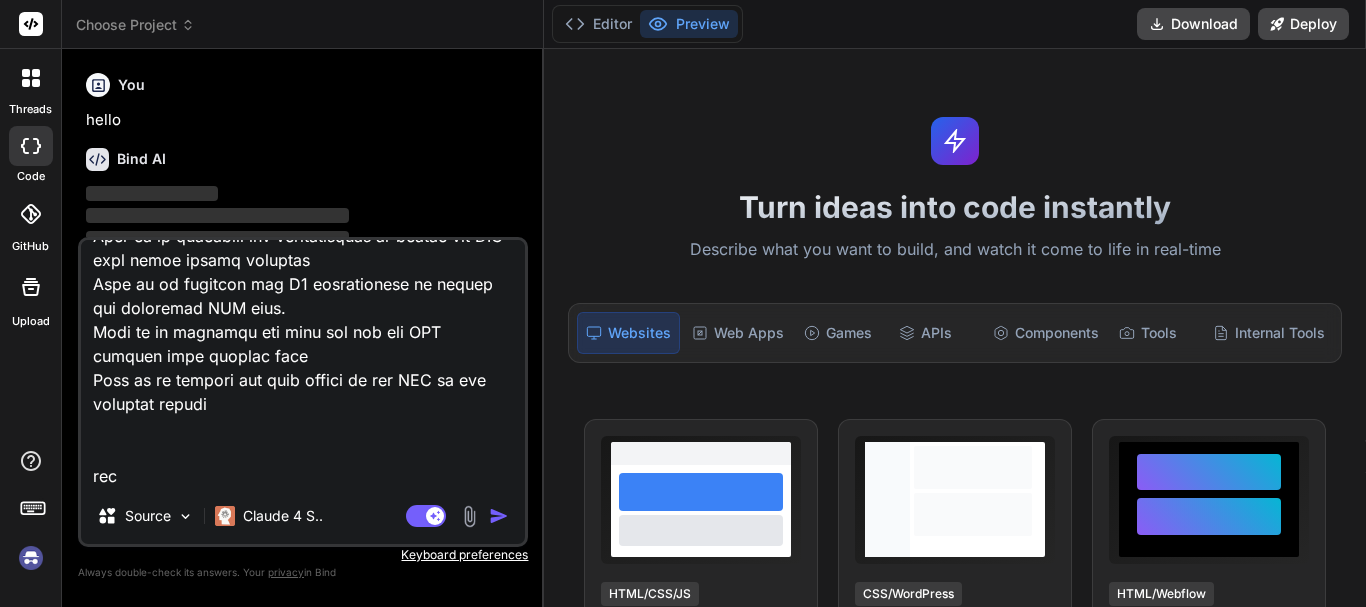 type on "Implement migration to create the database structure for tissue error reporting
Work on to implement the logic to store the multiple tissue array in database
Work on to implement the functionality to store the pdf in folder and database and send in the API response
Work on to create the design the PDF for tissue error reporting
Work on to fetch the dynamic data on the PFD of tissue error report
Work on to modify the logic and response in clinic-Locations API
Work on to modify the the inventoryRecord API and send the updated_at and PDF URL in the response
Work on to create the inventory service to use in inventory report API
Work on to analyze implement the migration to create the database structure for refresh token API
Work on to modify the Verify OTP API to store the refresh token details and implement functionality to expire the auth token
Work on to create the API for verify the last token and create the new auth token
Work on to modify the sanctum middleware according to the refresh token API
Work ..." 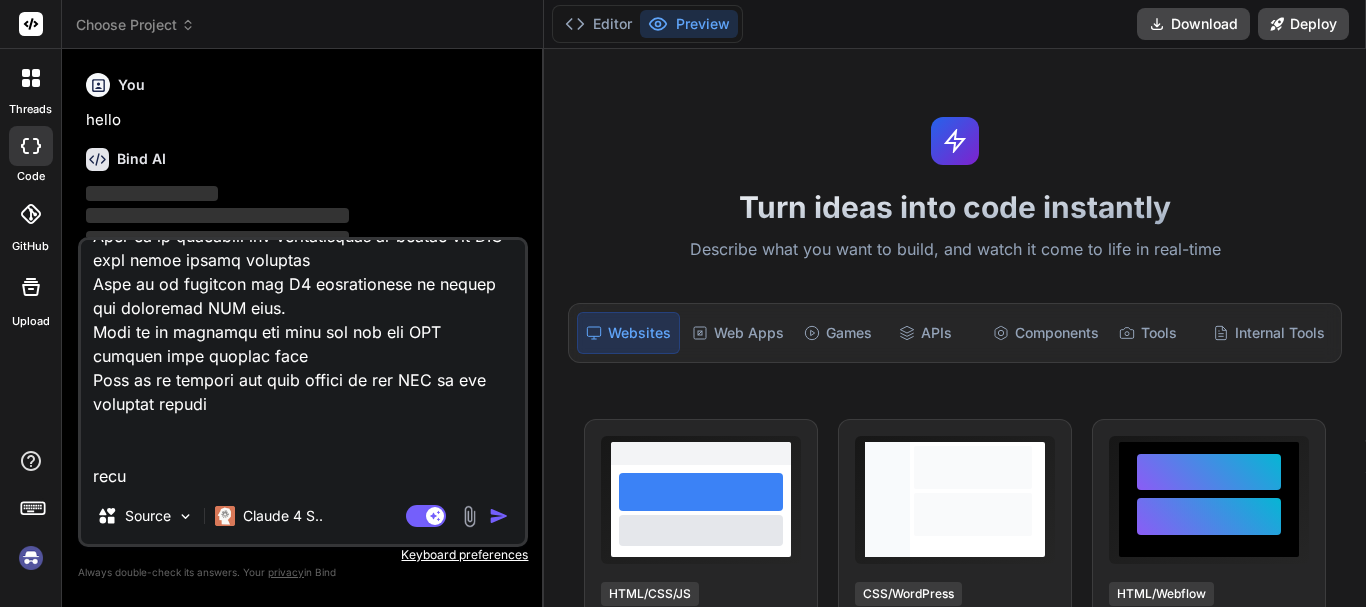 type on "Implement migration to create the database structure for tissue error reporting
Work on to implement the logic to store the multiple tissue array in database
Work on to implement the functionality to store the pdf in folder and database and send in the API response
Work on to create the design the PDF for tissue error reporting
Work on to fetch the dynamic data on the PFD of tissue error report
Work on to modify the logic and response in clinic-Locations API
Work on to modify the the inventoryRecord API and send the updated_at and PDF URL in the response
Work on to create the inventory service to use in inventory report API
Work on to analyze implement the migration to create the database structure for refresh token API
Work on to modify the Verify OTP API to store the refresh token details and implement functionality to expire the auth token
Work on to create the API for verify the last token and create the new auth token
Work on to modify the sanctum middleware according to the refresh token API
Work ..." 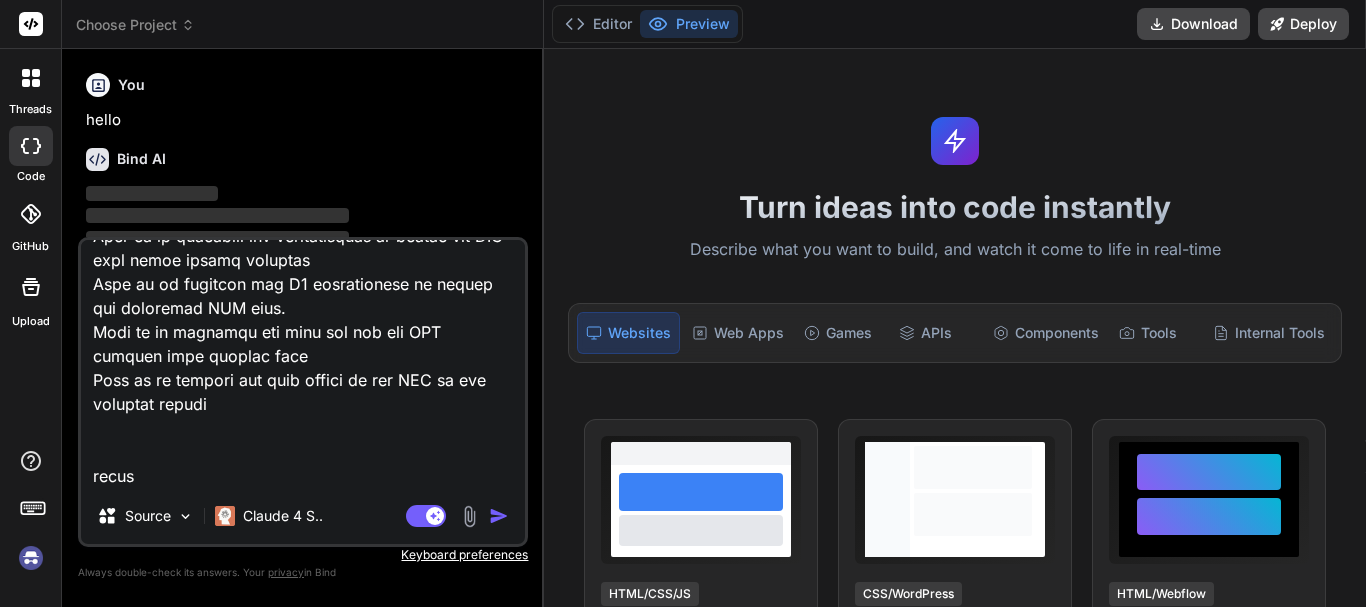 type on "Implement migration to create the database structure for tissue error reporting
Work on to implement the logic to store the multiple tissue array in database
Work on to implement the functionality to store the pdf in folder and database and send in the API response
Work on to create the design the PDF for tissue error reporting
Work on to fetch the dynamic data on the PFD of tissue error report
Work on to modify the logic and response in clinic-Locations API
Work on to modify the the inventoryRecord API and send the updated_at and PDF URL in the response
Work on to create the inventory service to use in inventory report API
Work on to analyze implement the migration to create the database structure for refresh token API
Work on to modify the Verify OTP API to store the refresh token details and implement functionality to expire the auth token
Work on to create the API for verify the last token and create the new auth token
Work on to modify the sanctum middleware according to the refresh token API
Work ..." 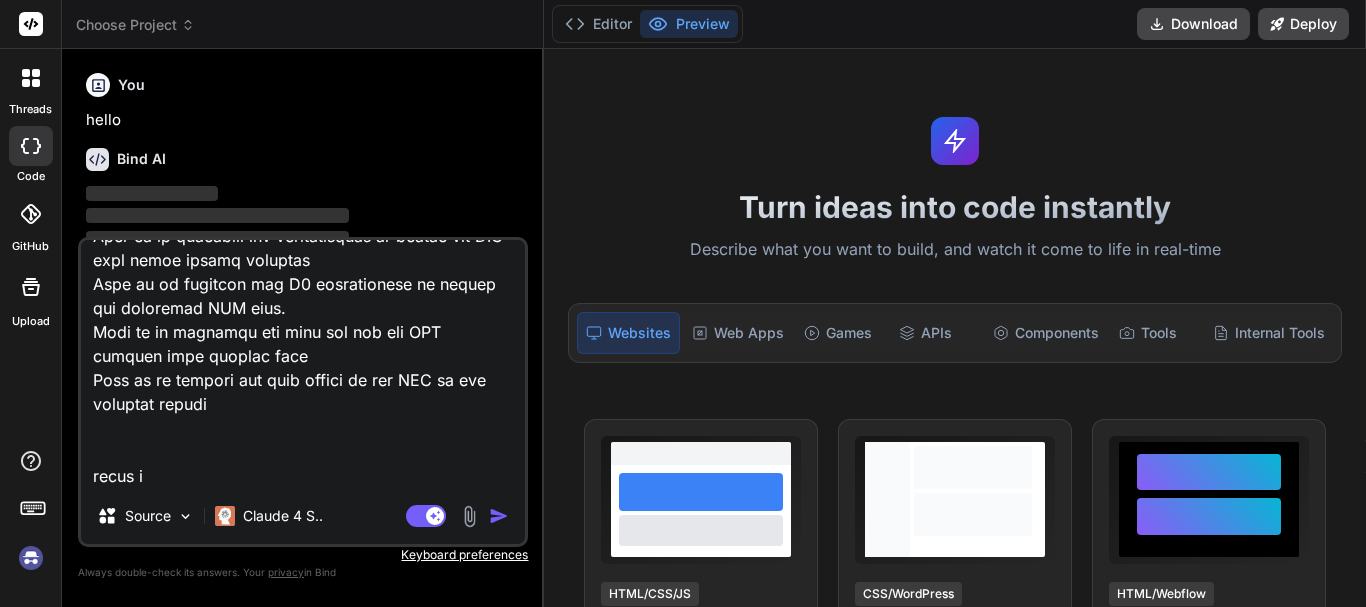 type on "Implement migration to create the database structure for tissue error reporting
Work on to implement the logic to store the multiple tissue array in database
Work on to implement the functionality to store the pdf in folder and database and send in the API response
Work on to create the design the PDF for tissue error reporting
Work on to fetch the dynamic data on the PFD of tissue error report
Work on to modify the logic and response in clinic-Locations API
Work on to modify the the inventoryRecord API and send the updated_at and PDF URL in the response
Work on to create the inventory service to use in inventory report API
Work on to analyze implement the migration to create the database structure for refresh token API
Work on to modify the Verify OTP API to store the refresh token details and implement functionality to expire the auth token
Work on to create the API for verify the last token and create the new auth token
Work on to modify the sanctum middleware according to the refresh token API
Work ..." 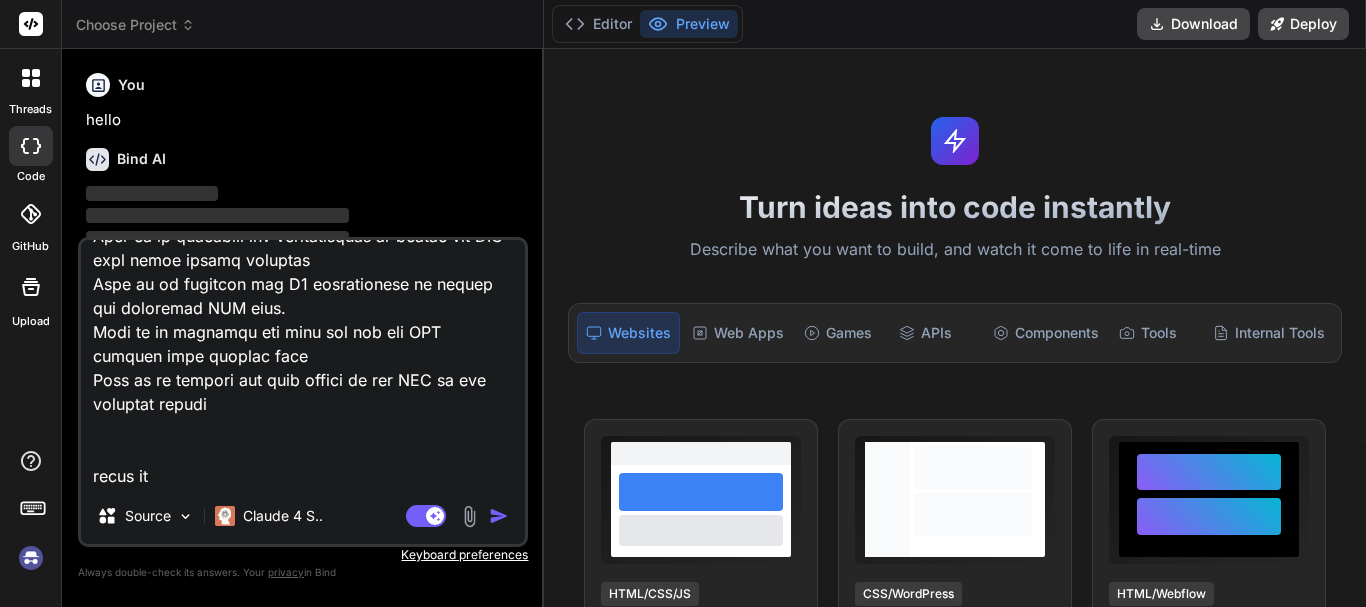 type on "Implement migration to create the database structure for tissue error reporting
Work on to implement the logic to store the multiple tissue array in database
Work on to implement the functionality to store the pdf in folder and database and send in the API response
Work on to create the design the PDF for tissue error reporting
Work on to fetch the dynamic data on the PFD of tissue error report
Work on to modify the logic and response in clinic-Locations API
Work on to modify the the inventoryRecord API and send the updated_at and PDF URL in the response
Work on to create the inventory service to use in inventory report API
Work on to analyze implement the migration to create the database structure for refresh token API
Work on to modify the Verify OTP API to store the refresh token details and implement functionality to expire the auth token
Work on to create the API for verify the last token and create the new auth token
Work on to modify the sanctum middleware according to the refresh token API
Work ..." 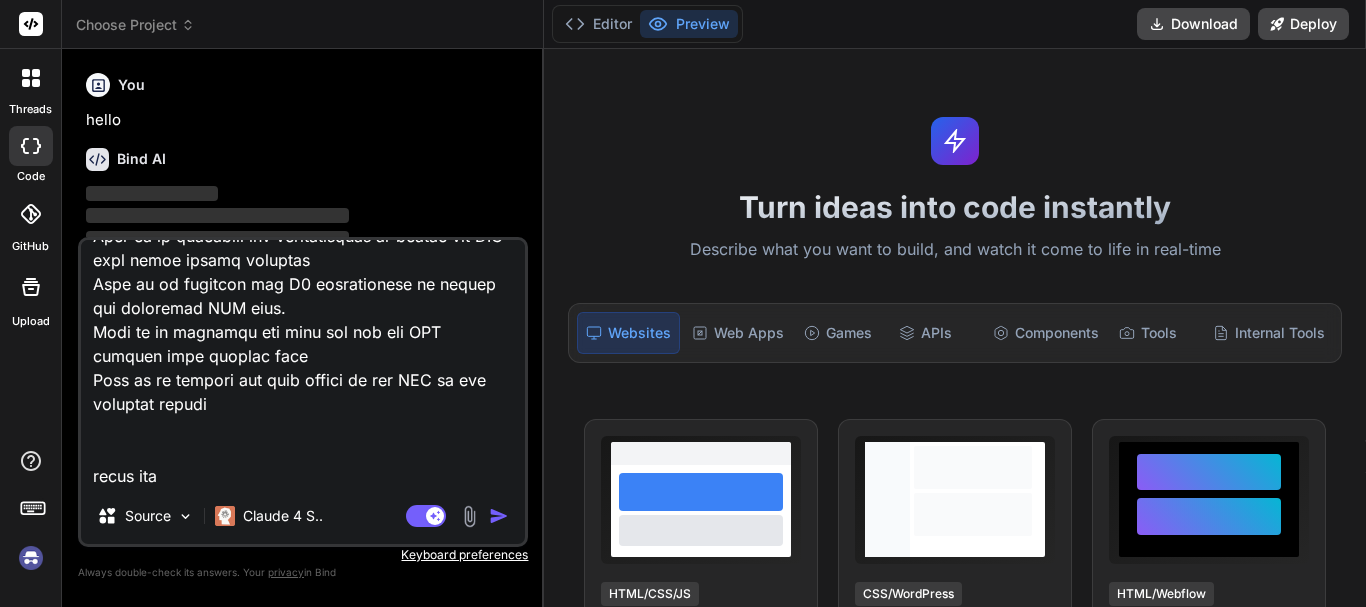 type on "Implement migration to create the database structure for tissue error reporting
Work on to implement the logic to store the multiple tissue array in database
Work on to implement the functionality to store the pdf in folder and database and send in the API response
Work on to create the design the PDF for tissue error reporting
Work on to fetch the dynamic data on the PFD of tissue error report
Work on to modify the logic and response in clinic-Locations API
Work on to modify the the inventoryRecord API and send the updated_at and PDF URL in the response
Work on to create the inventory service to use in inventory report API
Work on to analyze implement the migration to create the database structure for refresh token API
Work on to modify the Verify OTP API to store the refresh token details and implement functionality to expire the auth token
Work on to create the API for verify the last token and create the new auth token
Work on to modify the sanctum middleware according to the refresh token API
Work ..." 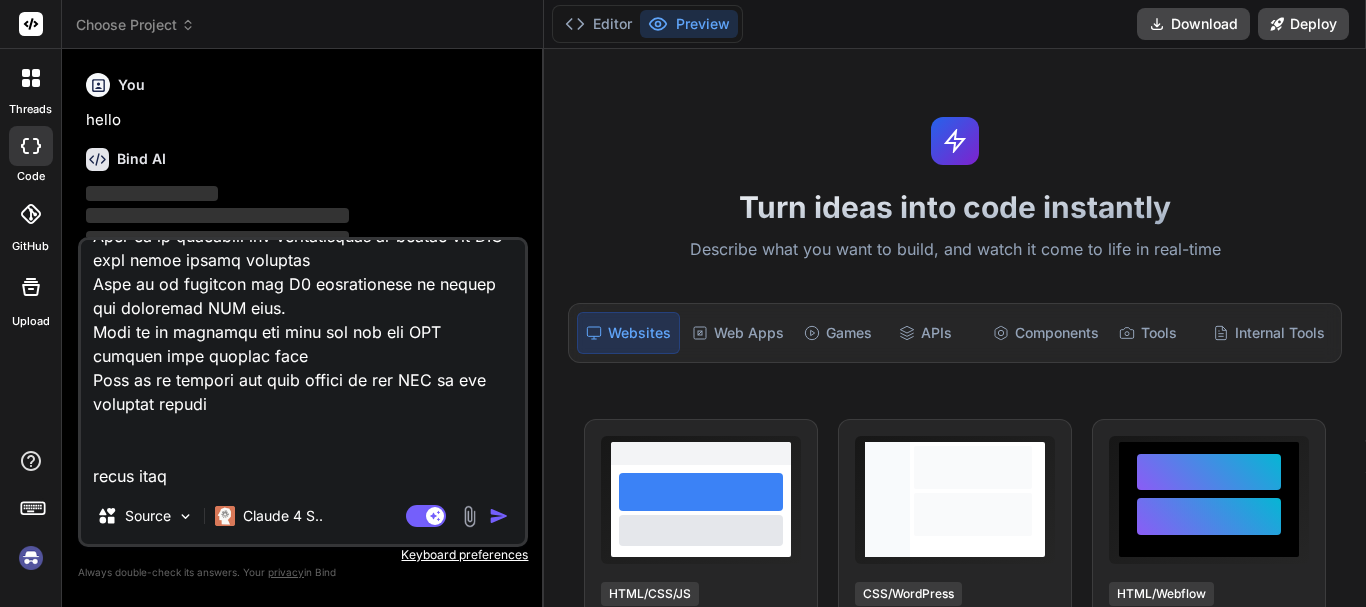 type on "Implement migration to create the database structure for tissue error reporting
Work on to implement the logic to store the multiple tissue array in database
Work on to implement the functionality to store the pdf in folder and database and send in the API response
Work on to create the design the PDF for tissue error reporting
Work on to fetch the dynamic data on the PFD of tissue error report
Work on to modify the logic and response in clinic-Locations API
Work on to modify the the inventoryRecord API and send the updated_at and PDF URL in the response
Work on to create the inventory service to use in inventory report API
Work on to analyze implement the migration to create the database structure for refresh token API
Work on to modify the Verify OTP API to store the refresh token details and implement functionality to expire the auth token
Work on to create the API for verify the last token and create the new auth token
Work on to modify the sanctum middleware according to the refresh token API
Work ..." 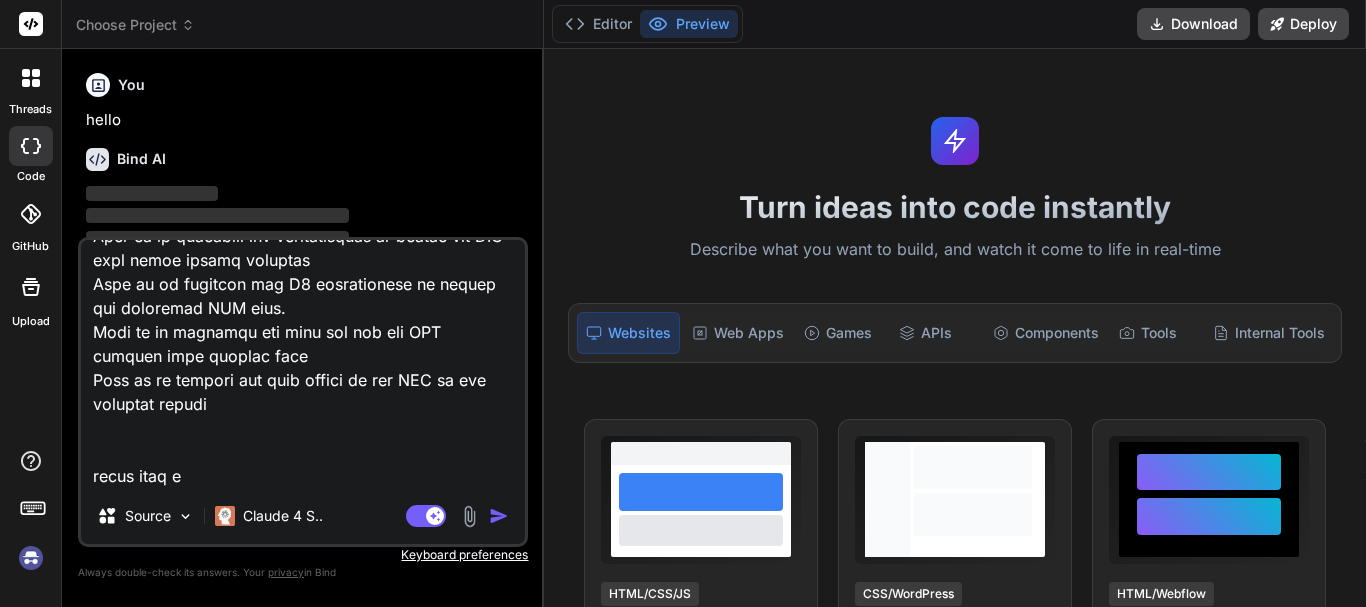 type on "Implement migration to create the database structure for tissue error reporting
Work on to implement the logic to store the multiple tissue array in database
Work on to implement the functionality to store the pdf in folder and database and send in the API response
Work on to create the design the PDF for tissue error reporting
Work on to fetch the dynamic data on the PFD of tissue error report
Work on to modify the logic and response in clinic-Locations API
Work on to modify the the inventoryRecord API and send the updated_at and PDF URL in the response
Work on to create the inventory service to use in inventory report API
Work on to analyze implement the migration to create the database structure for refresh token API
Work on to modify the Verify OTP API to store the refresh token details and implement functionality to expire the auth token
Work on to create the API for verify the last token and create the new auth token
Work on to modify the sanctum middleware according to the refresh token API
Work ..." 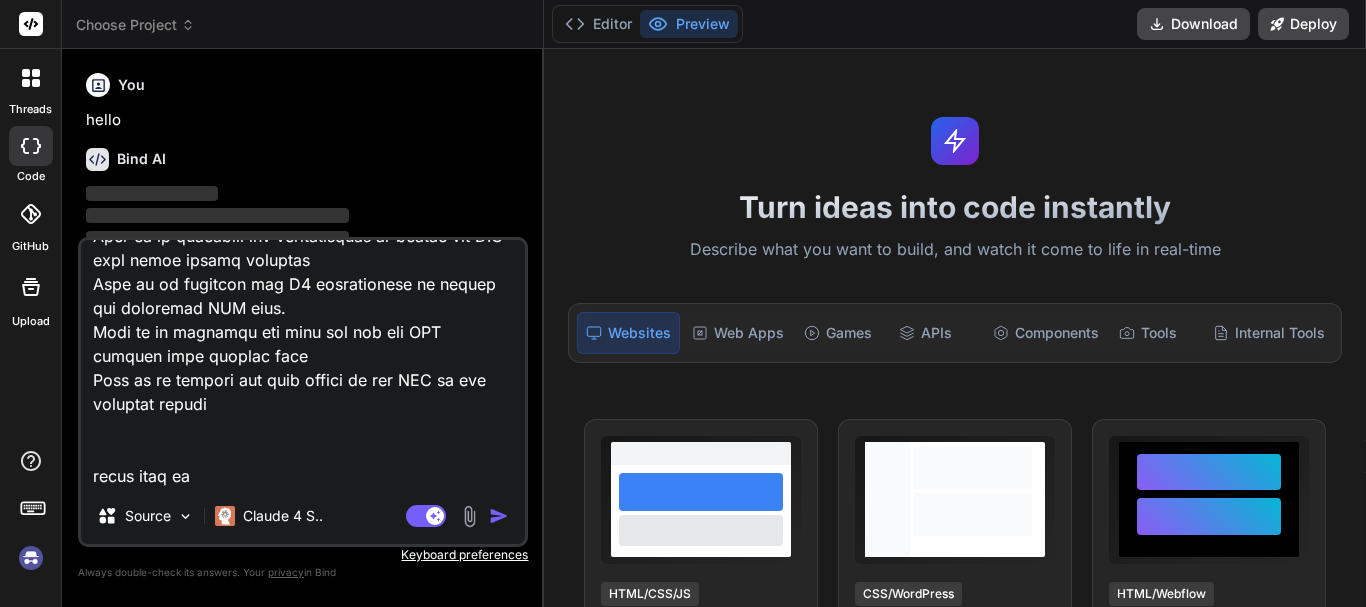 type on "Implement migration to create the database structure for tissue error reporting
Work on to implement the logic to store the multiple tissue array in database
Work on to implement the functionality to store the pdf in folder and database and send in the API response
Work on to create the design the PDF for tissue error reporting
Work on to fetch the dynamic data on the PFD of tissue error report
Work on to modify the logic and response in clinic-Locations API
Work on to modify the the inventoryRecord API and send the updated_at and PDF URL in the response
Work on to create the inventory service to use in inventory report API
Work on to analyze implement the migration to create the database structure for refresh token API
Work on to modify the Verify OTP API to store the refresh token details and implement functionality to expire the auth token
Work on to create the API for verify the last token and create the new auth token
Work on to modify the sanctum middleware according to the refresh token API
Work ..." 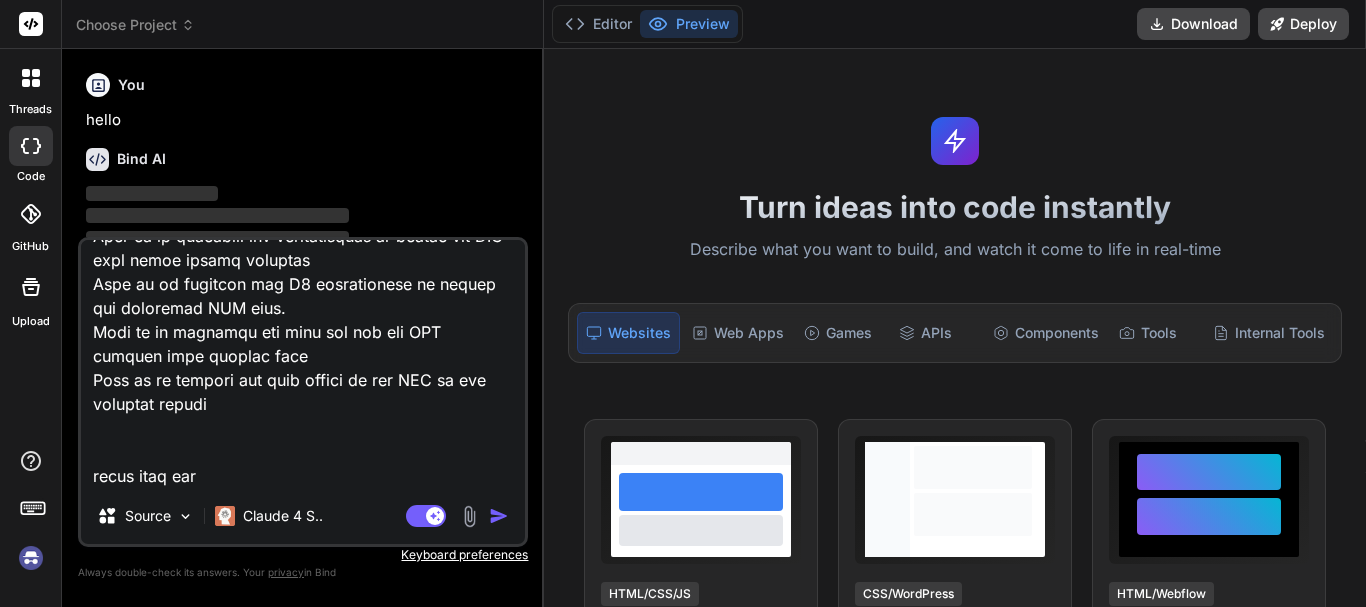 type on "Implement migration to create the database structure for tissue error reporting
Work on to implement the logic to store the multiple tissue array in database
Work on to implement the functionality to store the pdf in folder and database and send in the API response
Work on to create the design the PDF for tissue error reporting
Work on to fetch the dynamic data on the PFD of tissue error report
Work on to modify the logic and response in clinic-Locations API
Work on to modify the the inventoryRecord API and send the updated_at and PDF URL in the response
Work on to create the inventory service to use in inventory report API
Work on to analyze implement the migration to create the database structure for refresh token API
Work on to modify the Verify OTP API to store the refresh token details and implement functionality to expire the auth token
Work on to create the API for verify the last token and create the new auth token
Work on to modify the sanctum middleware according to the refresh token API
Work ..." 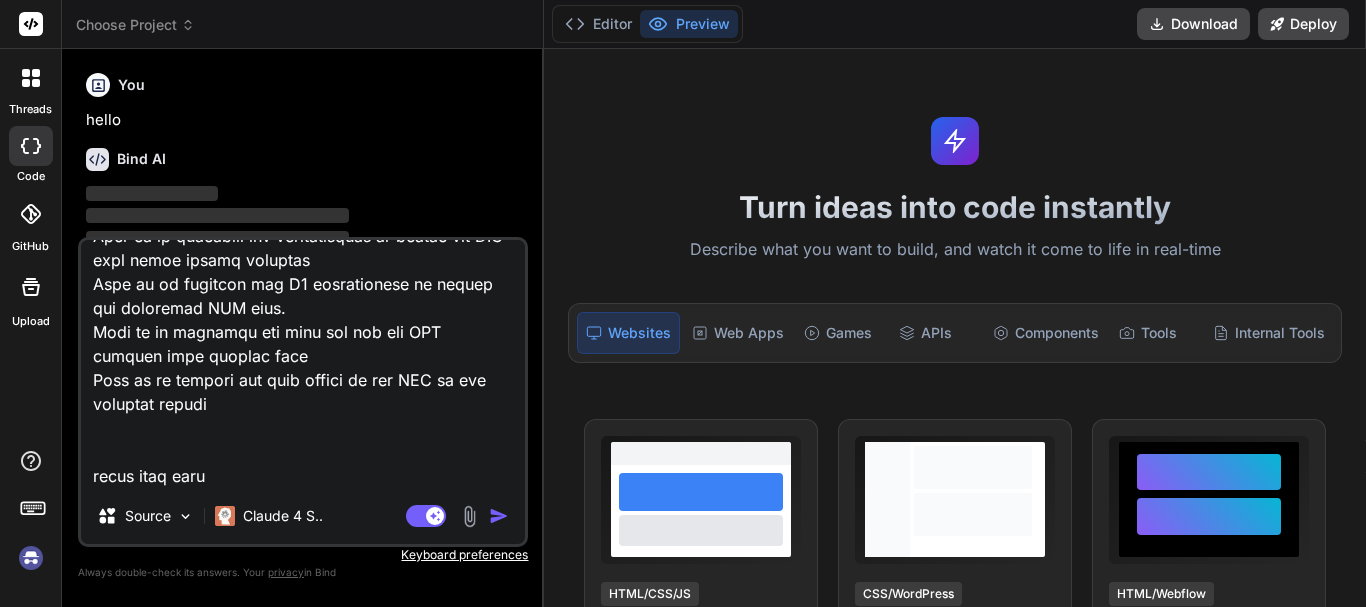 type on "Implement migration to create the database structure for tissue error reporting
Work on to implement the logic to store the multiple tissue array in database
Work on to implement the functionality to store the pdf in folder and database and send in the API response
Work on to create the design the PDF for tissue error reporting
Work on to fetch the dynamic data on the PFD of tissue error report
Work on to modify the logic and response in clinic-Locations API
Work on to modify the the inventoryRecord API and send the updated_at and PDF URL in the response
Work on to create the inventory service to use in inventory report API
Work on to analyze implement the migration to create the database structure for refresh token API
Work on to modify the Verify OTP API to store the refresh token details and implement functionality to expire the auth token
Work on to create the API for verify the last token and create the new auth token
Work on to modify the sanctum middleware according to the refresh token API
Work ..." 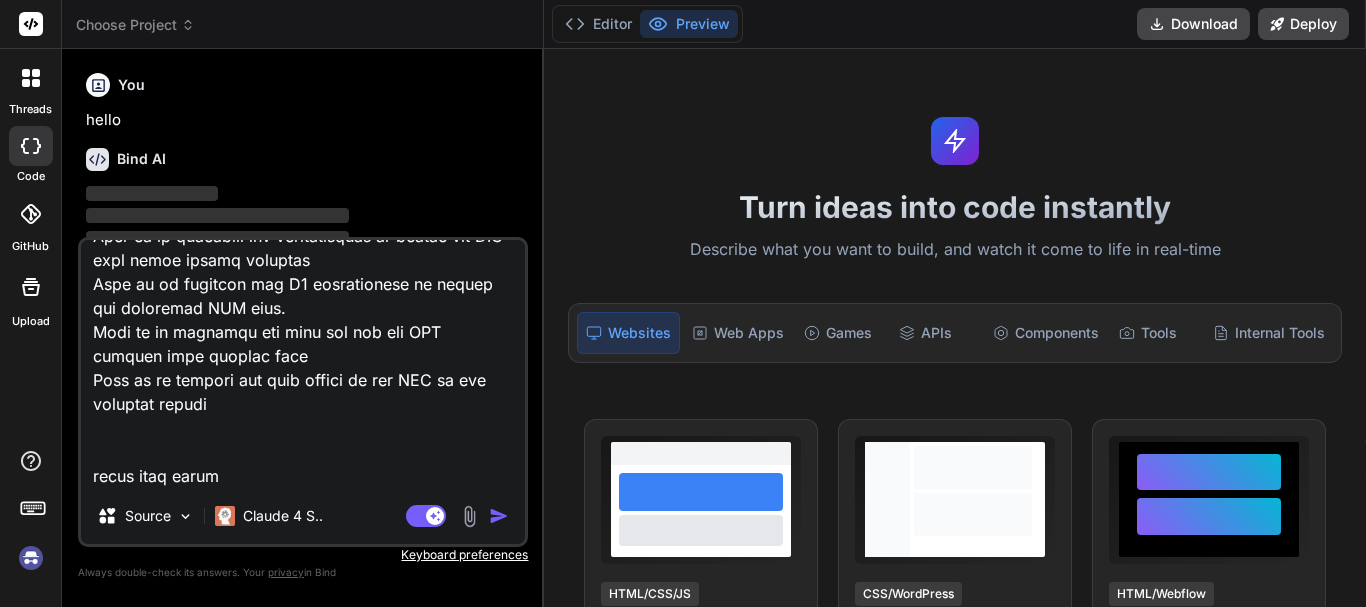 type on "Implement migration to create the database structure for tissue error reporting
Work on to implement the logic to store the multiple tissue array in database
Work on to implement the functionality to store the pdf in folder and database and send in the API response
Work on to create the design the PDF for tissue error reporting
Work on to fetch the dynamic data on the PFD of tissue error report
Work on to modify the logic and response in clinic-Locations API
Work on to modify the the inventoryRecord API and send the updated_at and PDF URL in the response
Work on to create the inventory service to use in inventory report API
Work on to analyze implement the migration to create the database structure for refresh token API
Work on to modify the Verify OTP API to store the refresh token details and implement functionality to expire the auth token
Work on to create the API for verify the last token and create the new auth token
Work on to modify the sanctum middleware according to the refresh token API
Work ..." 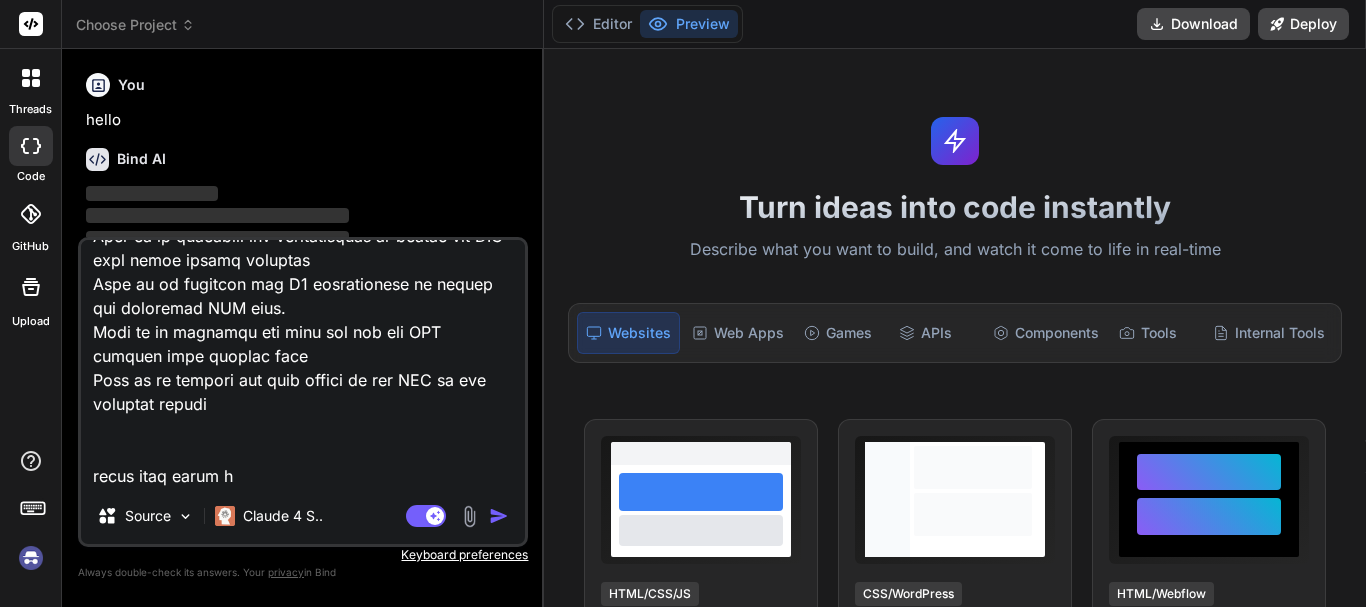 type on "Implement migration to create the database structure for tissue error reporting
Work on to implement the logic to store the multiple tissue array in database
Work on to implement the functionality to store the pdf in folder and database and send in the API response
Work on to create the design the PDF for tissue error reporting
Work on to fetch the dynamic data on the PFD of tissue error report
Work on to modify the logic and response in clinic-Locations API
Work on to modify the the inventoryRecord API and send the updated_at and PDF URL in the response
Work on to create the inventory service to use in inventory report API
Work on to analyze implement the migration to create the database structure for refresh token API
Work on to modify the Verify OTP API to store the refresh token details and implement functionality to expire the auth token
Work on to create the API for verify the last token and create the new auth token
Work on to modify the sanctum middleware according to the refresh token API
Work ..." 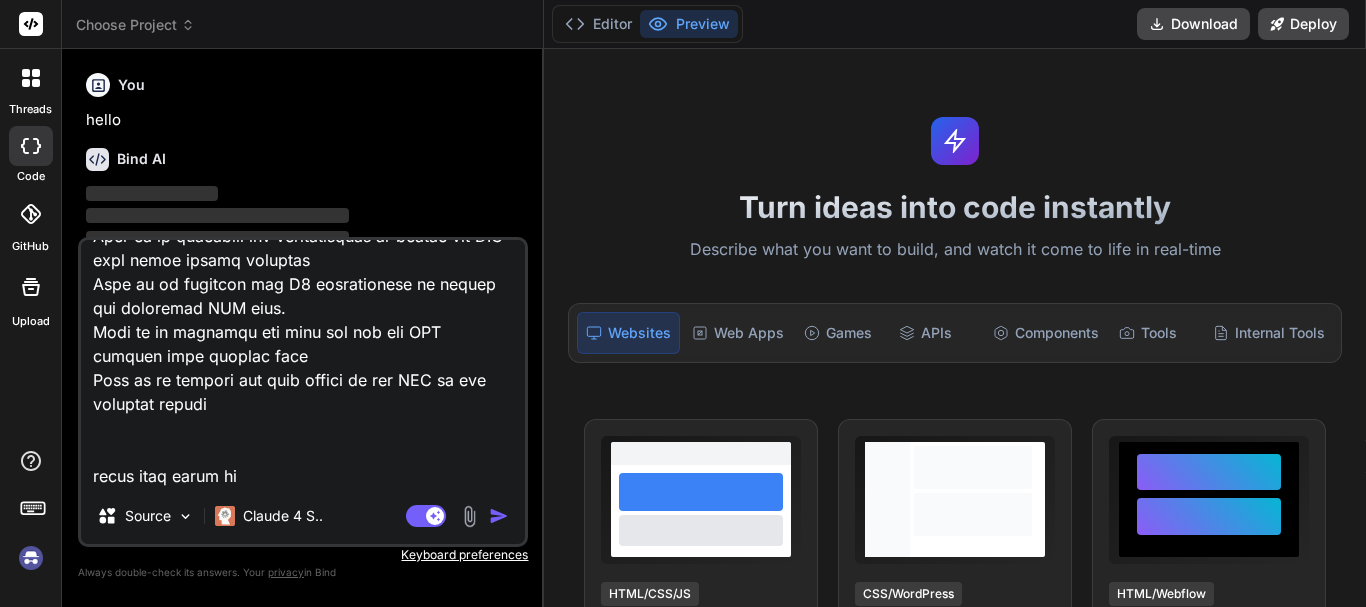 type on "Implement migration to create the database structure for tissue error reporting
Work on to implement the logic to store the multiple tissue array in database
Work on to implement the functionality to store the pdf in folder and database and send in the API response
Work on to create the design the PDF for tissue error reporting
Work on to fetch the dynamic data on the PFD of tissue error report
Work on to modify the logic and response in clinic-Locations API
Work on to modify the the inventoryRecord API and send the updated_at and PDF URL in the response
Work on to create the inventory service to use in inventory report API
Work on to analyze implement the migration to create the database structure for refresh token API
Work on to modify the Verify OTP API to store the refresh token details and implement functionality to expire the auth token
Work on to create the API for verify the last token and create the new auth token
Work on to modify the sanctum middleware according to the refresh token API
Work ..." 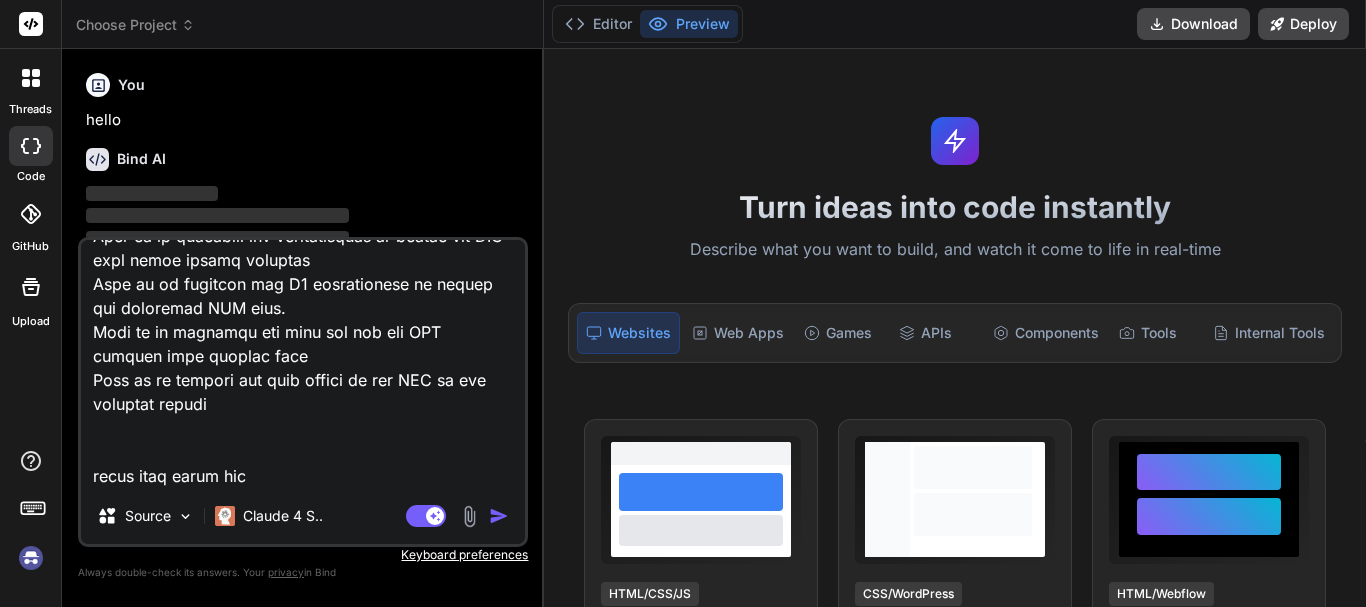 type on "Implement migration to create the database structure for tissue error reporting
Work on to implement the logic to store the multiple tissue array in database
Work on to implement the functionality to store the pdf in folder and database and send in the API response
Work on to create the design the PDF for tissue error reporting
Work on to fetch the dynamic data on the PFD of tissue error report
Work on to modify the logic and response in clinic-Locations API
Work on to modify the the inventoryRecord API and send the updated_at and PDF URL in the response
Work on to create the inventory service to use in inventory report API
Work on to analyze implement the migration to create the database structure for refresh token API
Work on to modify the Verify OTP API to store the refresh token details and implement functionality to expire the auth token
Work on to create the API for verify the last token and create the new auth token
Work on to modify the sanctum middleware according to the refresh token API
Work ..." 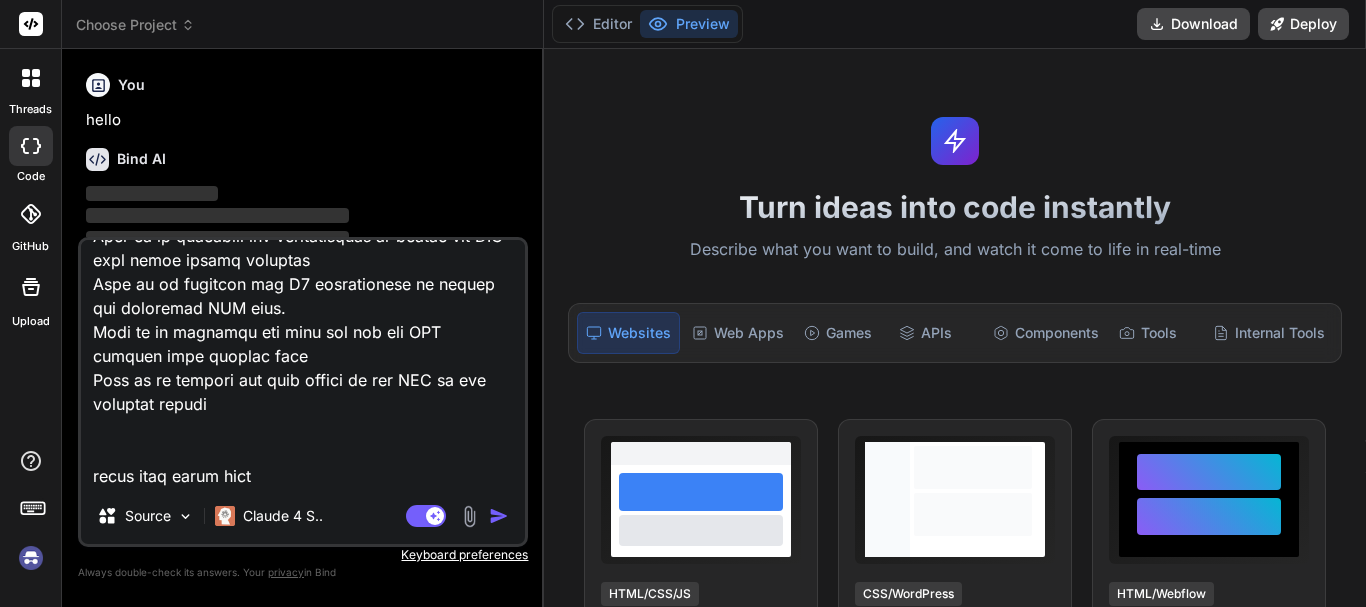 type on "Implement migration to create the database structure for tissue error reporting
Work on to implement the logic to store the multiple tissue array in database
Work on to implement the functionality to store the pdf in folder and database and send in the API response
Work on to create the design the PDF for tissue error reporting
Work on to fetch the dynamic data on the PFD of tissue error report
Work on to modify the logic and response in clinic-Locations API
Work on to modify the the inventoryRecord API and send the updated_at and PDF URL in the response
Work on to create the inventory service to use in inventory report API
Work on to analyze implement the migration to create the database structure for refresh token API
Work on to modify the Verify OTP API to store the refresh token details and implement functionality to expire the auth token
Work on to create the API for verify the last token and create the new auth token
Work on to modify the sanctum middleware according to the refresh token API
Work ..." 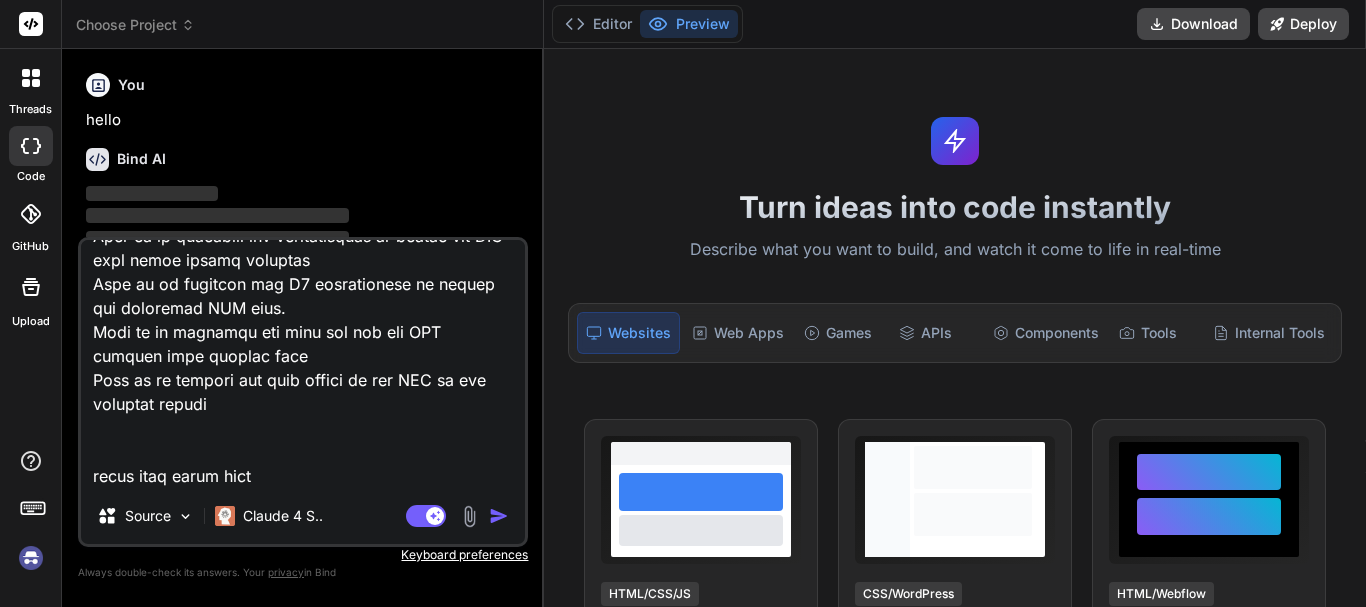 type on "x" 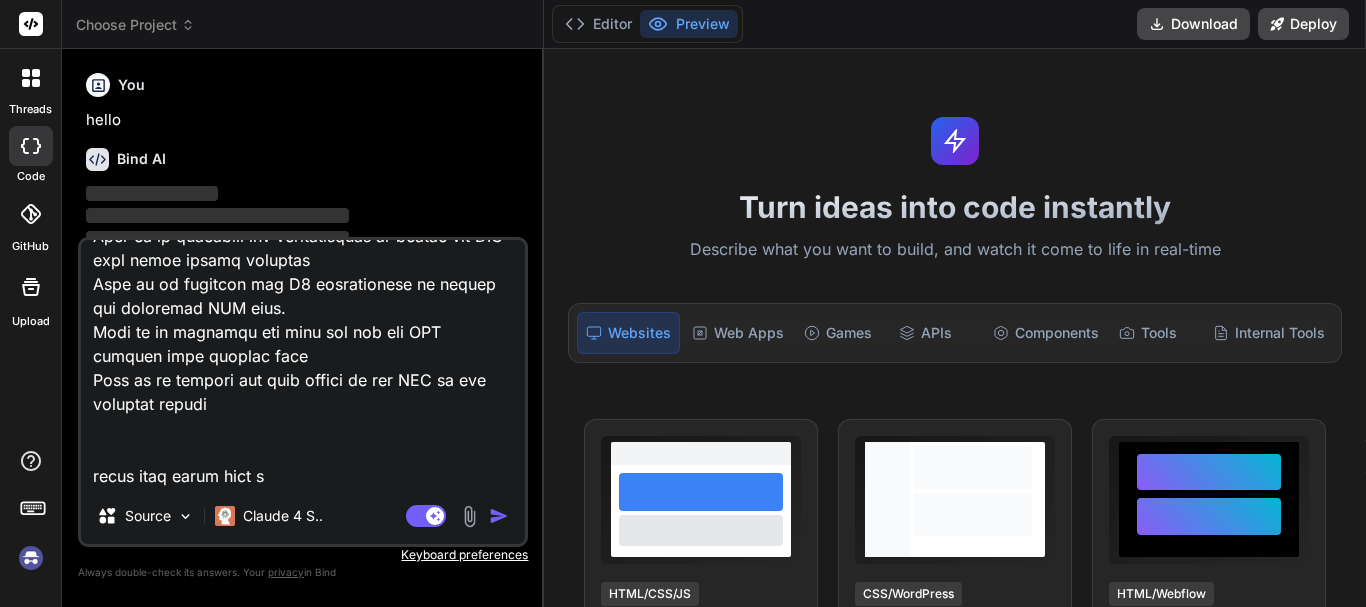 type on "Implement migration to create the database structure for tissue error reporting
Work on to implement the logic to store the multiple tissue array in database
Work on to implement the functionality to store the pdf in folder and database and send in the API response
Work on to create the design the PDF for tissue error reporting
Work on to fetch the dynamic data on the PFD of tissue error report
Work on to modify the logic and response in clinic-Locations API
Work on to modify the the inventoryRecord API and send the updated_at and PDF URL in the response
Work on to create the inventory service to use in inventory report API
Work on to analyze implement the migration to create the database structure for refresh token API
Work on to modify the Verify OTP API to store the refresh token details and implement functionality to expire the auth token
Work on to create the API for verify the last token and create the new auth token
Work on to modify the sanctum middleware according to the refresh token API
Work ..." 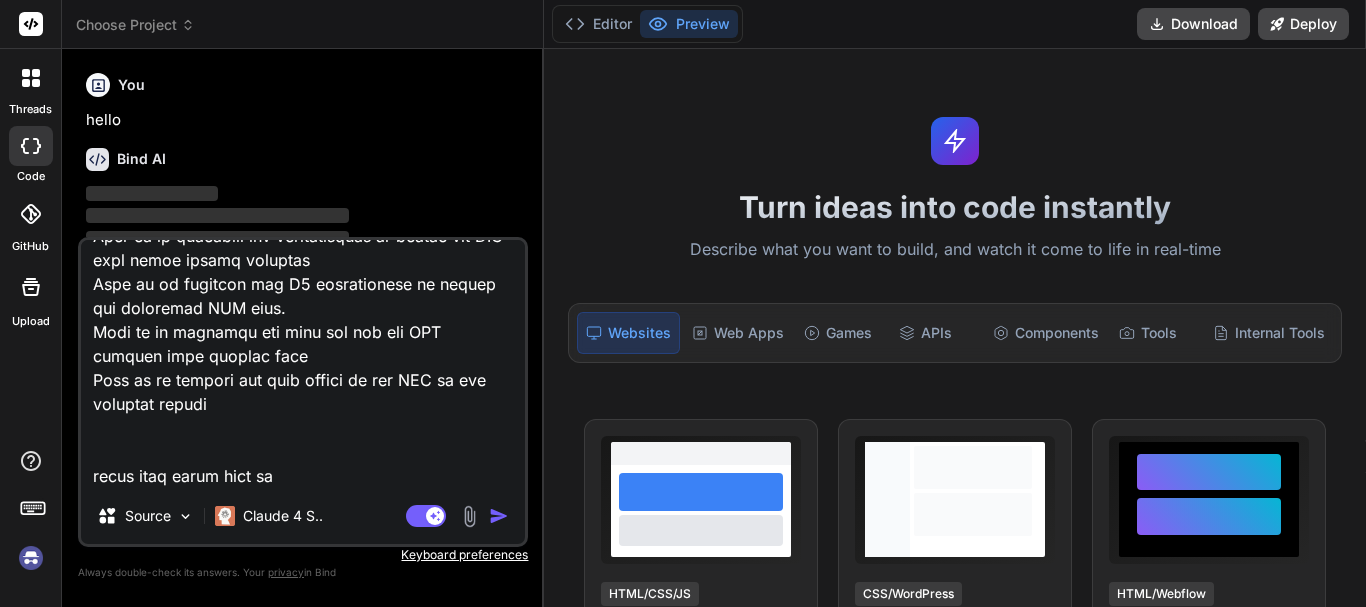 type on "Implement migration to create the database structure for tissue error reporting
Work on to implement the logic to store the multiple tissue array in database
Work on to implement the functionality to store the pdf in folder and database and send in the API response
Work on to create the design the PDF for tissue error reporting
Work on to fetch the dynamic data on the PFD of tissue error report
Work on to modify the logic and response in clinic-Locations API
Work on to modify the the inventoryRecord API and send the updated_at and PDF URL in the response
Work on to create the inventory service to use in inventory report API
Work on to analyze implement the migration to create the database structure for refresh token API
Work on to modify the Verify OTP API to store the refresh token details and implement functionality to expire the auth token
Work on to create the API for verify the last token and create the new auth token
Work on to modify the sanctum middleware according to the refresh token API
Work ..." 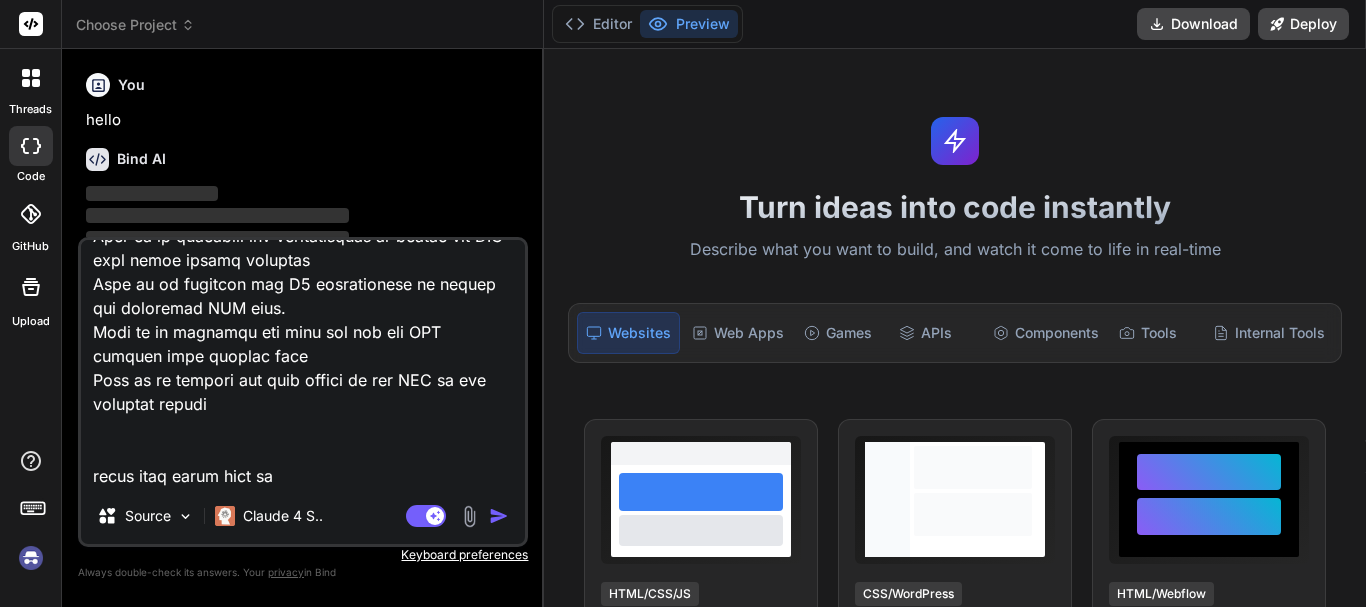 type on "Implement migration to create the database structure for tissue error reporting
Work on to implement the logic to store the multiple tissue array in database
Work on to implement the functionality to store the pdf in folder and database and send in the API response
Work on to create the design the PDF for tissue error reporting
Work on to fetch the dynamic data on the PFD of tissue error report
Work on to modify the logic and response in clinic-Locations API
Work on to modify the the inventoryRecord API and send the updated_at and PDF URL in the response
Work on to create the inventory service to use in inventory report API
Work on to analyze implement the migration to create the database structure for refresh token API
Work on to modify the Verify OTP API to store the refresh token details and implement functionality to expire the auth token
Work on to create the API for verify the last token and create the new auth token
Work on to modify the sanctum middleware according to the refresh token API
Work ..." 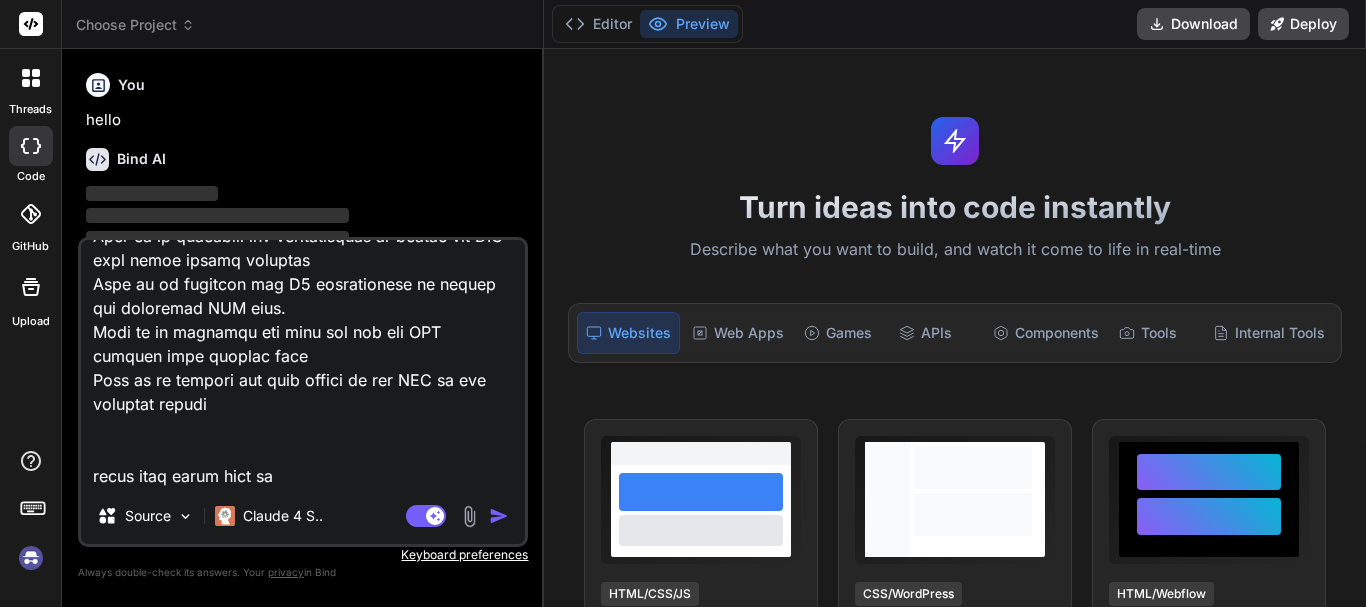 type on "x" 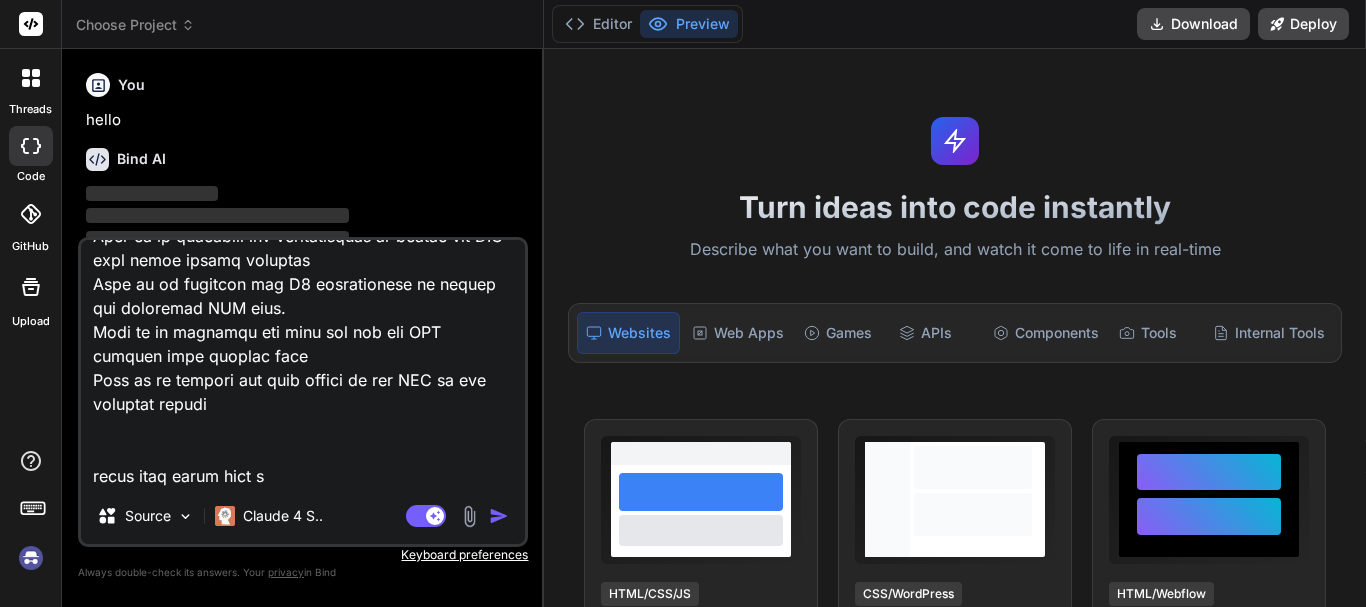 type on "Implement migration to create the database structure for tissue error reporting
Work on to implement the logic to store the multiple tissue array in database
Work on to implement the functionality to store the pdf in folder and database and send in the API response
Work on to create the design the PDF for tissue error reporting
Work on to fetch the dynamic data on the PFD of tissue error report
Work on to modify the logic and response in clinic-Locations API
Work on to modify the the inventoryRecord API and send the updated_at and PDF URL in the response
Work on to create the inventory service to use in inventory report API
Work on to analyze implement the migration to create the database structure for refresh token API
Work on to modify the Verify OTP API to store the refresh token details and implement functionality to expire the auth token
Work on to create the API for verify the last token and create the new auth token
Work on to modify the sanctum middleware according to the refresh token API
Work ..." 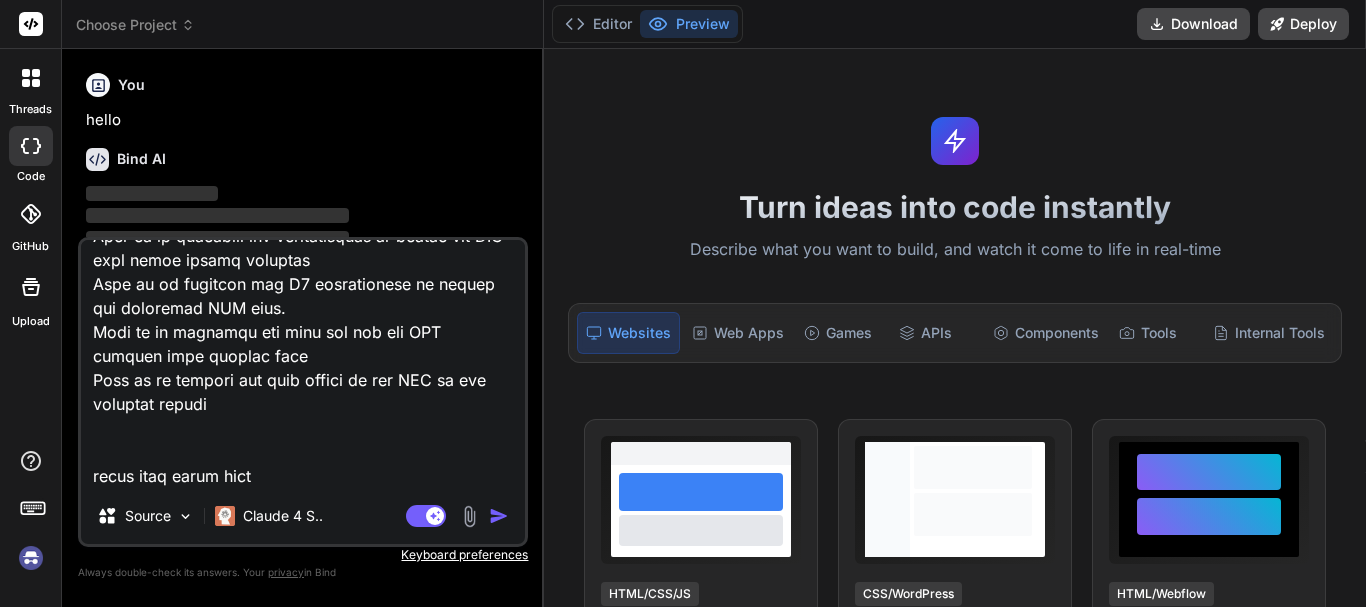type on "x" 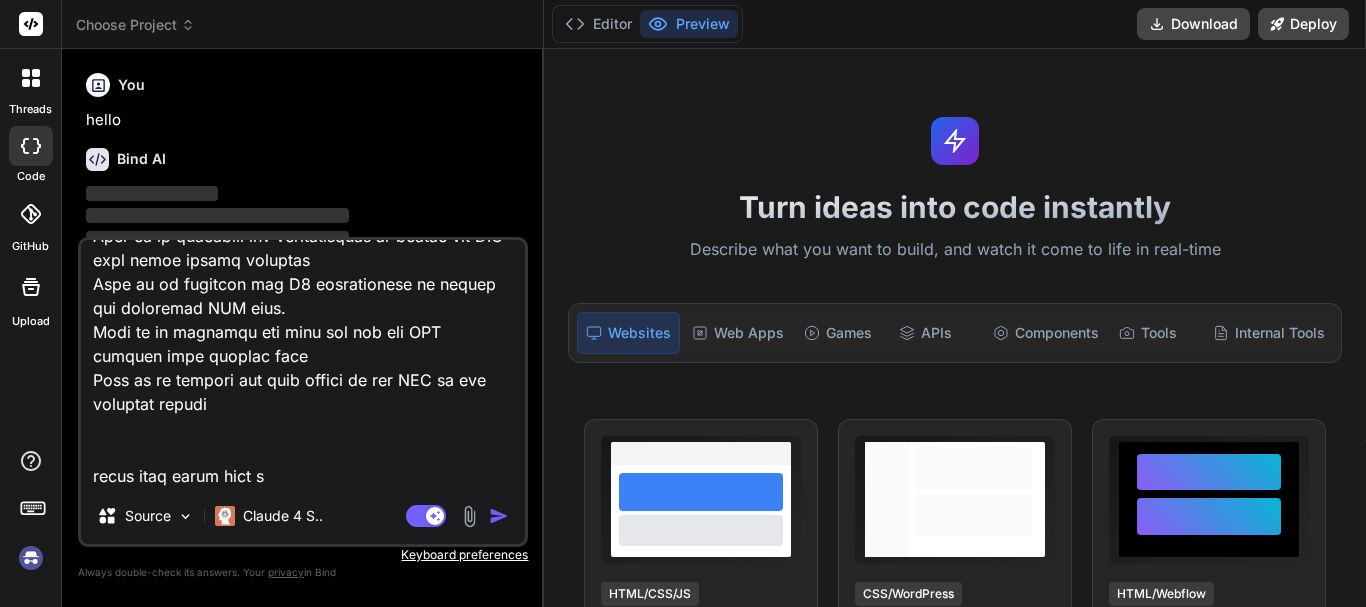 type on "Implement migration to create the database structure for tissue error reporting
Work on to implement the logic to store the multiple tissue array in database
Work on to implement the functionality to store the pdf in folder and database and send in the API response
Work on to create the design the PDF for tissue error reporting
Work on to fetch the dynamic data on the PFD of tissue error report
Work on to modify the logic and response in clinic-Locations API
Work on to modify the the inventoryRecord API and send the updated_at and PDF URL in the response
Work on to create the inventory service to use in inventory report API
Work on to analyze implement the migration to create the database structure for refresh token API
Work on to modify the Verify OTP API to store the refresh token details and implement functionality to expire the auth token
Work on to create the API for verify the last token and create the new auth token
Work on to modify the sanctum middleware according to the refresh token API
Work ..." 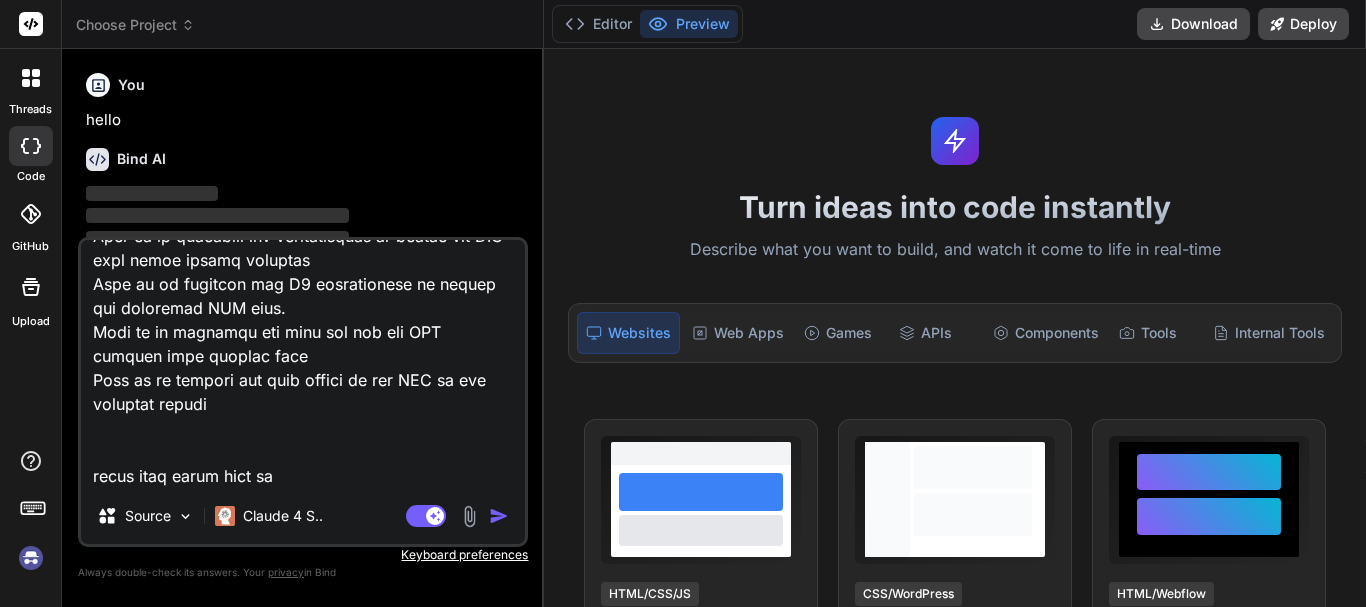 type on "Implement migration to create the database structure for tissue error reporting
Work on to implement the logic to store the multiple tissue array in database
Work on to implement the functionality to store the pdf in folder and database and send in the API response
Work on to create the design the PDF for tissue error reporting
Work on to fetch the dynamic data on the PFD of tissue error report
Work on to modify the logic and response in clinic-Locations API
Work on to modify the the inventoryRecord API and send the updated_at and PDF URL in the response
Work on to create the inventory service to use in inventory report API
Work on to analyze implement the migration to create the database structure for refresh token API
Work on to modify the Verify OTP API to store the refresh token details and implement functionality to expire the auth token
Work on to create the API for verify the last token and create the new auth token
Work on to modify the sanctum middleware according to the refresh token API
Work ..." 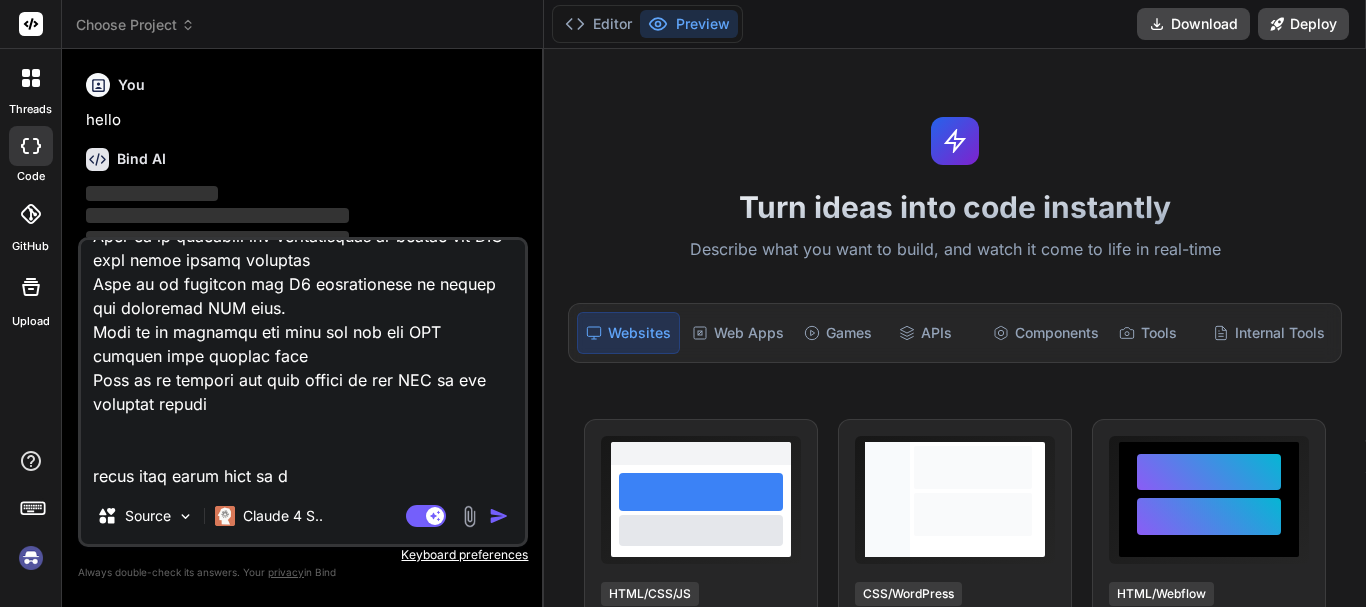 type on "Implement migration to create the database structure for tissue error reporting
Work on to implement the logic to store the multiple tissue array in database
Work on to implement the functionality to store the pdf in folder and database and send in the API response
Work on to create the design the PDF for tissue error reporting
Work on to fetch the dynamic data on the PFD of tissue error report
Work on to modify the logic and response in clinic-Locations API
Work on to modify the the inventoryRecord API and send the updated_at and PDF URL in the response
Work on to create the inventory service to use in inventory report API
Work on to analyze implement the migration to create the database structure for refresh token API
Work on to modify the Verify OTP API to store the refresh token details and implement functionality to expire the auth token
Work on to create the API for verify the last token and create the new auth token
Work on to modify the sanctum middleware according to the refresh token API
Work ..." 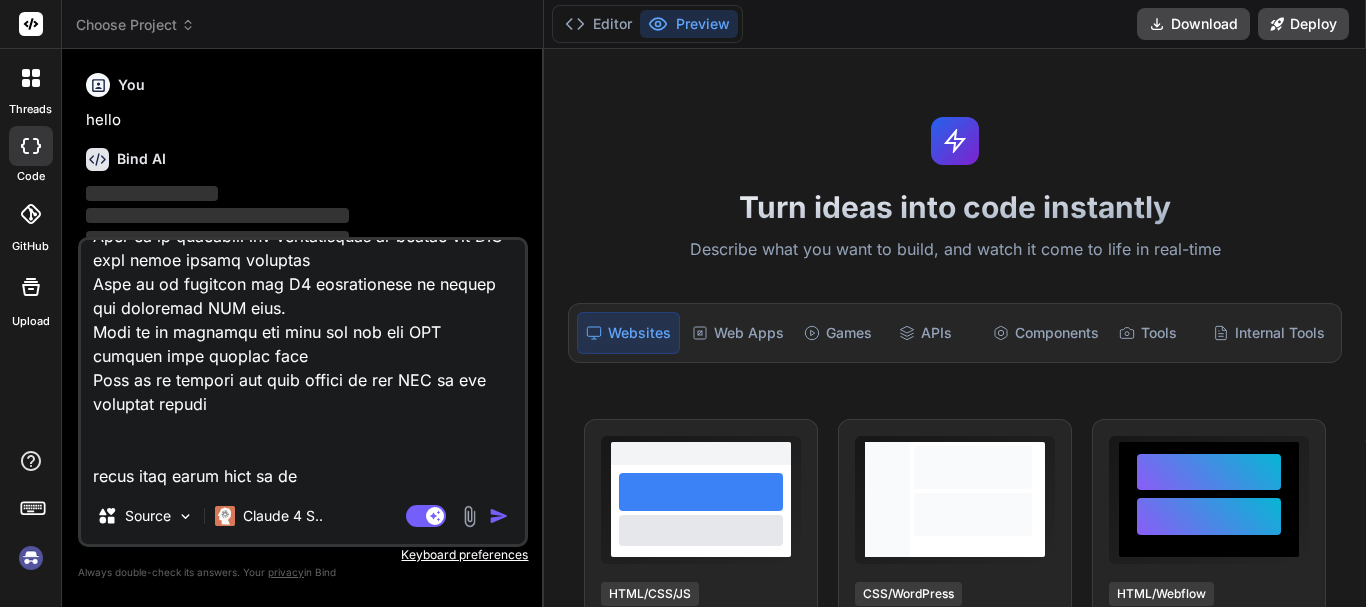 type on "Implement migration to create the database structure for tissue error reporting
Work on to implement the logic to store the multiple tissue array in database
Work on to implement the functionality to store the pdf in folder and database and send in the API response
Work on to create the design the PDF for tissue error reporting
Work on to fetch the dynamic data on the PFD of tissue error report
Work on to modify the logic and response in clinic-Locations API
Work on to modify the the inventoryRecord API and send the updated_at and PDF URL in the response
Work on to create the inventory service to use in inventory report API
Work on to analyze implement the migration to create the database structure for refresh token API
Work on to modify the Verify OTP API to store the refresh token details and implement functionality to expire the auth token
Work on to create the API for verify the last token and create the new auth token
Work on to modify the sanctum middleware according to the refresh token API
Work ..." 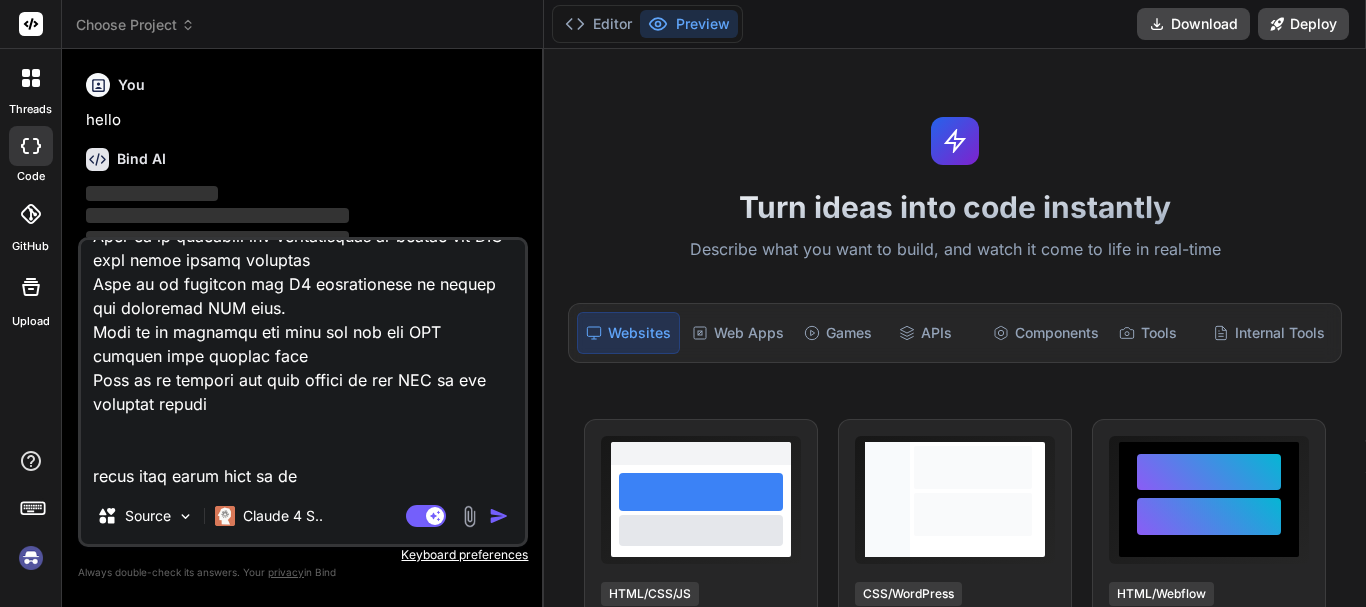 type on "x" 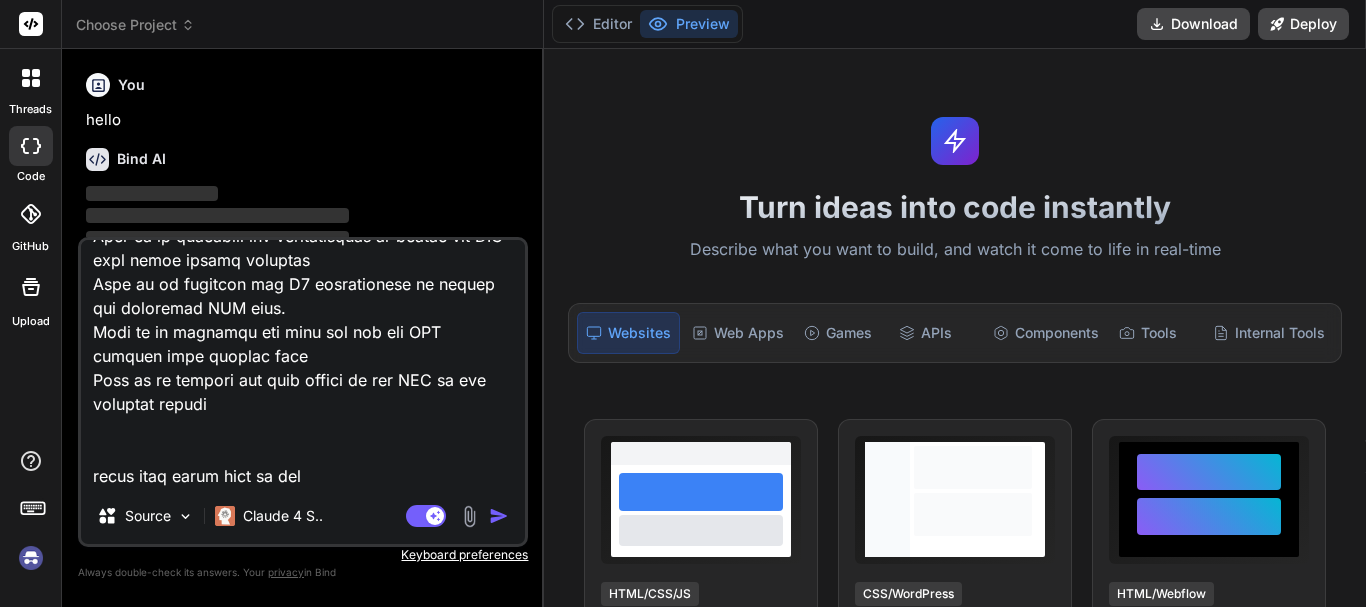 type on "Implement migration to create the database structure for tissue error reporting
Work on to implement the logic to store the multiple tissue array in database
Work on to implement the functionality to store the pdf in folder and database and send in the API response
Work on to create the design the PDF for tissue error reporting
Work on to fetch the dynamic data on the PFD of tissue error report
Work on to modify the logic and response in clinic-Locations API
Work on to modify the the inventoryRecord API and send the updated_at and PDF URL in the response
Work on to create the inventory service to use in inventory report API
Work on to analyze implement the migration to create the database structure for refresh token API
Work on to modify the Verify OTP API to store the refresh token details and implement functionality to expire the auth token
Work on to create the API for verify the last token and create the new auth token
Work on to modify the sanctum middleware according to the refresh token API
Work ..." 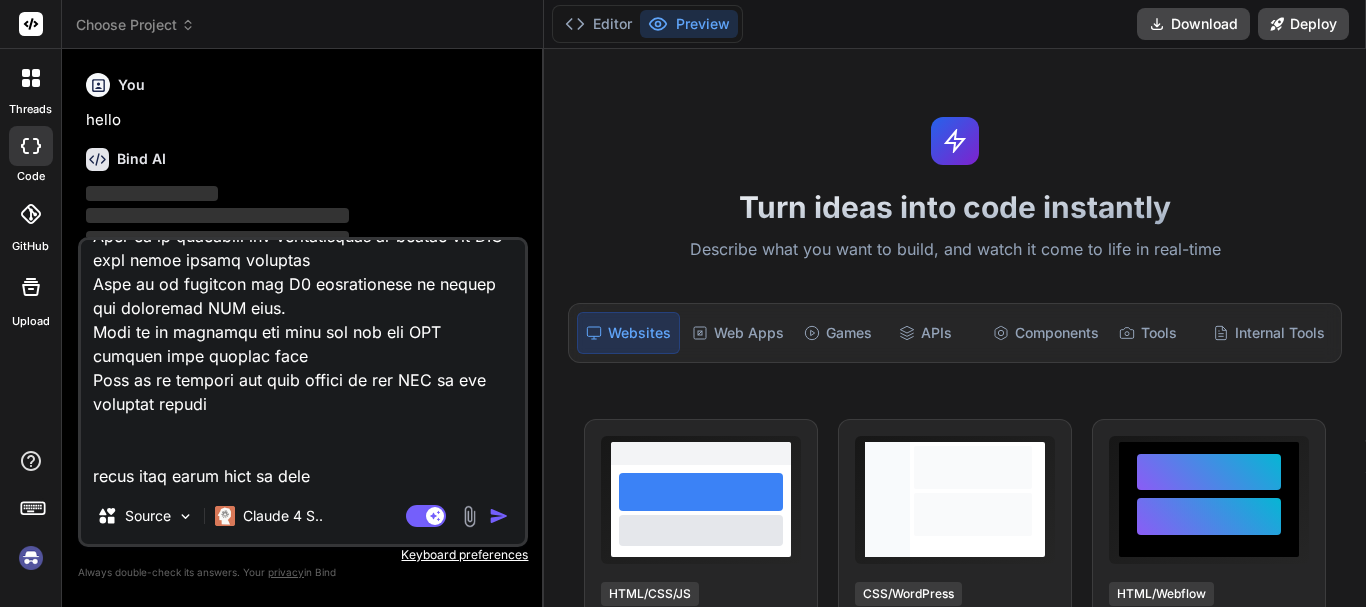 type on "Implement migration to create the database structure for tissue error reporting
Work on to implement the logic to store the multiple tissue array in database
Work on to implement the functionality to store the pdf in folder and database and send in the API response
Work on to create the design the PDF for tissue error reporting
Work on to fetch the dynamic data on the PFD of tissue error report
Work on to modify the logic and response in clinic-Locations API
Work on to modify the the inventoryRecord API and send the updated_at and PDF URL in the response
Work on to create the inventory service to use in inventory report API
Work on to analyze implement the migration to create the database structure for refresh token API
Work on to modify the Verify OTP API to store the refresh token details and implement functionality to expire the auth token
Work on to create the API for verify the last token and create the new auth token
Work on to modify the sanctum middleware according to the refresh token API
Work ..." 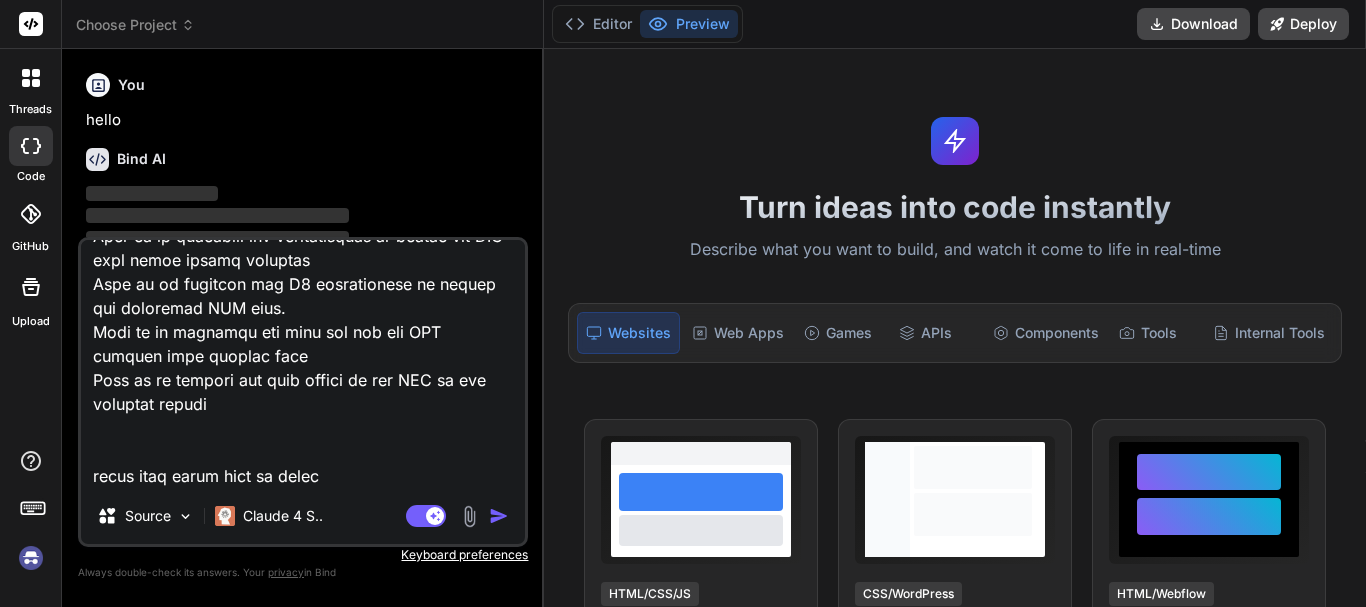 type on "Implement migration to create the database structure for tissue error reporting
Work on to implement the logic to store the multiple tissue array in database
Work on to implement the functionality to store the pdf in folder and database and send in the API response
Work on to create the design the PDF for tissue error reporting
Work on to fetch the dynamic data on the PFD of tissue error report
Work on to modify the logic and response in clinic-Locations API
Work on to modify the the inventoryRecord API and send the updated_at and PDF URL in the response
Work on to create the inventory service to use in inventory report API
Work on to analyze implement the migration to create the database structure for refresh token API
Work on to modify the Verify OTP API to store the refresh token details and implement functionality to expire the auth token
Work on to create the API for verify the last token and create the new auth token
Work on to modify the sanctum middleware according to the refresh token API
Work ..." 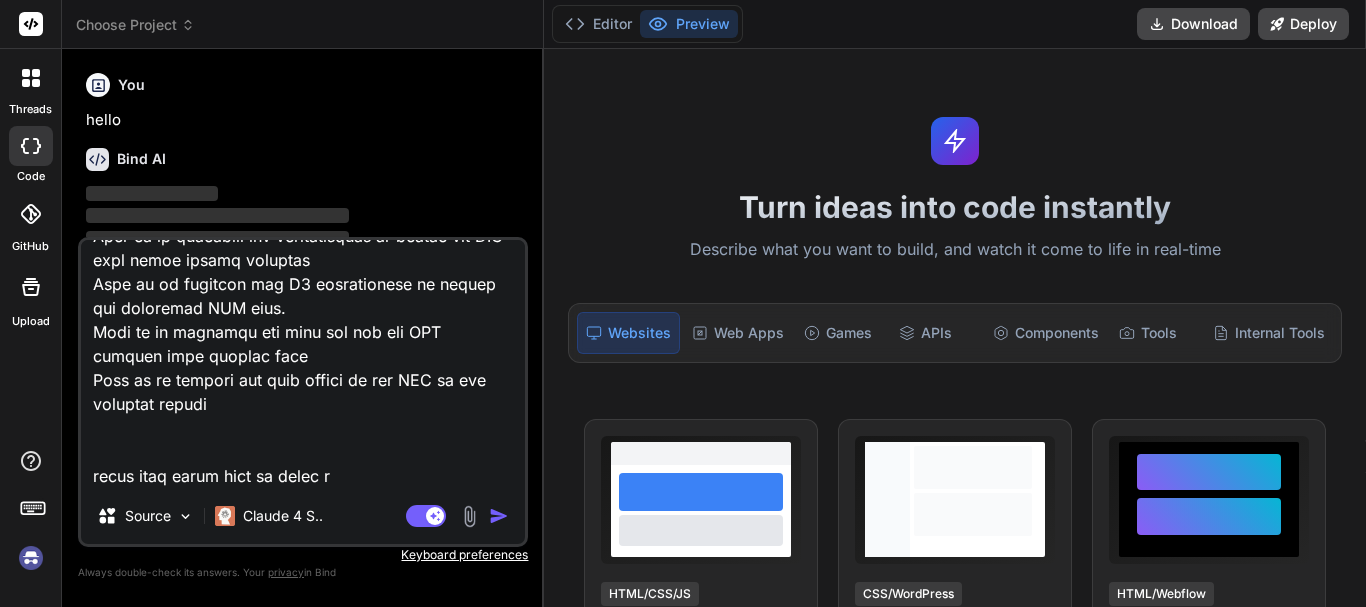 type on "Implement migration to create the database structure for tissue error reporting
Work on to implement the logic to store the multiple tissue array in database
Work on to implement the functionality to store the pdf in folder and database and send in the API response
Work on to create the design the PDF for tissue error reporting
Work on to fetch the dynamic data on the PFD of tissue error report
Work on to modify the logic and response in clinic-Locations API
Work on to modify the the inventoryRecord API and send the updated_at and PDF URL in the response
Work on to create the inventory service to use in inventory report API
Work on to analyze implement the migration to create the database structure for refresh token API
Work on to modify the Verify OTP API to store the refresh token details and implement functionality to expire the auth token
Work on to create the API for verify the last token and create the new auth token
Work on to modify the sanctum middleware according to the refresh token API
Work ..." 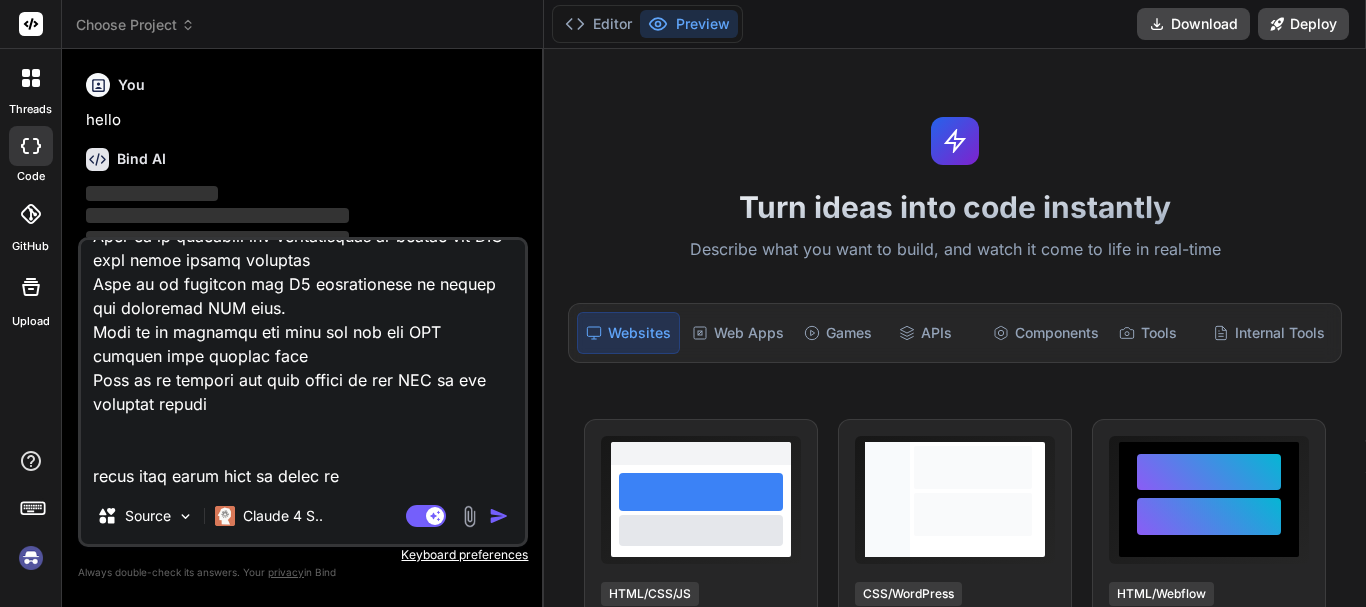 type on "Implement migration to create the database structure for tissue error reporting
Work on to implement the logic to store the multiple tissue array in database
Work on to implement the functionality to store the pdf in folder and database and send in the API response
Work on to create the design the PDF for tissue error reporting
Work on to fetch the dynamic data on the PFD of tissue error report
Work on to modify the logic and response in clinic-Locations API
Work on to modify the the inventoryRecord API and send the updated_at and PDF URL in the response
Work on to create the inventory service to use in inventory report API
Work on to analyze implement the migration to create the database structure for refresh token API
Work on to modify the Verify OTP API to store the refresh token details and implement functionality to expire the auth token
Work on to create the API for verify the last token and create the new auth token
Work on to modify the sanctum middleware according to the refresh token API
Work ..." 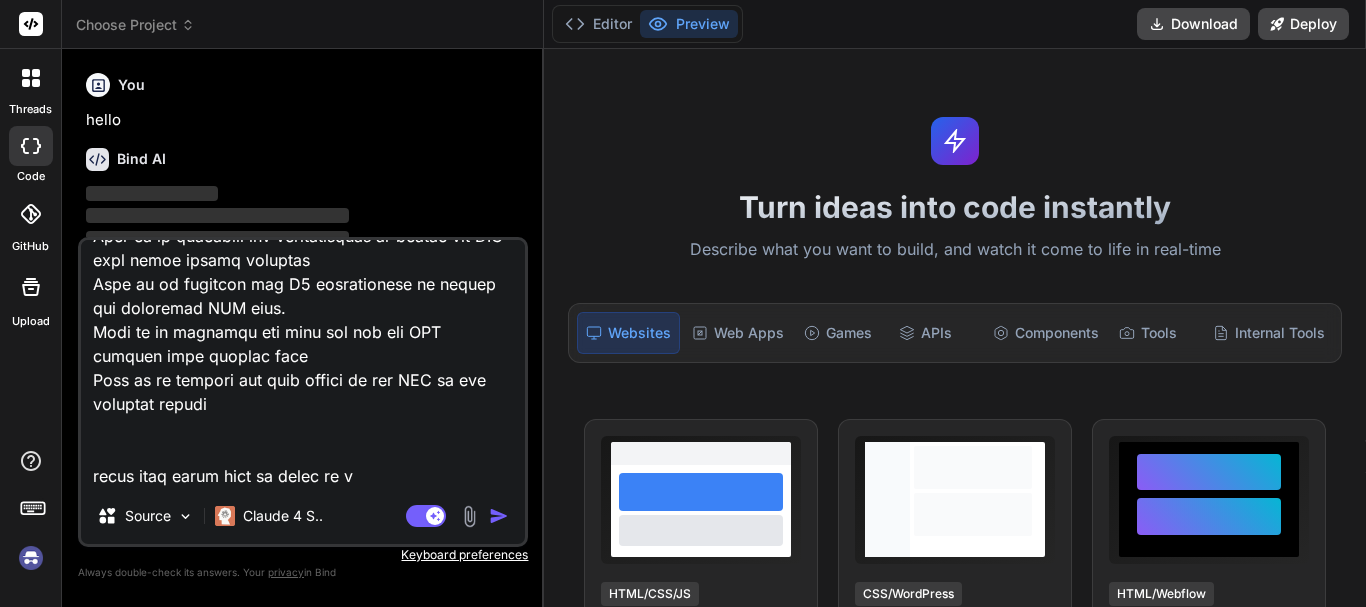 type on "Implement migration to create the database structure for tissue error reporting
Work on to implement the logic to store the multiple tissue array in database
Work on to implement the functionality to store the pdf in folder and database and send in the API response
Work on to create the design the PDF for tissue error reporting
Work on to fetch the dynamic data on the PFD of tissue error report
Work on to modify the logic and response in clinic-Locations API
Work on to modify the the inventoryRecord API and send the updated_at and PDF URL in the response
Work on to create the inventory service to use in inventory report API
Work on to analyze implement the migration to create the database structure for refresh token API
Work on to modify the Verify OTP API to store the refresh token details and implement functionality to expire the auth token
Work on to create the API for verify the last token and create the new auth token
Work on to modify the sanctum middleware according to the refresh token API
Work ..." 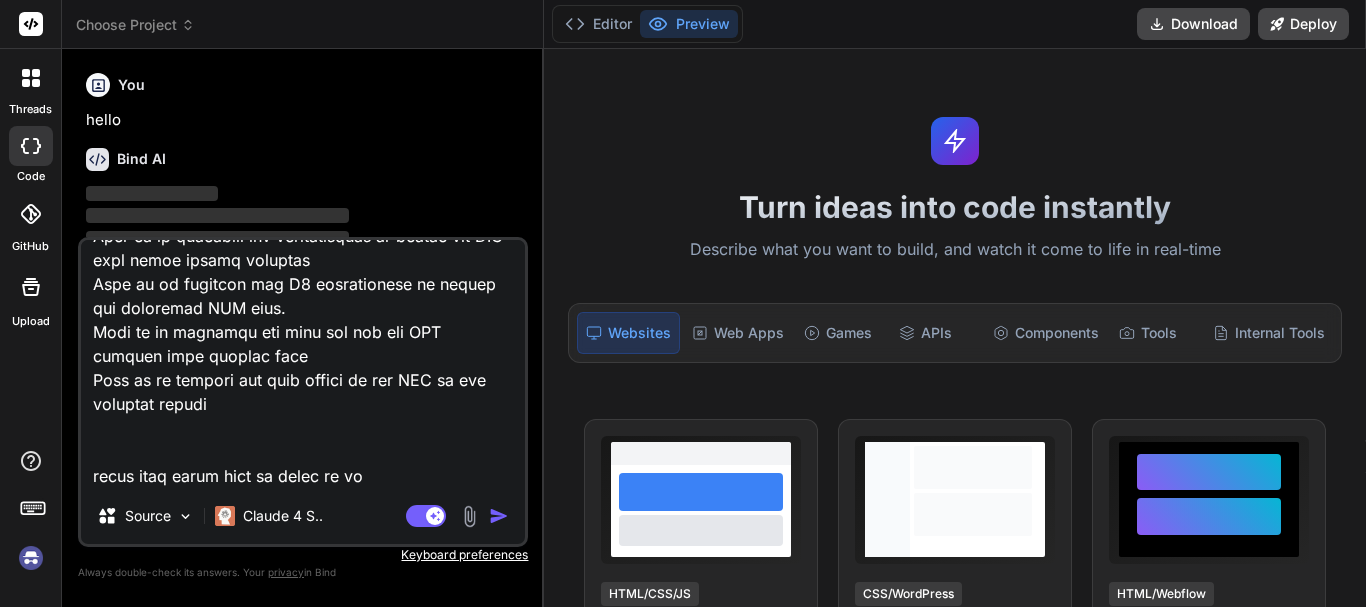 type on "Implement migration to create the database structure for tissue error reporting
Work on to implement the logic to store the multiple tissue array in database
Work on to implement the functionality to store the pdf in folder and database and send in the API response
Work on to create the design the PDF for tissue error reporting
Work on to fetch the dynamic data on the PFD of tissue error report
Work on to modify the logic and response in clinic-Locations API
Work on to modify the the inventoryRecord API and send the updated_at and PDF URL in the response
Work on to create the inventory service to use in inventory report API
Work on to analyze implement the migration to create the database structure for refresh token API
Work on to modify the Verify OTP API to store the refresh token details and implement functionality to expire the auth token
Work on to create the API for verify the last token and create the new auth token
Work on to modify the sanctum middleware according to the refresh token API
Work ..." 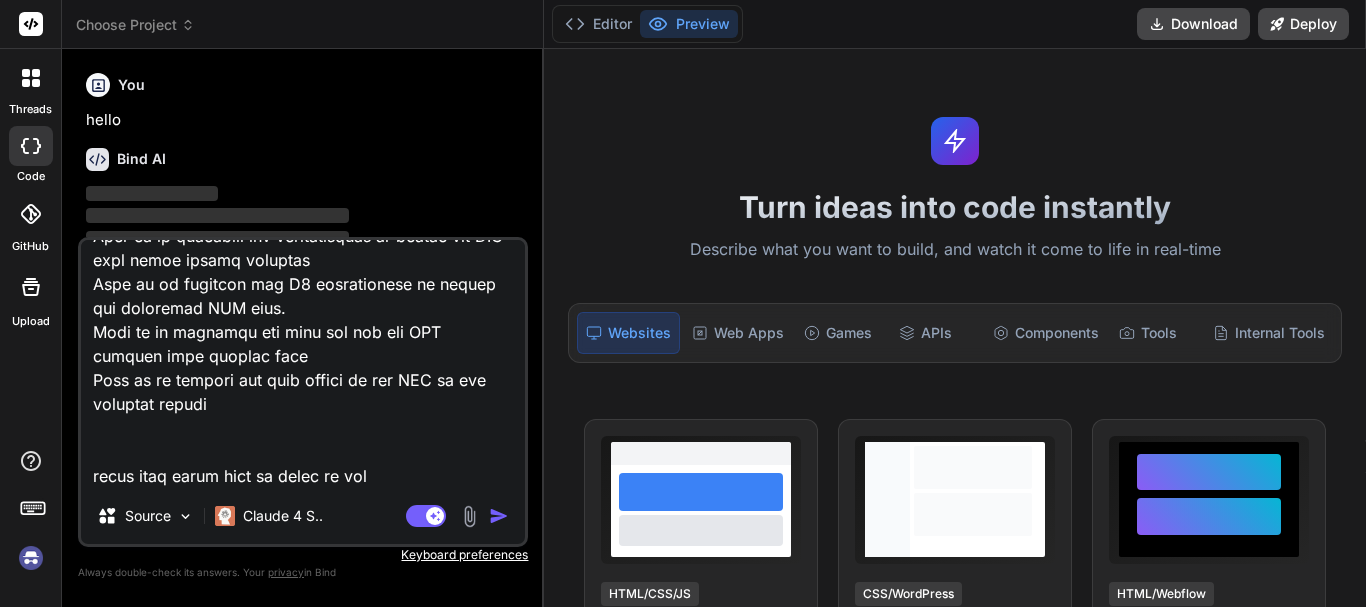 type on "Implement migration to create the database structure for tissue error reporting
Work on to implement the logic to store the multiple tissue array in database
Work on to implement the functionality to store the pdf in folder and database and send in the API response
Work on to create the design the PDF for tissue error reporting
Work on to fetch the dynamic data on the PFD of tissue error report
Work on to modify the logic and response in clinic-Locations API
Work on to modify the the inventoryRecord API and send the updated_at and PDF URL in the response
Work on to create the inventory service to use in inventory report API
Work on to analyze implement the migration to create the database structure for refresh token API
Work on to modify the Verify OTP API to store the refresh token details and implement functionality to expire the auth token
Work on to create the API for verify the last token and create the new auth token
Work on to modify the sanctum middleware according to the refresh token API
Work ..." 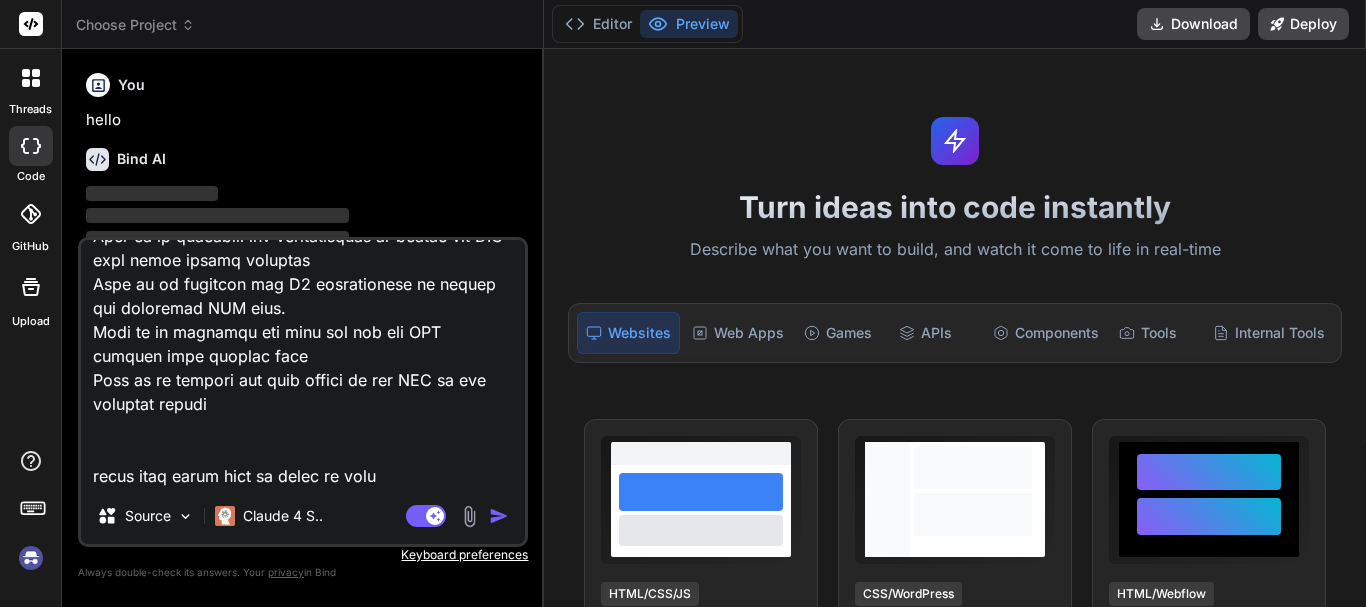 type on "Implement migration to create the database structure for tissue error reporting
Work on to implement the logic to store the multiple tissue array in database
Work on to implement the functionality to store the pdf in folder and database and send in the API response
Work on to create the design the PDF for tissue error reporting
Work on to fetch the dynamic data on the PFD of tissue error report
Work on to modify the logic and response in clinic-Locations API
Work on to modify the the inventoryRecord API and send the updated_at and PDF URL in the response
Work on to create the inventory service to use in inventory report API
Work on to analyze implement the migration to create the database structure for refresh token API
Work on to modify the Verify OTP API to store the refresh token details and implement functionality to expire the auth token
Work on to create the API for verify the last token and create the new auth token
Work on to modify the sanctum middleware according to the refresh token API
Work ..." 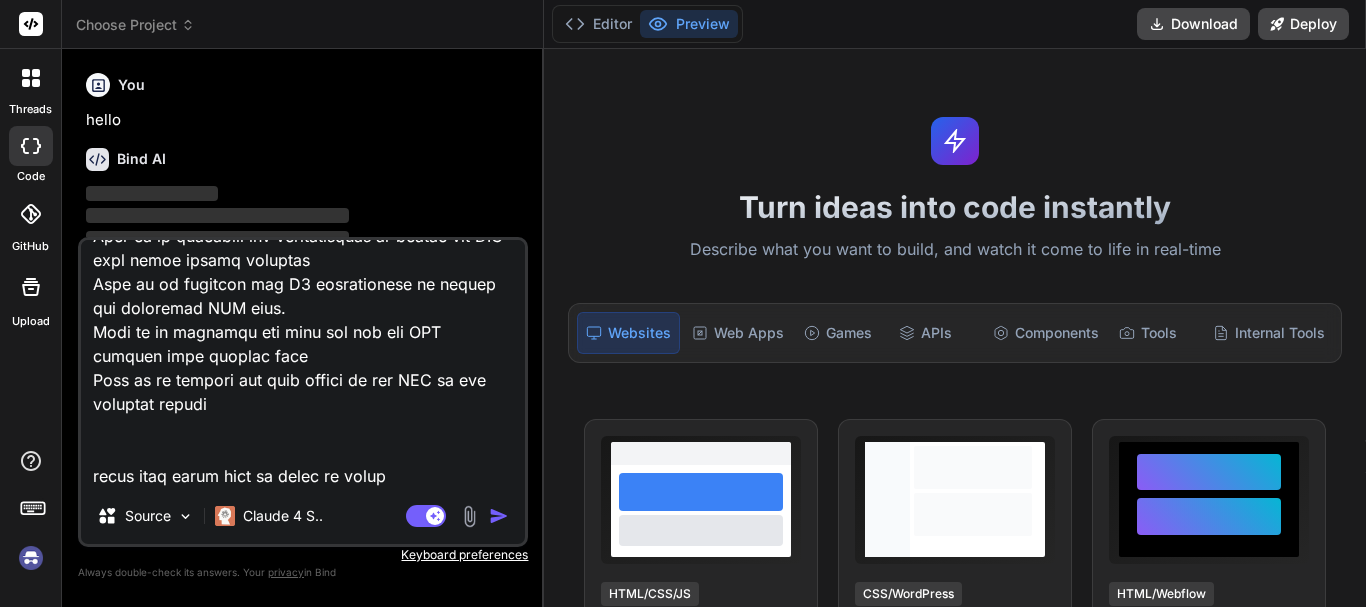 type on "Implement migration to create the database structure for tissue error reporting
Work on to implement the logic to store the multiple tissue array in database
Work on to implement the functionality to store the pdf in folder and database and send in the API response
Work on to create the design the PDF for tissue error reporting
Work on to fetch the dynamic data on the PFD of tissue error report
Work on to modify the logic and response in clinic-Locations API
Work on to modify the the inventoryRecord API and send the updated_at and PDF URL in the response
Work on to create the inventory service to use in inventory report API
Work on to analyze implement the migration to create the database structure for refresh token API
Work on to modify the Verify OTP API to store the refresh token details and implement functionality to expire the auth token
Work on to create the API for verify the last token and create the new auth token
Work on to modify the sanctum middleware according to the refresh token API
Work ..." 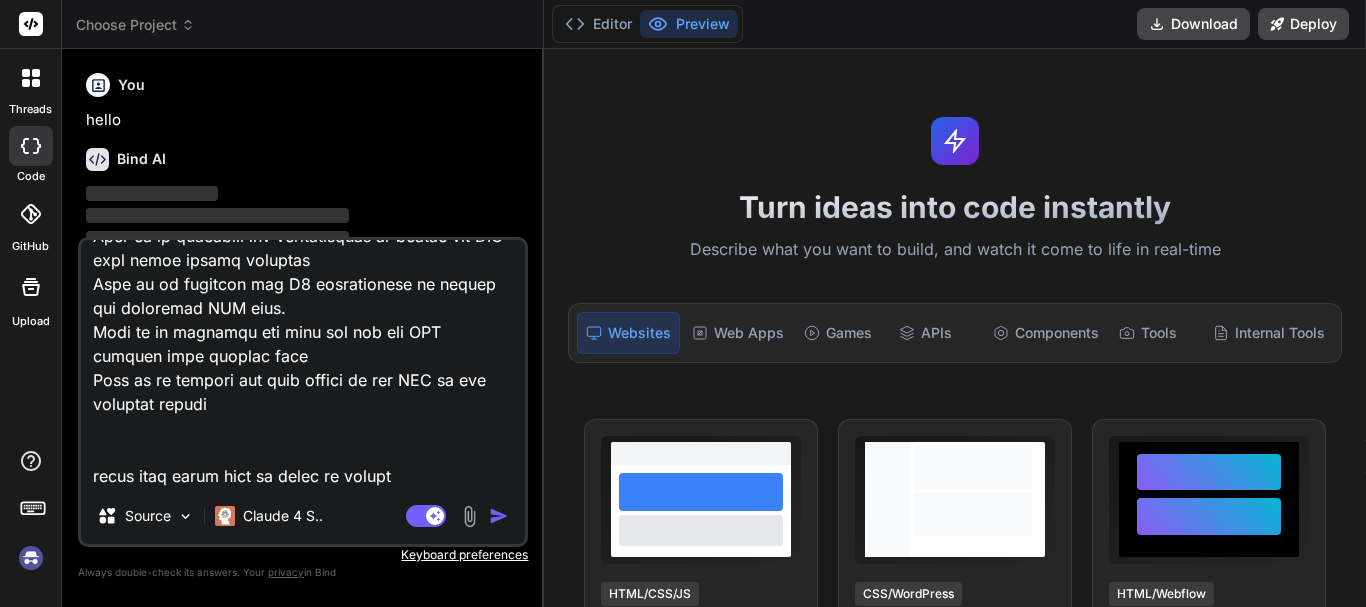 type on "Implement migration to create the database structure for tissue error reporting
Work on to implement the logic to store the multiple tissue array in database
Work on to implement the functionality to store the pdf in folder and database and send in the API response
Work on to create the design the PDF for tissue error reporting
Work on to fetch the dynamic data on the PFD of tissue error report
Work on to modify the logic and response in clinic-Locations API
Work on to modify the the inventoryRecord API and send the updated_at and PDF URL in the response
Work on to create the inventory service to use in inventory report API
Work on to analyze implement the migration to create the database structure for refresh token API
Work on to modify the Verify OTP API to store the refresh token details and implement functionality to expire the auth token
Work on to create the API for verify the last token and create the new auth token
Work on to modify the sanctum middleware according to the refresh token API
Work ..." 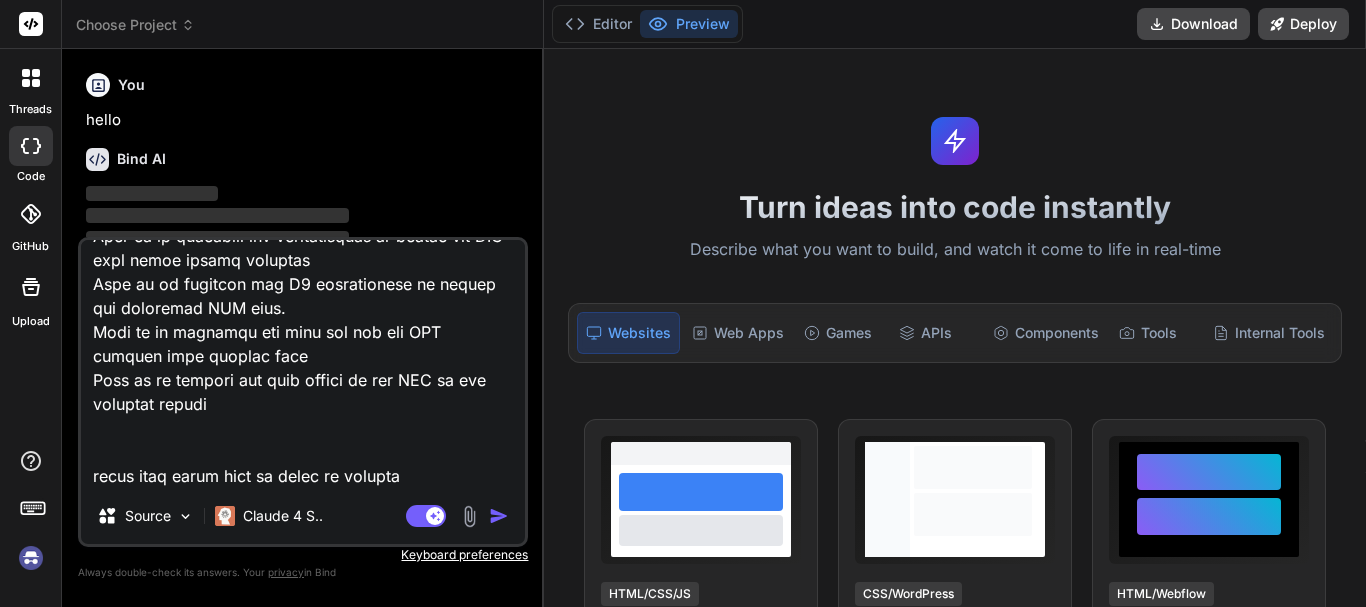 type on "x" 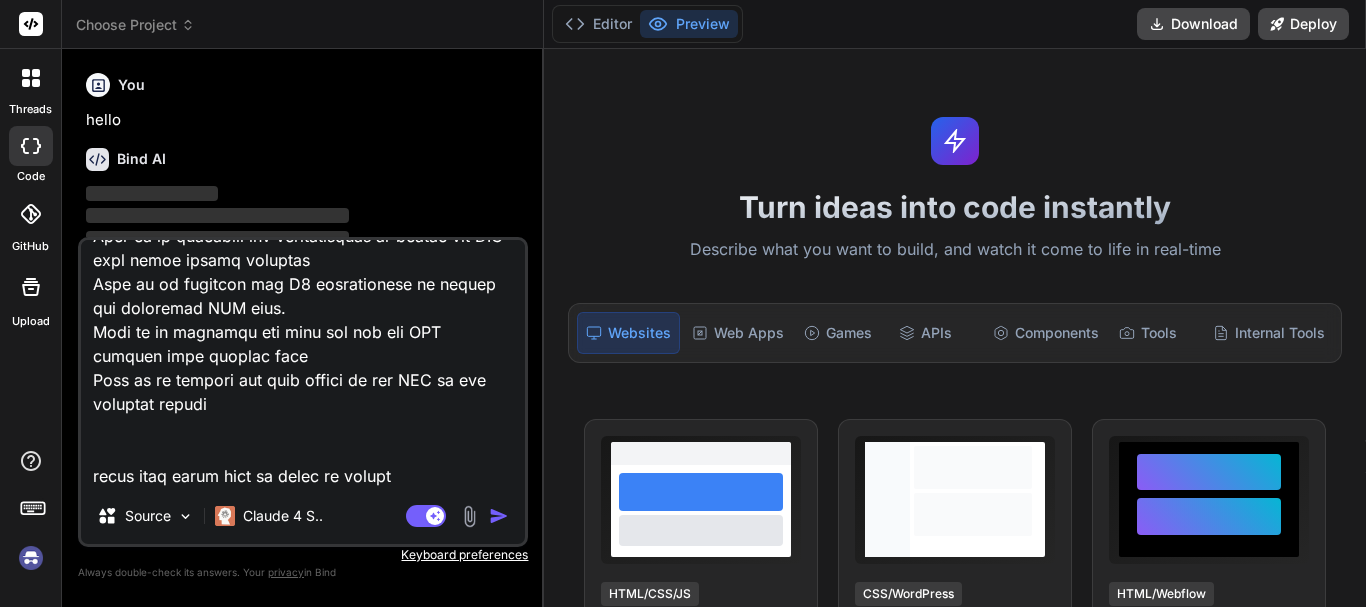 type on "Implement migration to create the database structure for tissue error reporting
Work on to implement the logic to store the multiple tissue array in database
Work on to implement the functionality to store the pdf in folder and database and send in the API response
Work on to create the design the PDF for tissue error reporting
Work on to fetch the dynamic data on the PFD of tissue error report
Work on to modify the logic and response in clinic-Locations API
Work on to modify the the inventoryRecord API and send the updated_at and PDF URL in the response
Work on to create the inventory service to use in inventory report API
Work on to analyze implement the migration to create the database structure for refresh token API
Work on to modify the Verify OTP API to store the refresh token details and implement functionality to expire the auth token
Work on to create the API for verify the last token and create the new auth token
Work on to modify the sanctum middleware according to the refresh token API
Work ..." 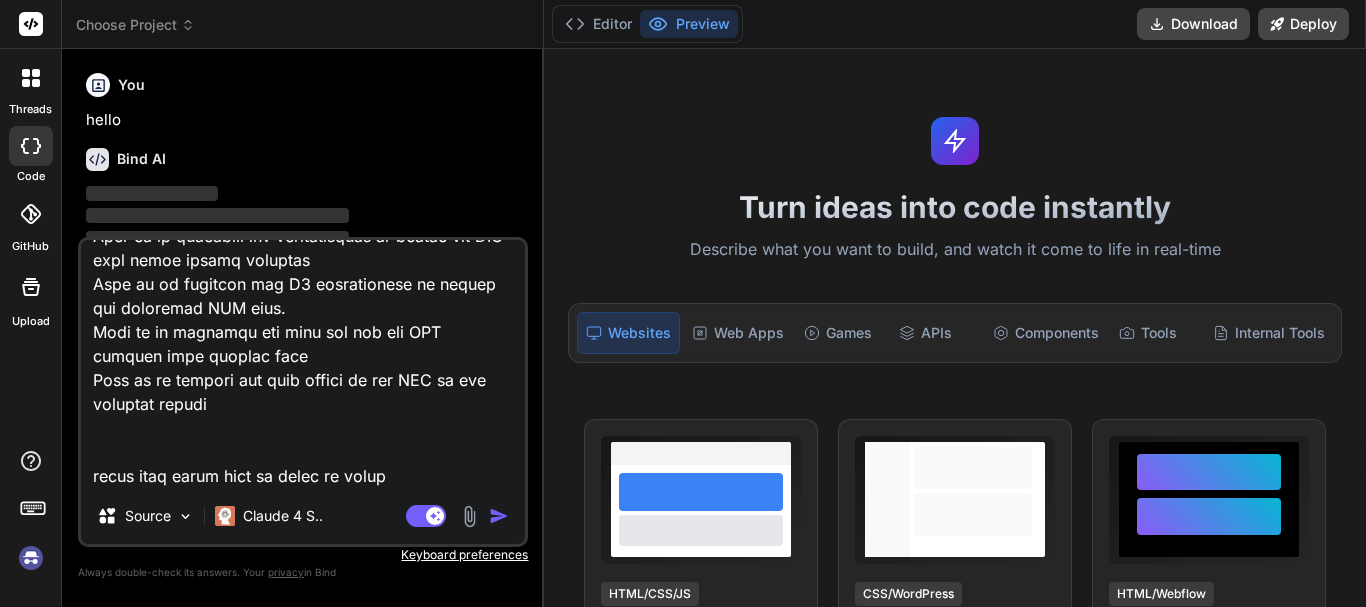 type on "Implement migration to create the database structure for tissue error reporting
Work on to implement the logic to store the multiple tissue array in database
Work on to implement the functionality to store the pdf in folder and database and send in the API response
Work on to create the design the PDF for tissue error reporting
Work on to fetch the dynamic data on the PFD of tissue error report
Work on to modify the logic and response in clinic-Locations API
Work on to modify the the inventoryRecord API and send the updated_at and PDF URL in the response
Work on to create the inventory service to use in inventory report API
Work on to analyze implement the migration to create the database structure for refresh token API
Work on to modify the Verify OTP API to store the refresh token details and implement functionality to expire the auth token
Work on to create the API for verify the last token and create the new auth token
Work on to modify the sanctum middleware according to the refresh token API
Work ..." 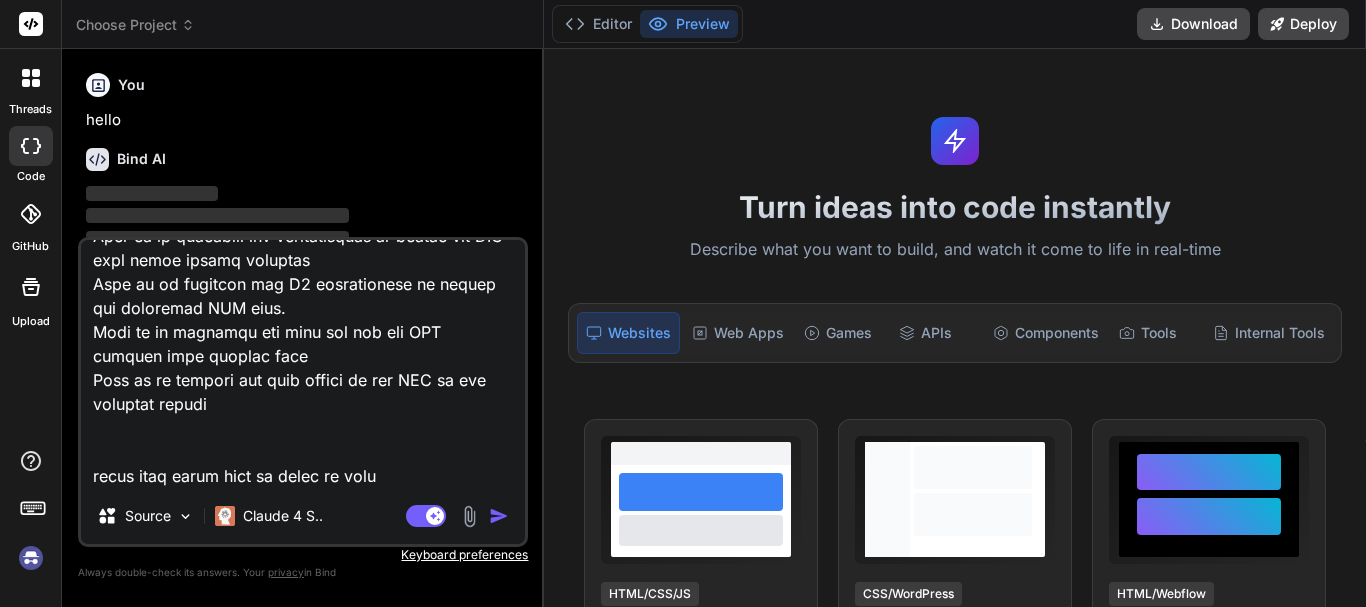 type on "Implement migration to create the database structure for tissue error reporting
Work on to implement the logic to store the multiple tissue array in database
Work on to implement the functionality to store the pdf in folder and database and send in the API response
Work on to create the design the PDF for tissue error reporting
Work on to fetch the dynamic data on the PFD of tissue error report
Work on to modify the logic and response in clinic-Locations API
Work on to modify the the inventoryRecord API and send the updated_at and PDF URL in the response
Work on to create the inventory service to use in inventory report API
Work on to analyze implement the migration to create the database structure for refresh token API
Work on to modify the Verify OTP API to store the refresh token details and implement functionality to expire the auth token
Work on to create the API for verify the last token and create the new auth token
Work on to modify the sanctum middleware according to the refresh token API
Work ..." 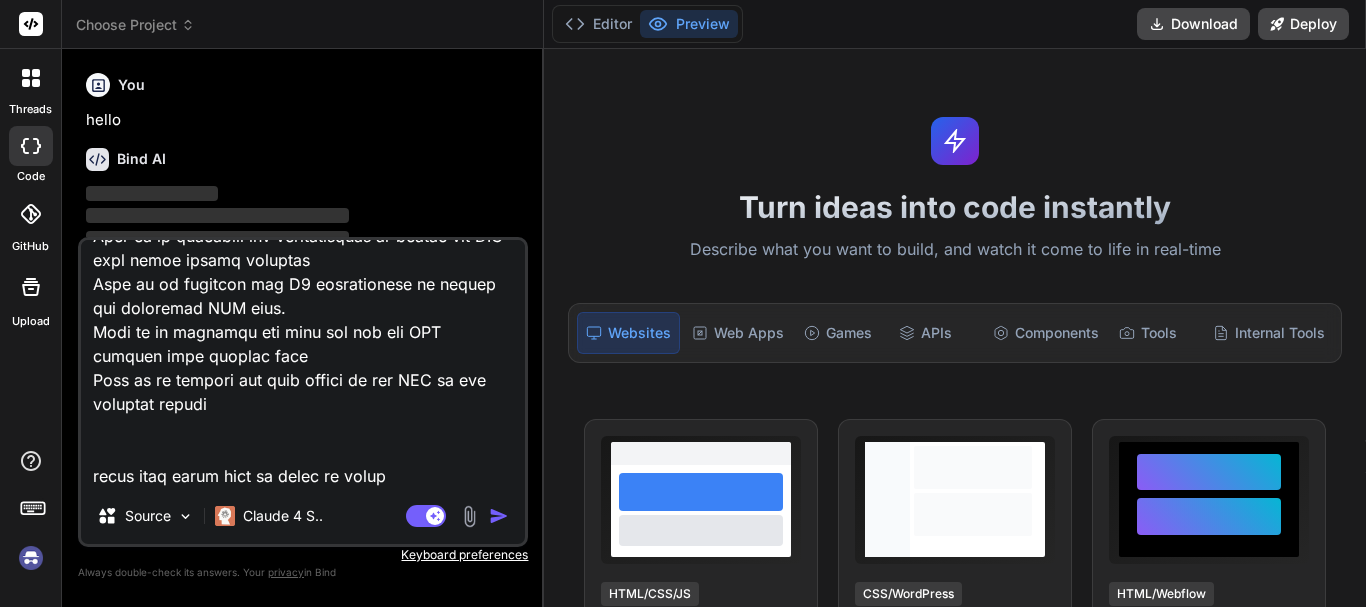 type on "x" 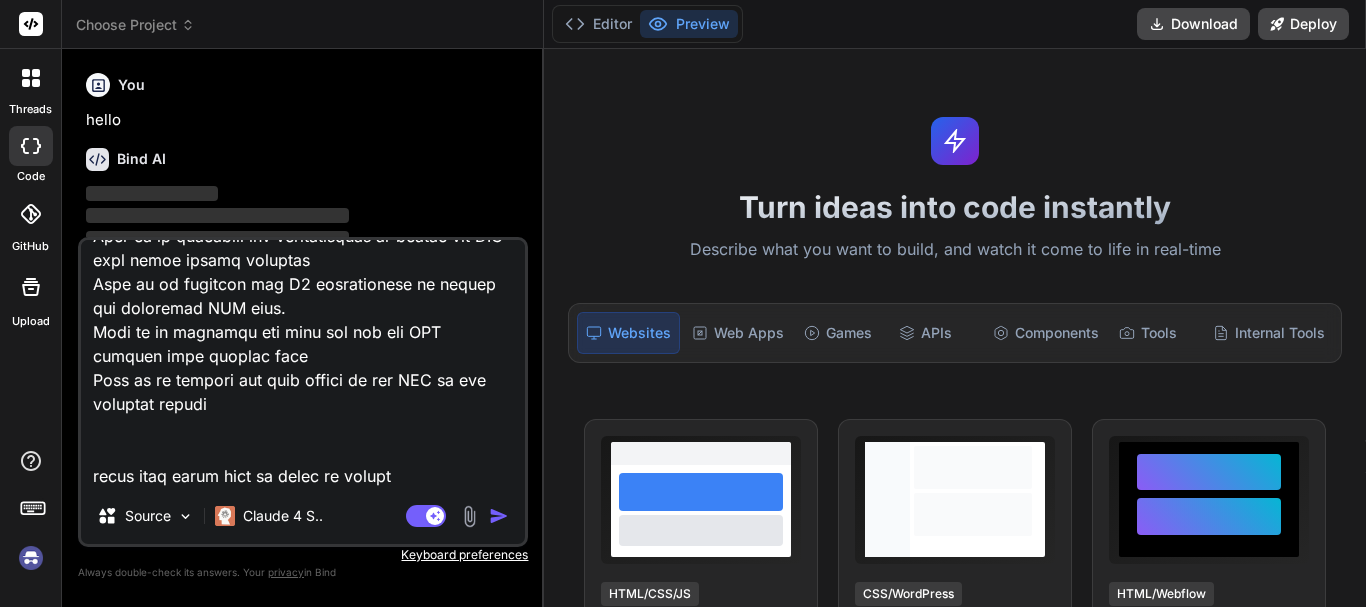 type on "Implement migration to create the database structure for tissue error reporting
Work on to implement the logic to store the multiple tissue array in database
Work on to implement the functionality to store the pdf in folder and database and send in the API response
Work on to create the design the PDF for tissue error reporting
Work on to fetch the dynamic data on the PFD of tissue error report
Work on to modify the logic and response in clinic-Locations API
Work on to modify the the inventoryRecord API and send the updated_at and PDF URL in the response
Work on to create the inventory service to use in inventory report API
Work on to analyze implement the migration to create the database structure for refresh token API
Work on to modify the Verify OTP API to store the refresh token details and implement functionality to expire the auth token
Work on to create the API for verify the last token and create the new auth token
Work on to modify the sanctum middleware according to the refresh token API
Work ..." 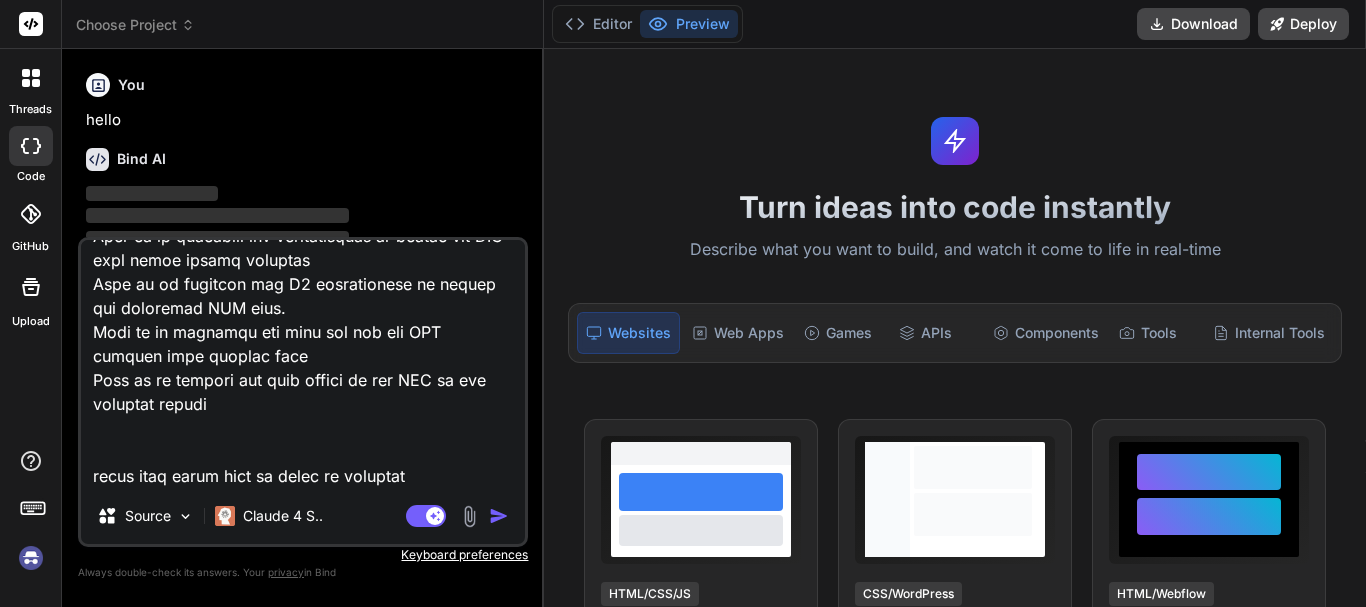 type on "Implement migration to create the database structure for tissue error reporting
Work on to implement the logic to store the multiple tissue array in database
Work on to implement the functionality to store the pdf in folder and database and send in the API response
Work on to create the design the PDF for tissue error reporting
Work on to fetch the dynamic data on the PFD of tissue error report
Work on to modify the logic and response in clinic-Locations API
Work on to modify the the inventoryRecord API and send the updated_at and PDF URL in the response
Work on to create the inventory service to use in inventory report API
Work on to analyze implement the migration to create the database structure for refresh token API
Work on to modify the Verify OTP API to store the refresh token details and implement functionality to expire the auth token
Work on to create the API for verify the last token and create the new auth token
Work on to modify the sanctum middleware according to the refresh token API
Work ..." 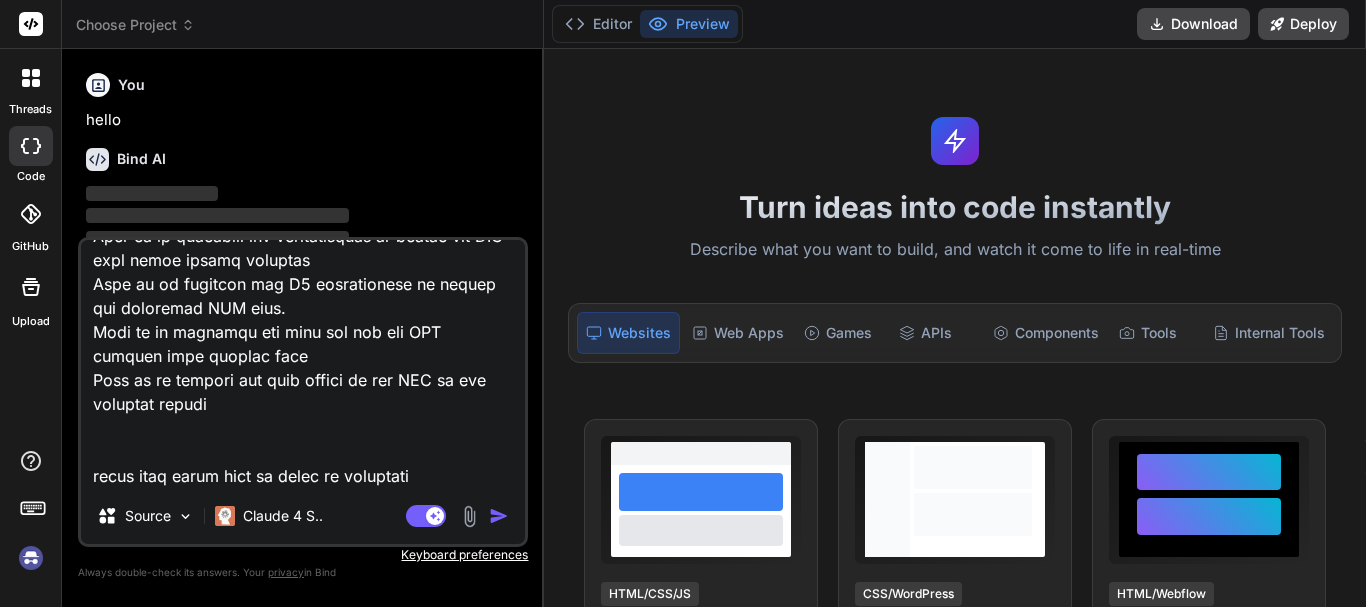 type on "Implement migration to create the database structure for tissue error reporting
Work on to implement the logic to store the multiple tissue array in database
Work on to implement the functionality to store the pdf in folder and database and send in the API response
Work on to create the design the PDF for tissue error reporting
Work on to fetch the dynamic data on the PFD of tissue error report
Work on to modify the logic and response in clinic-Locations API
Work on to modify the the inventoryRecord API and send the updated_at and PDF URL in the response
Work on to create the inventory service to use in inventory report API
Work on to analyze implement the migration to create the database structure for refresh token API
Work on to modify the Verify OTP API to store the refresh token details and implement functionality to expire the auth token
Work on to create the API for verify the last token and create the new auth token
Work on to modify the sanctum middleware according to the refresh token API
Work ..." 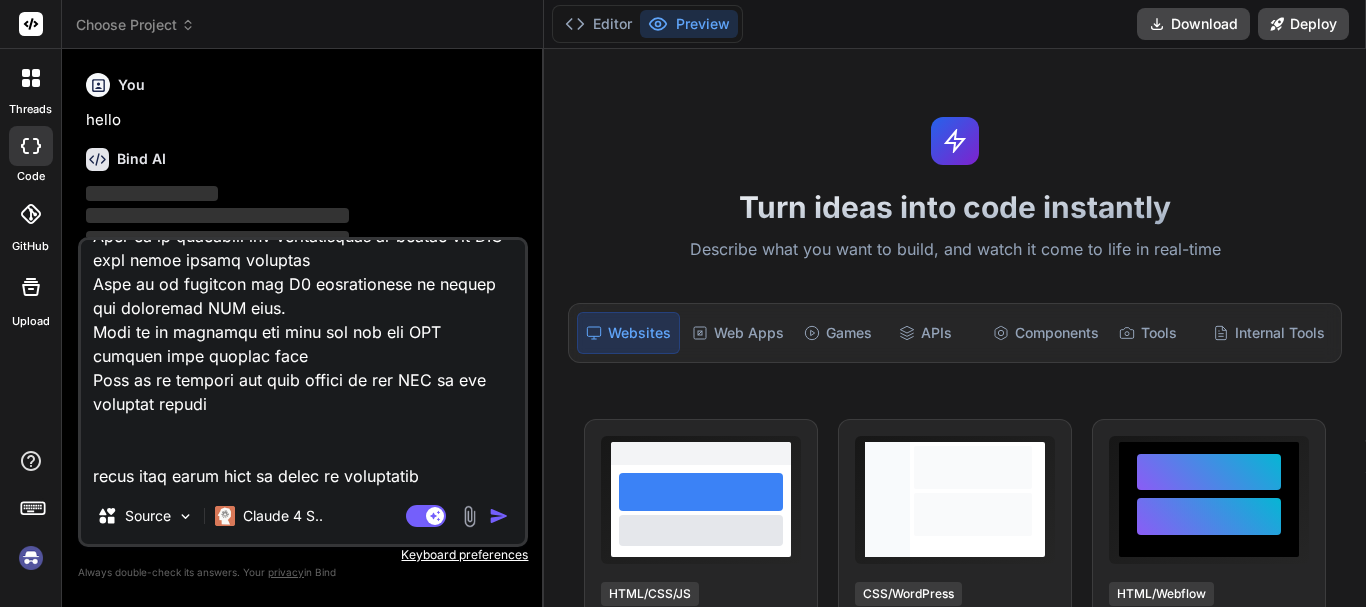 type on "Implement migration to create the database structure for tissue error reporting
Work on to implement the logic to store the multiple tissue array in database
Work on to implement the functionality to store the pdf in folder and database and send in the API response
Work on to create the design the PDF for tissue error reporting
Work on to fetch the dynamic data on the PFD of tissue error report
Work on to modify the logic and response in clinic-Locations API
Work on to modify the the inventoryRecord API and send the updated_at and PDF URL in the response
Work on to create the inventory service to use in inventory report API
Work on to analyze implement the migration to create the database structure for refresh token API
Work on to modify the Verify OTP API to store the refresh token details and implement functionality to expire the auth token
Work on to create the API for verify the last token and create the new auth token
Work on to modify the sanctum middleware according to the refresh token API
Work ..." 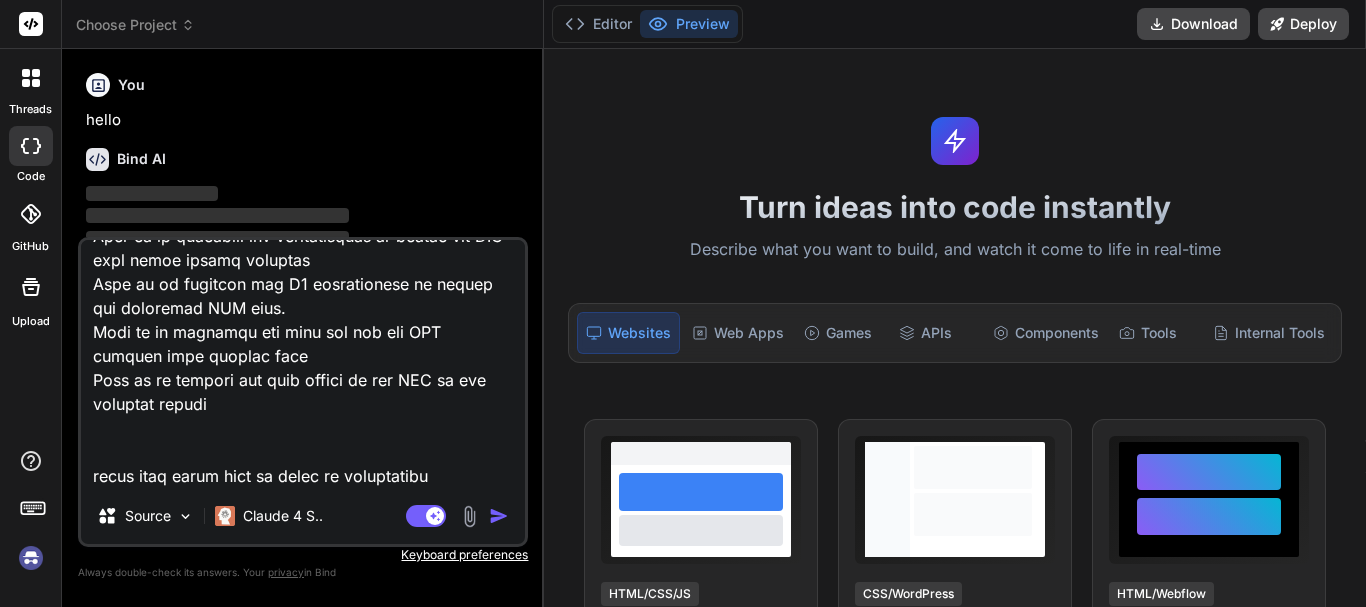 type on "Implement migration to create the database structure for tissue error reporting
Work on to implement the logic to store the multiple tissue array in database
Work on to implement the functionality to store the pdf in folder and database and send in the API response
Work on to create the design the PDF for tissue error reporting
Work on to fetch the dynamic data on the PFD of tissue error report
Work on to modify the logic and response in clinic-Locations API
Work on to modify the the inventoryRecord API and send the updated_at and PDF URL in the response
Work on to create the inventory service to use in inventory report API
Work on to analyze implement the migration to create the database structure for refresh token API
Work on to modify the Verify OTP API to store the refresh token details and implement functionality to expire the auth token
Work on to create the API for verify the last token and create the new auth token
Work on to modify the sanctum middleware according to the refresh token API
Work ..." 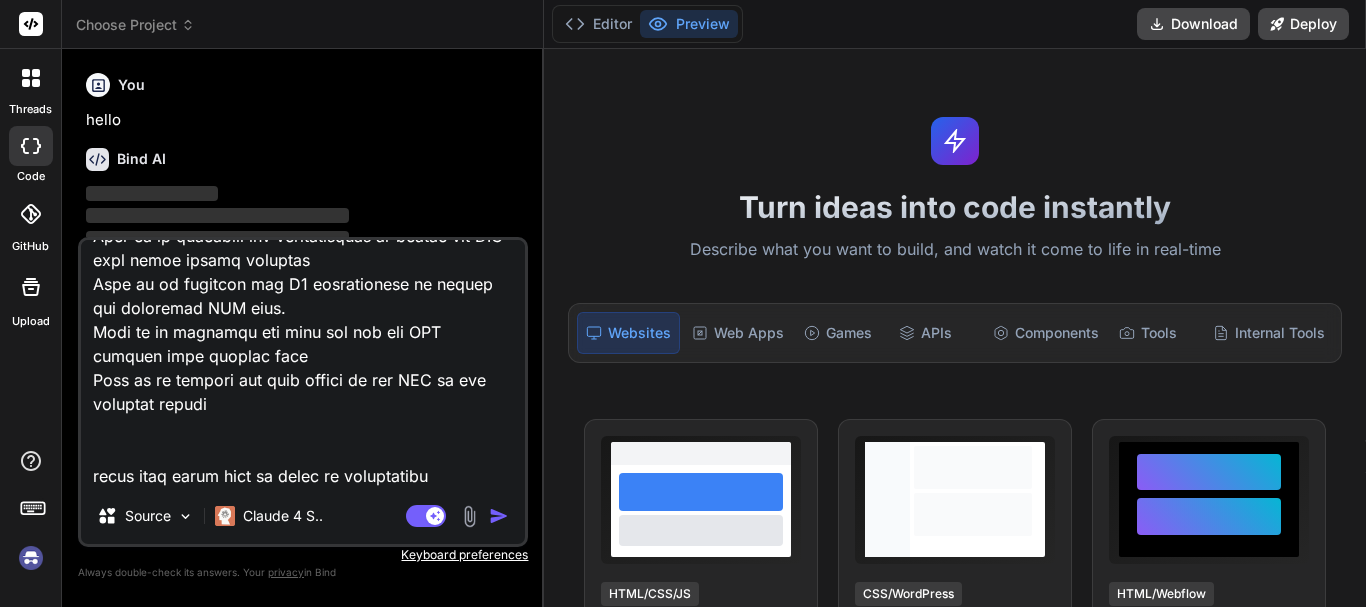 type on "x" 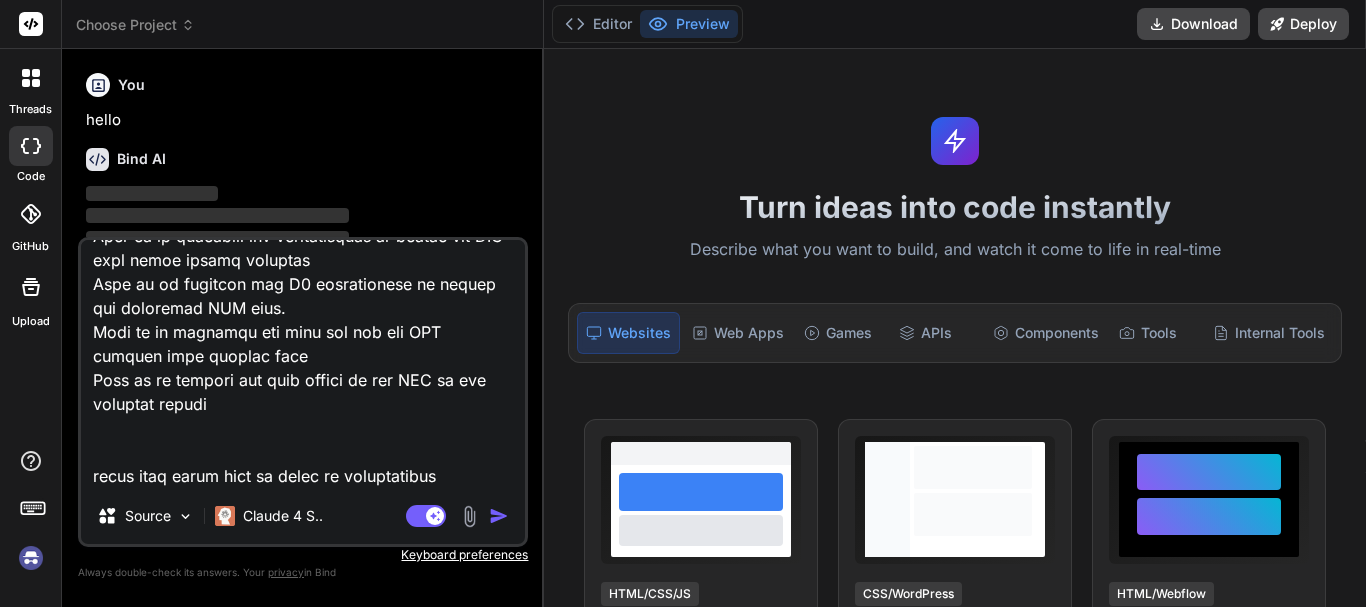 type on "Implement migration to create the database structure for tissue error reporting
Work on to implement the logic to store the multiple tissue array in database
Work on to implement the functionality to store the pdf in folder and database and send in the API response
Work on to create the design the PDF for tissue error reporting
Work on to fetch the dynamic data on the PFD of tissue error report
Work on to modify the logic and response in clinic-Locations API
Work on to modify the the inventoryRecord API and send the updated_at and PDF URL in the response
Work on to create the inventory service to use in inventory report API
Work on to analyze implement the migration to create the database structure for refresh token API
Work on to modify the Verify OTP API to store the refresh token details and implement functionality to expire the auth token
Work on to create the API for verify the last token and create the new auth token
Work on to modify the sanctum middleware according to the refresh token API
Work ..." 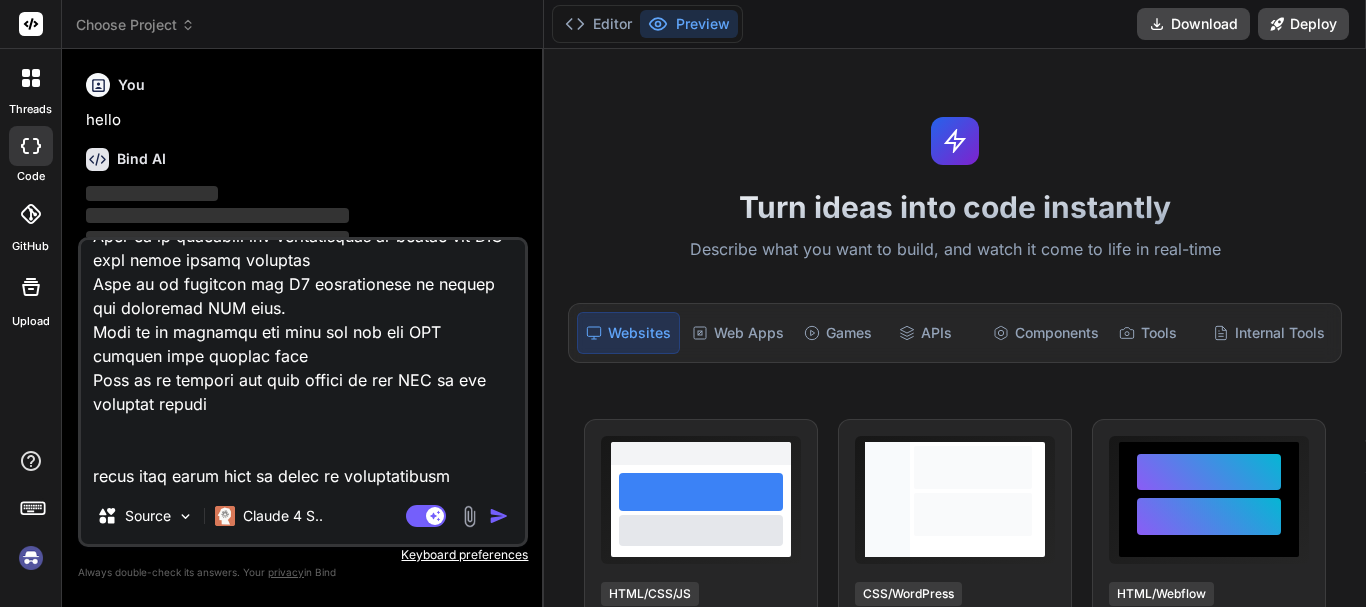 type on "Implement migration to create the database structure for tissue error reporting
Work on to implement the logic to store the multiple tissue array in database
Work on to implement the functionality to store the pdf in folder and database and send in the API response
Work on to create the design the PDF for tissue error reporting
Work on to fetch the dynamic data on the PFD of tissue error report
Work on to modify the logic and response in clinic-Locations API
Work on to modify the the inventoryRecord API and send the updated_at and PDF URL in the response
Work on to create the inventory service to use in inventory report API
Work on to analyze implement the migration to create the database structure for refresh token API
Work on to modify the Verify OTP API to store the refresh token details and implement functionality to expire the auth token
Work on to create the API for verify the last token and create the new auth token
Work on to modify the sanctum middleware according to the refresh token API
Work ..." 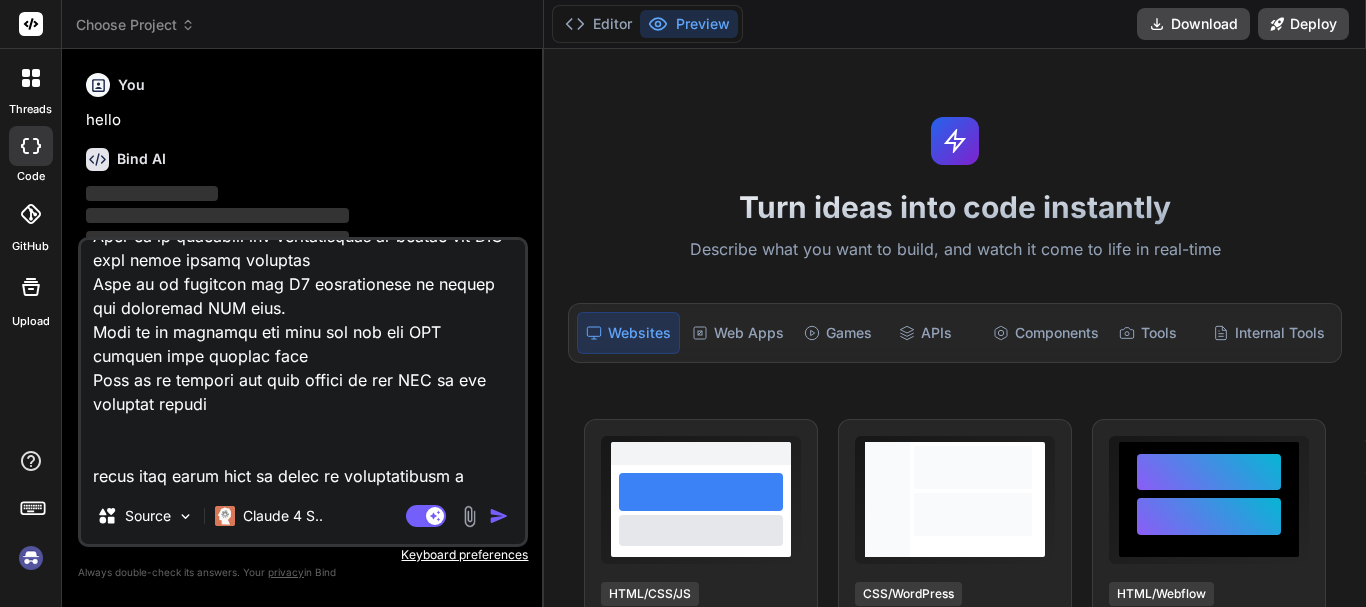 type on "Implement migration to create the database structure for tissue error reporting
Work on to implement the logic to store the multiple tissue array in database
Work on to implement the functionality to store the pdf in folder and database and send in the API response
Work on to create the design the PDF for tissue error reporting
Work on to fetch the dynamic data on the PFD of tissue error report
Work on to modify the logic and response in clinic-Locations API
Work on to modify the the inventoryRecord API and send the updated_at and PDF URL in the response
Work on to create the inventory service to use in inventory report API
Work on to analyze implement the migration to create the database structure for refresh token API
Work on to modify the Verify OTP API to store the refresh token details and implement functionality to expire the auth token
Work on to create the API for verify the last token and create the new auth token
Work on to modify the sanctum middleware according to the refresh token API
Work ..." 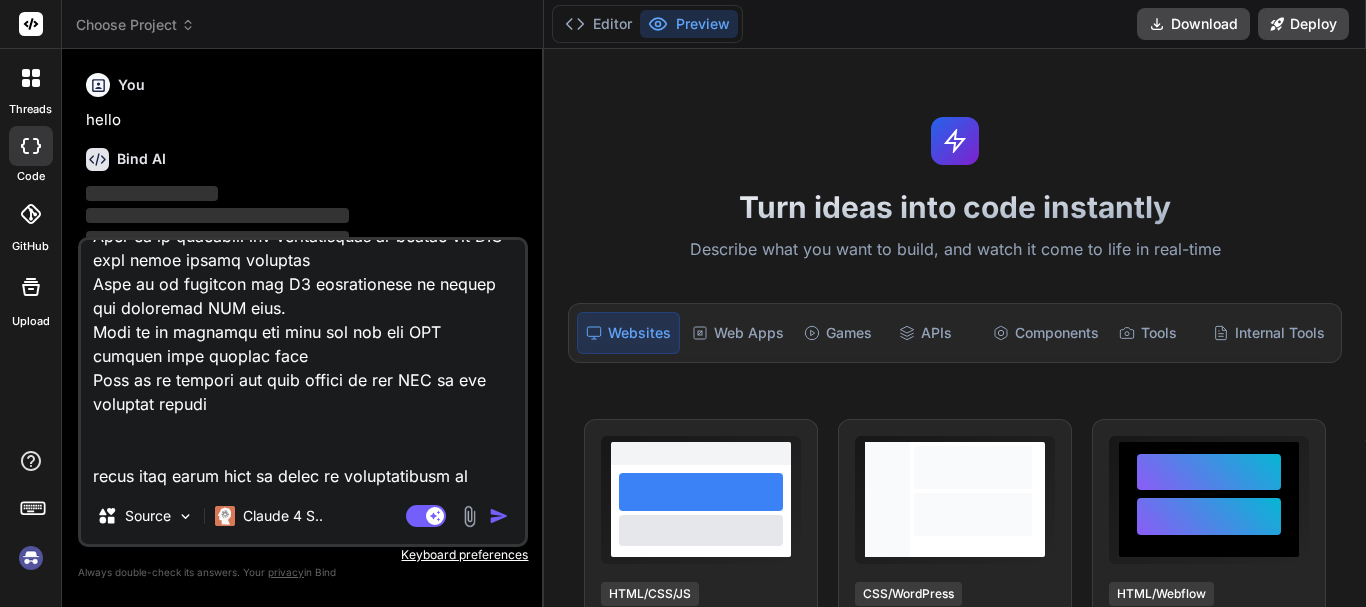 type on "Implement migration to create the database structure for tissue error reporting
Work on to implement the logic to store the multiple tissue array in database
Work on to implement the functionality to store the pdf in folder and database and send in the API response
Work on to create the design the PDF for tissue error reporting
Work on to fetch the dynamic data on the PFD of tissue error report
Work on to modify the logic and response in clinic-Locations API
Work on to modify the the inventoryRecord API and send the updated_at and PDF URL in the response
Work on to create the inventory service to use in inventory report API
Work on to analyze implement the migration to create the database structure for refresh token API
Work on to modify the Verify OTP API to store the refresh token details and implement functionality to expire the auth token
Work on to create the API for verify the last token and create the new auth token
Work on to modify the sanctum middleware according to the refresh token API
Work ..." 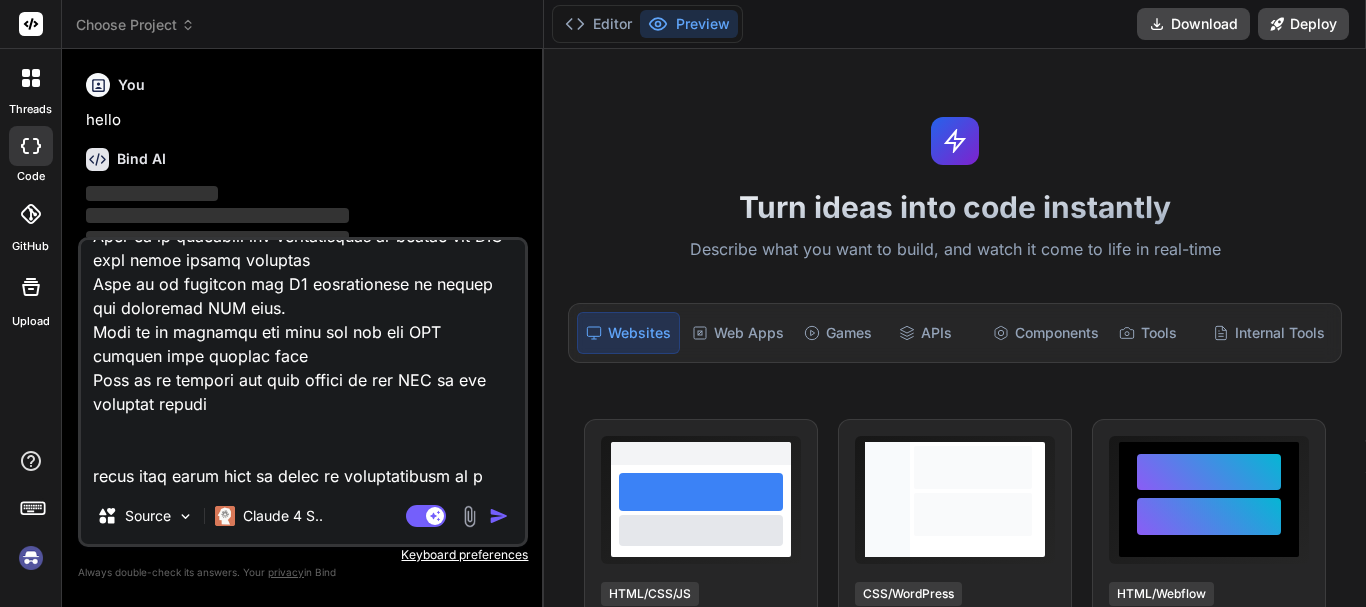 type on "Implement migration to create the database structure for tissue error reporting
Work on to implement the logic to store the multiple tissue array in database
Work on to implement the functionality to store the pdf in folder and database and send in the API response
Work on to create the design the PDF for tissue error reporting
Work on to fetch the dynamic data on the PFD of tissue error report
Work on to modify the logic and response in clinic-Locations API
Work on to modify the the inventoryRecord API and send the updated_at and PDF URL in the response
Work on to create the inventory service to use in inventory report API
Work on to analyze implement the migration to create the database structure for refresh token API
Work on to modify the Verify OTP API to store the refresh token details and implement functionality to expire the auth token
Work on to create the API for verify the last token and create the new auth token
Work on to modify the sanctum middleware according to the refresh token API
Work ..." 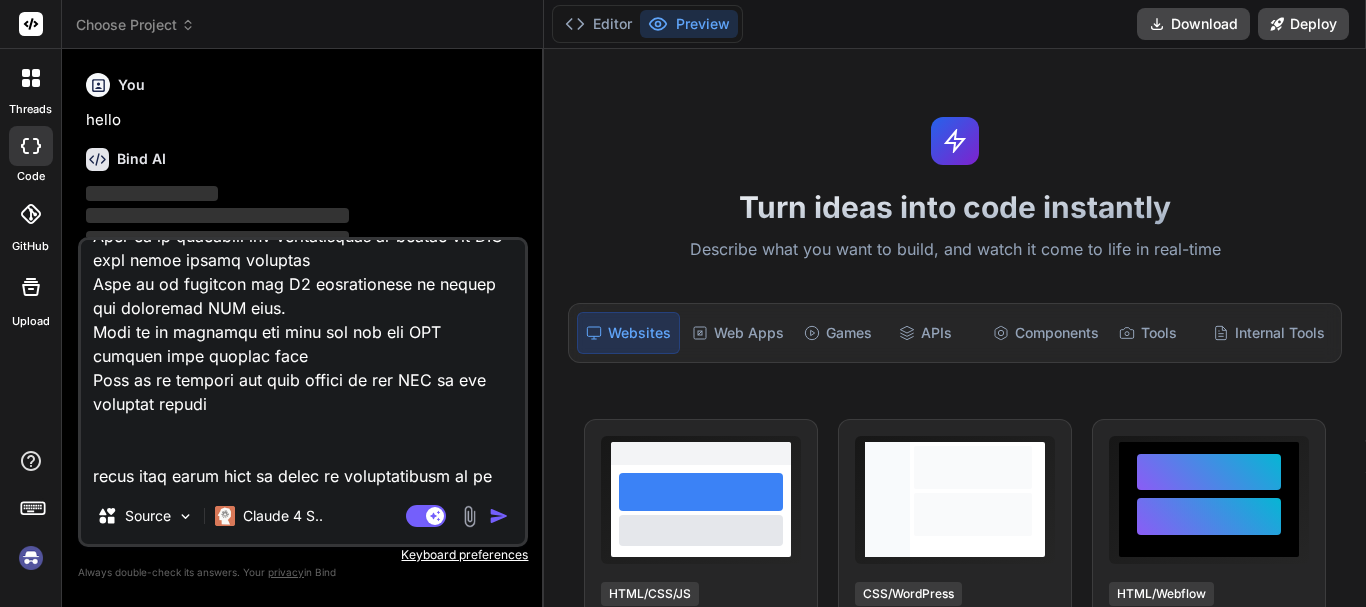 type on "Implement migration to create the database structure for tissue error reporting
Work on to implement the logic to store the multiple tissue array in database
Work on to implement the functionality to store the pdf in folder and database and send in the API response
Work on to create the design the PDF for tissue error reporting
Work on to fetch the dynamic data on the PFD of tissue error report
Work on to modify the logic and response in clinic-Locations API
Work on to modify the the inventoryRecord API and send the updated_at and PDF URL in the response
Work on to create the inventory service to use in inventory report API
Work on to analyze implement the migration to create the database structure for refresh token API
Work on to modify the Verify OTP API to store the refresh token details and implement functionality to expire the auth token
Work on to create the API for verify the last token and create the new auth token
Work on to modify the sanctum middleware according to the refresh token API
Work ..." 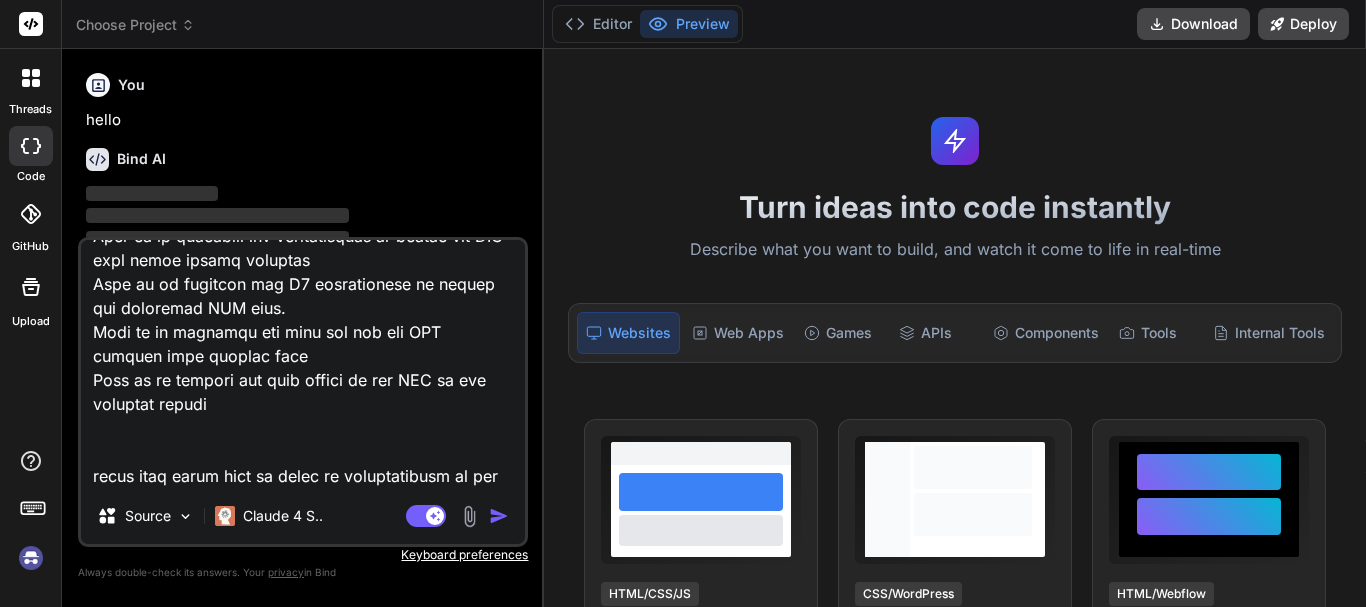 type on "Implement migration to create the database structure for tissue error reporting
Work on to implement the logic to store the multiple tissue array in database
Work on to implement the functionality to store the pdf in folder and database and send in the API response
Work on to create the design the PDF for tissue error reporting
Work on to fetch the dynamic data on the PFD of tissue error report
Work on to modify the logic and response in clinic-Locations API
Work on to modify the the inventoryRecord API and send the updated_at and PDF URL in the response
Work on to create the inventory service to use in inventory report API
Work on to analyze implement the migration to create the database structure for refresh token API
Work on to modify the Verify OTP API to store the refresh token details and implement functionality to expire the auth token
Work on to create the API for verify the last token and create the new auth token
Work on to modify the sanctum middleware according to the refresh token API
Work ..." 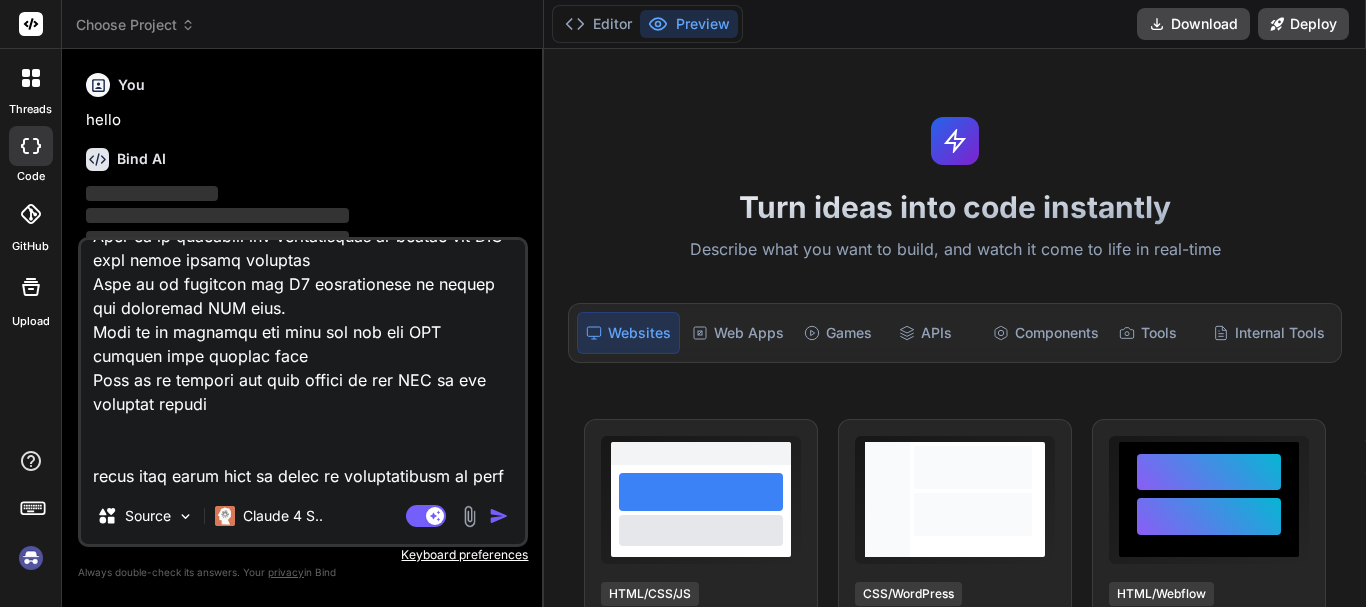 type on "Implement migration to create the database structure for tissue error reporting
Work on to implement the logic to store the multiple tissue array in database
Work on to implement the functionality to store the pdf in folder and database and send in the API response
Work on to create the design the PDF for tissue error reporting
Work on to fetch the dynamic data on the PFD of tissue error report
Work on to modify the logic and response in clinic-Locations API
Work on to modify the the inventoryRecord API and send the updated_at and PDF URL in the response
Work on to create the inventory service to use in inventory report API
Work on to analyze implement the migration to create the database structure for refresh token API
Work on to modify the Verify OTP API to store the refresh token details and implement functionality to expire the auth token
Work on to create the API for verify the last token and create the new auth token
Work on to modify the sanctum middleware according to the refresh token API
Work ..." 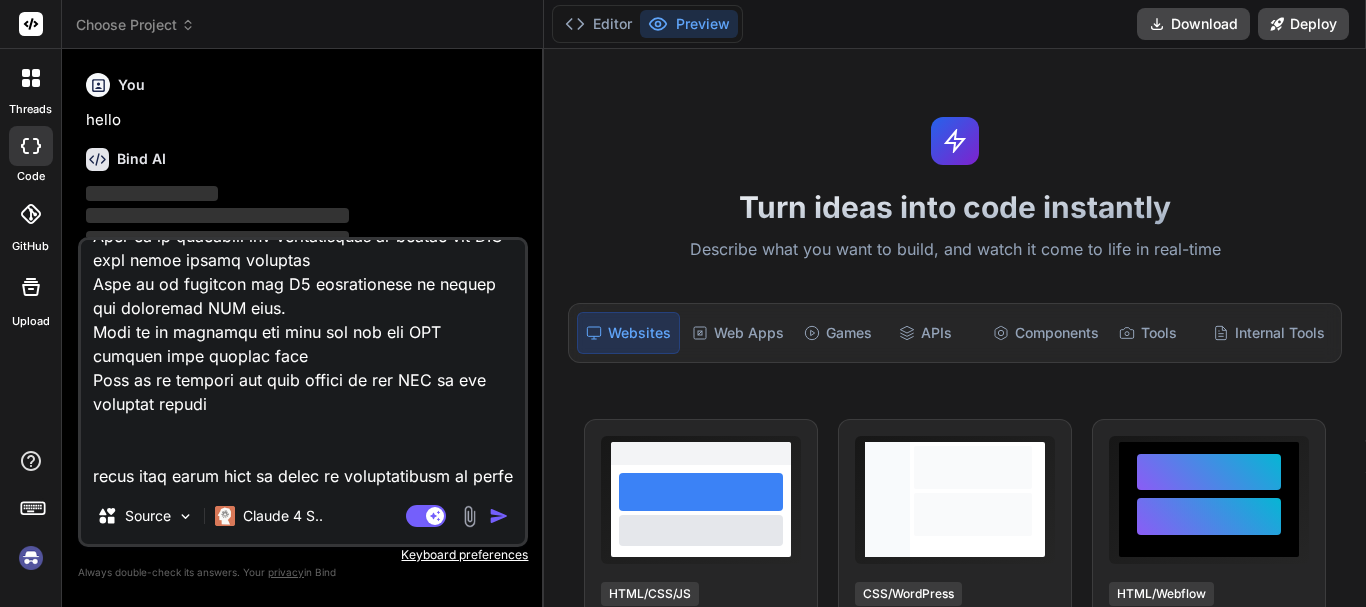 scroll, scrollTop: 746, scrollLeft: 0, axis: vertical 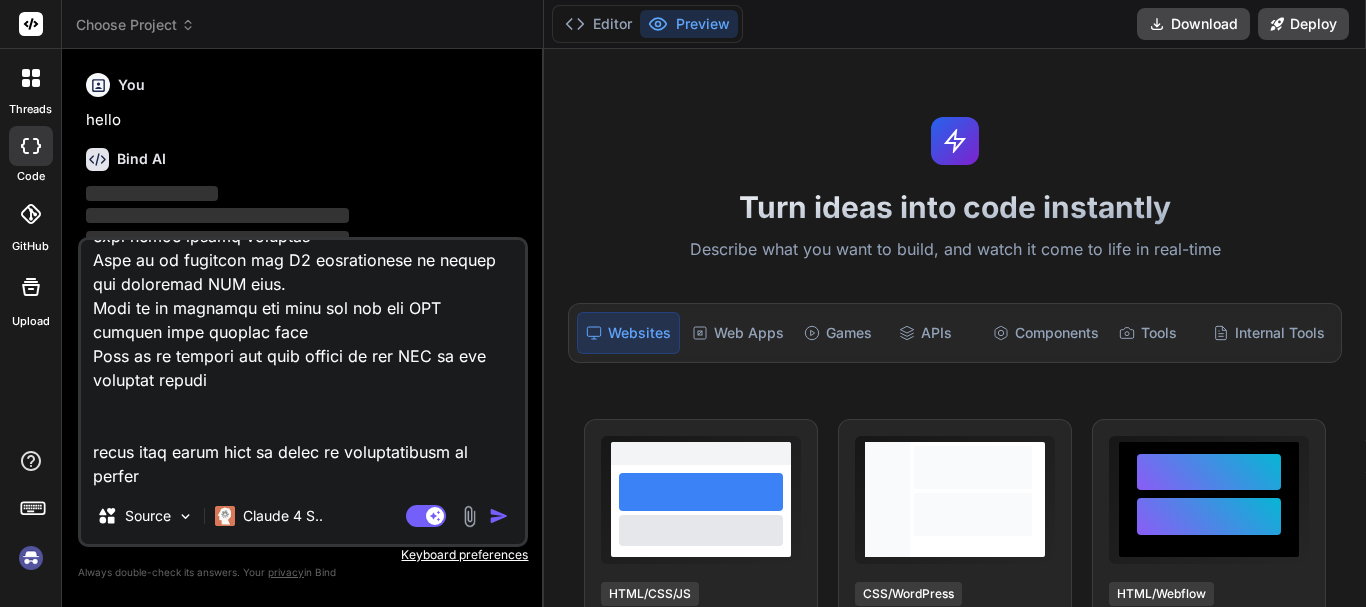 type on "Implement migration to create the database structure for tissue error reporting
Work on to implement the logic to store the multiple tissue array in database
Work on to implement the functionality to store the pdf in folder and database and send in the API response
Work on to create the design the PDF for tissue error reporting
Work on to fetch the dynamic data on the PFD of tissue error report
Work on to modify the logic and response in clinic-Locations API
Work on to modify the the inventoryRecord API and send the updated_at and PDF URL in the response
Work on to create the inventory service to use in inventory report API
Work on to analyze implement the migration to create the database structure for refresh token API
Work on to modify the Verify OTP API to store the refresh token details and implement functionality to expire the auth token
Work on to create the API for verify the last token and create the new auth token
Work on to modify the sanctum middleware according to the refresh token API
Work ..." 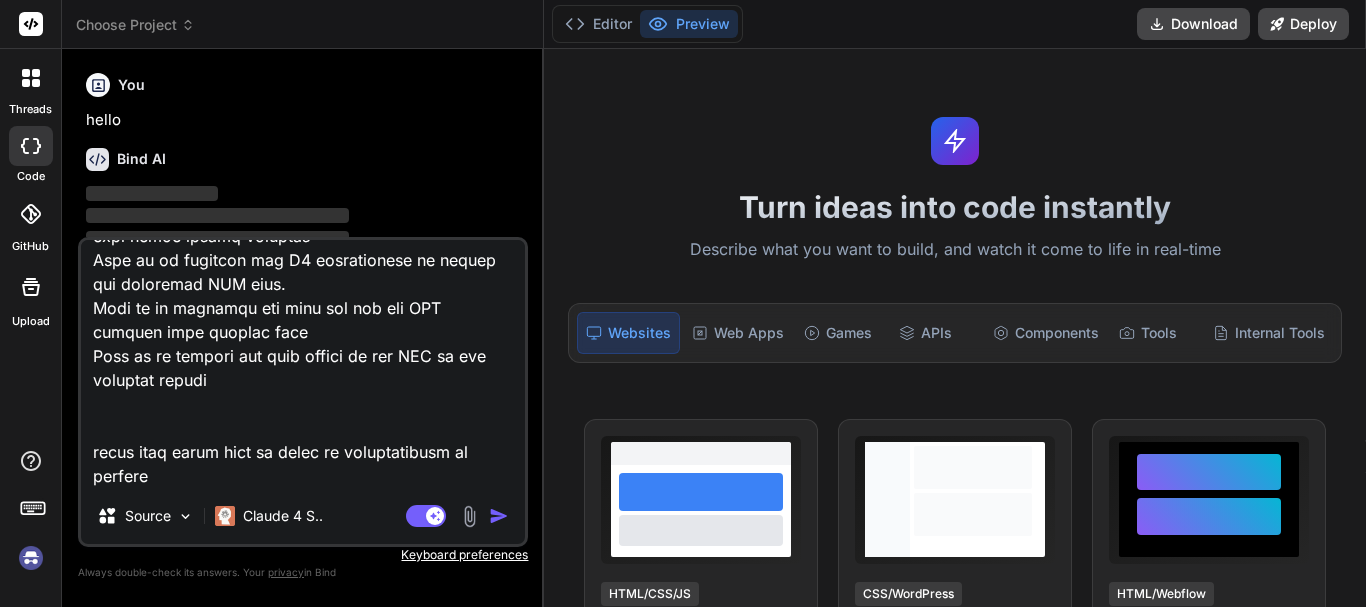type on "x" 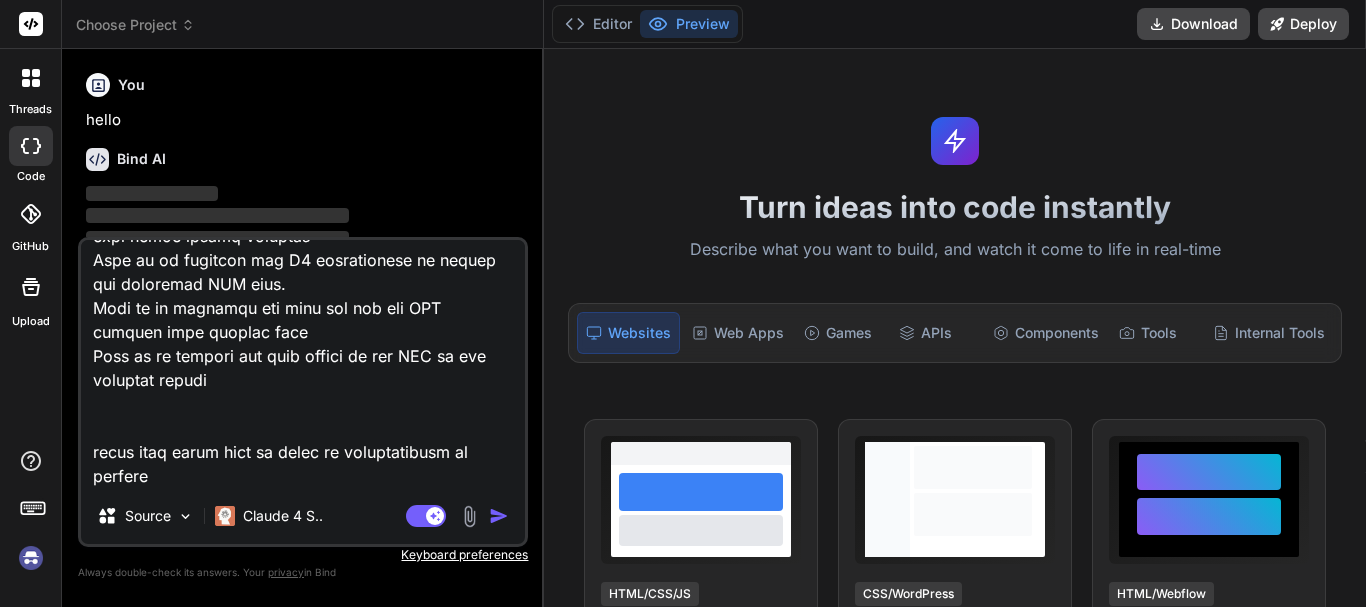 type 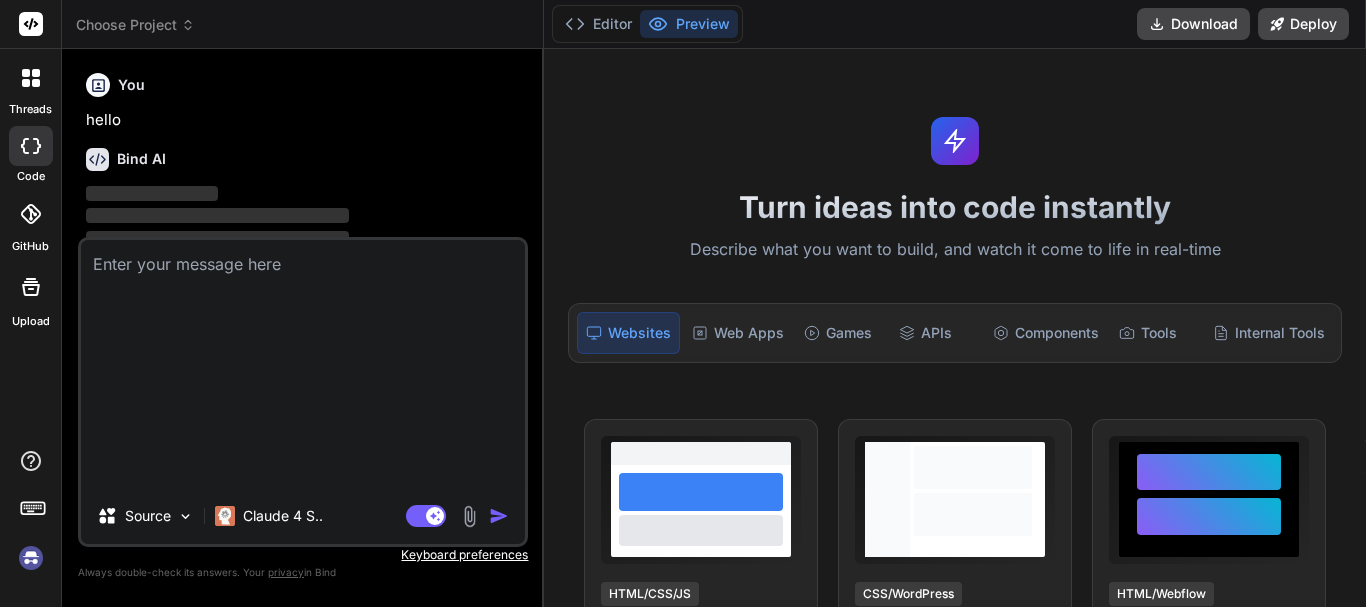 scroll, scrollTop: 0, scrollLeft: 0, axis: both 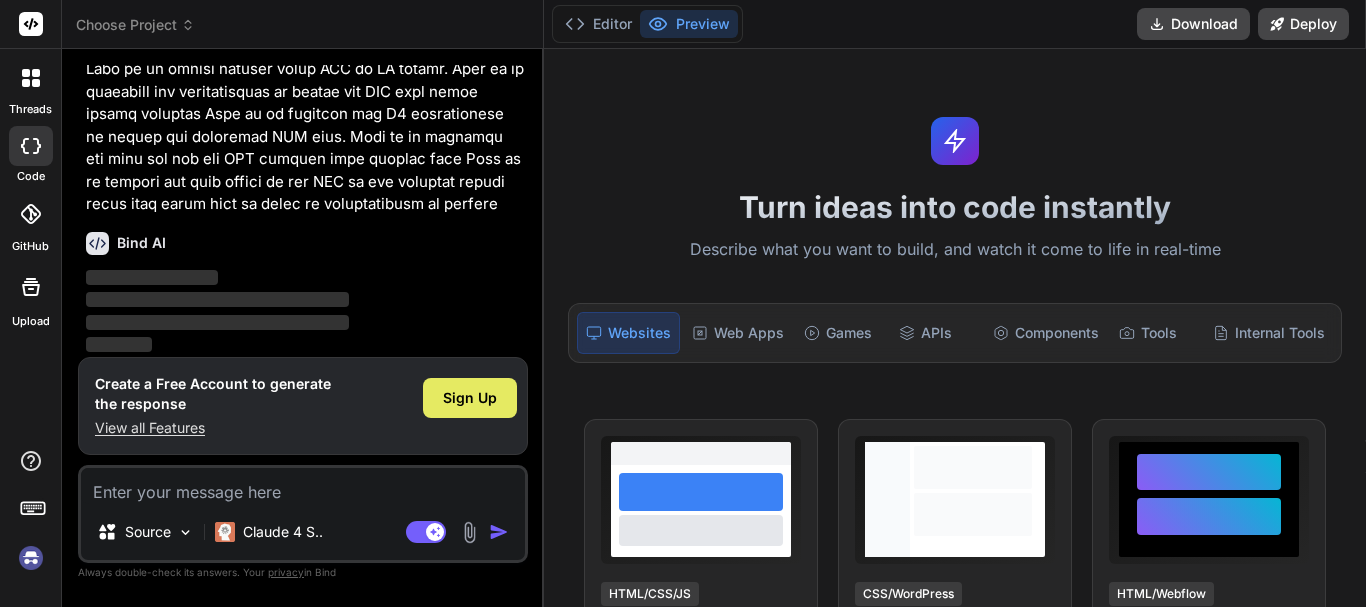 click on "Sign Up" at bounding box center (470, 398) 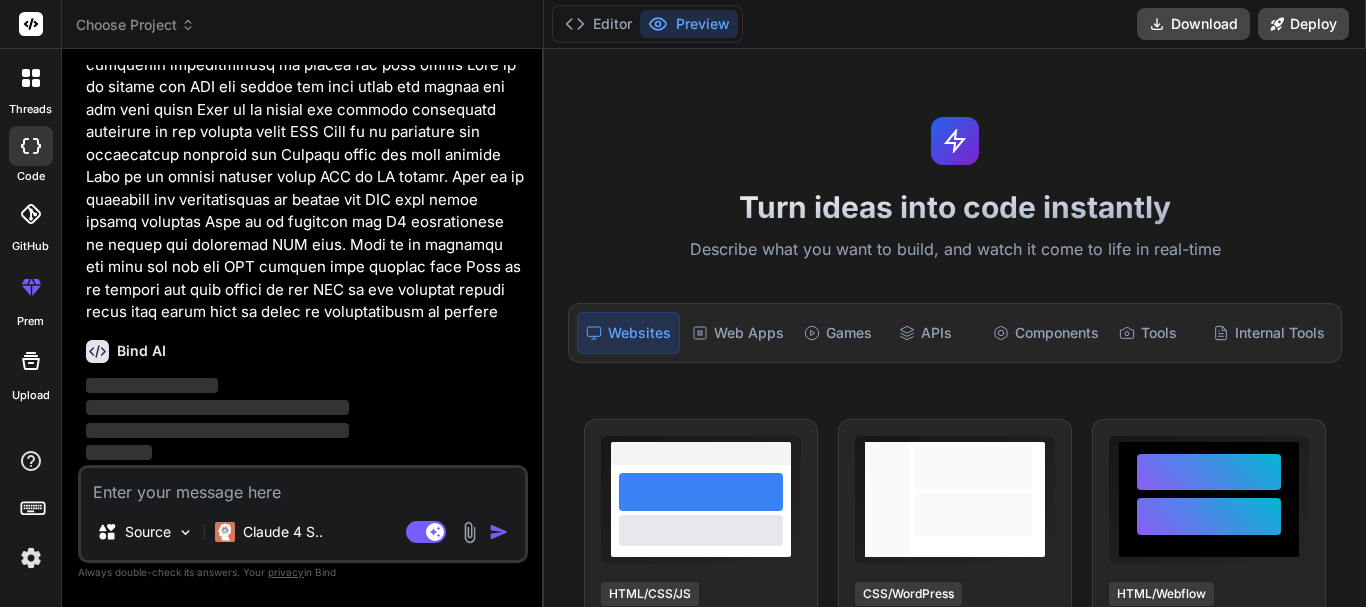 type on "x" 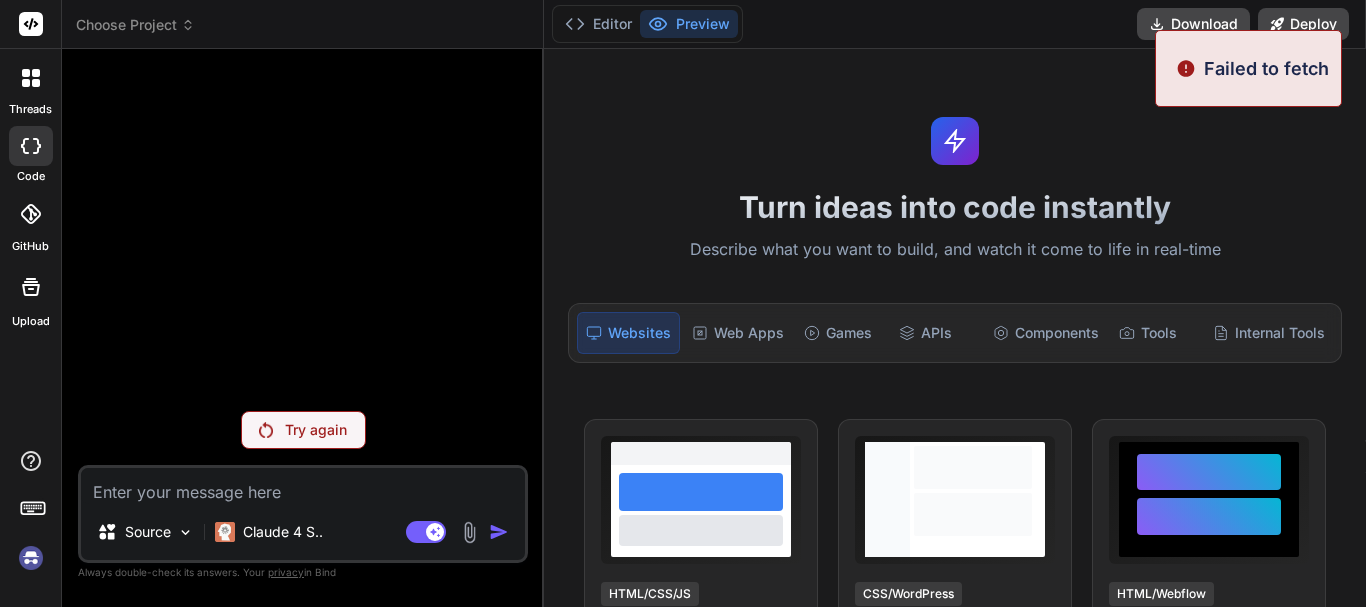 scroll, scrollTop: 114, scrollLeft: 0, axis: vertical 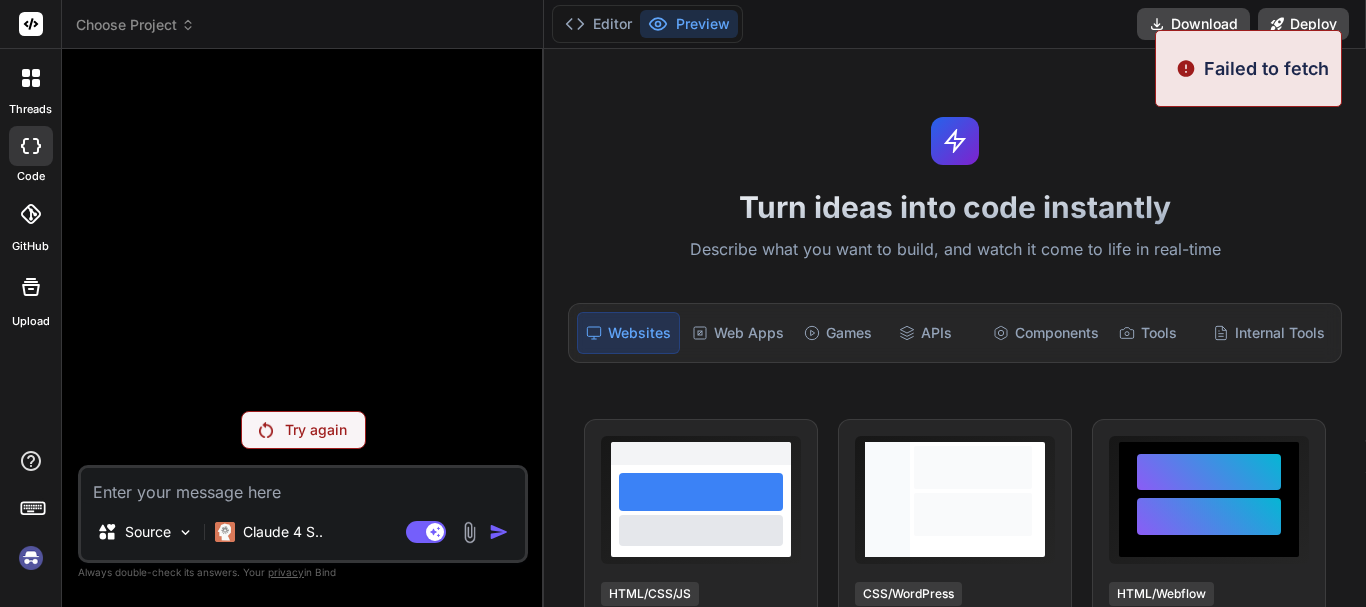 click on "Failed to fetch" at bounding box center (1266, 68) 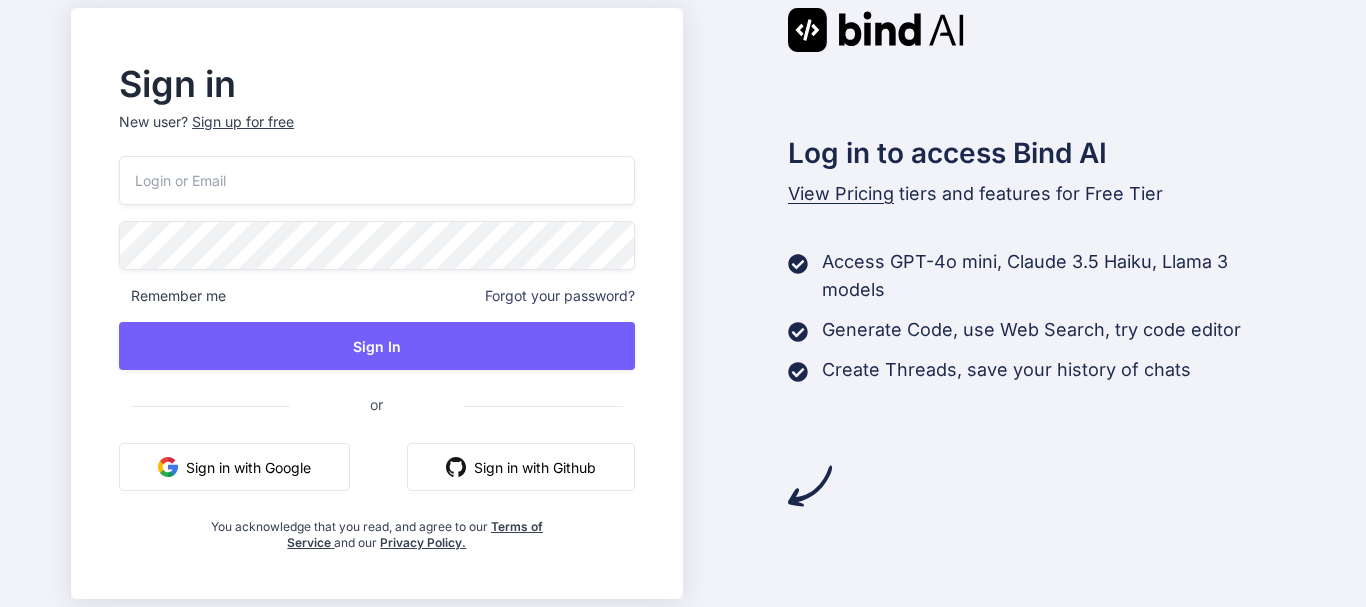 scroll, scrollTop: 0, scrollLeft: 0, axis: both 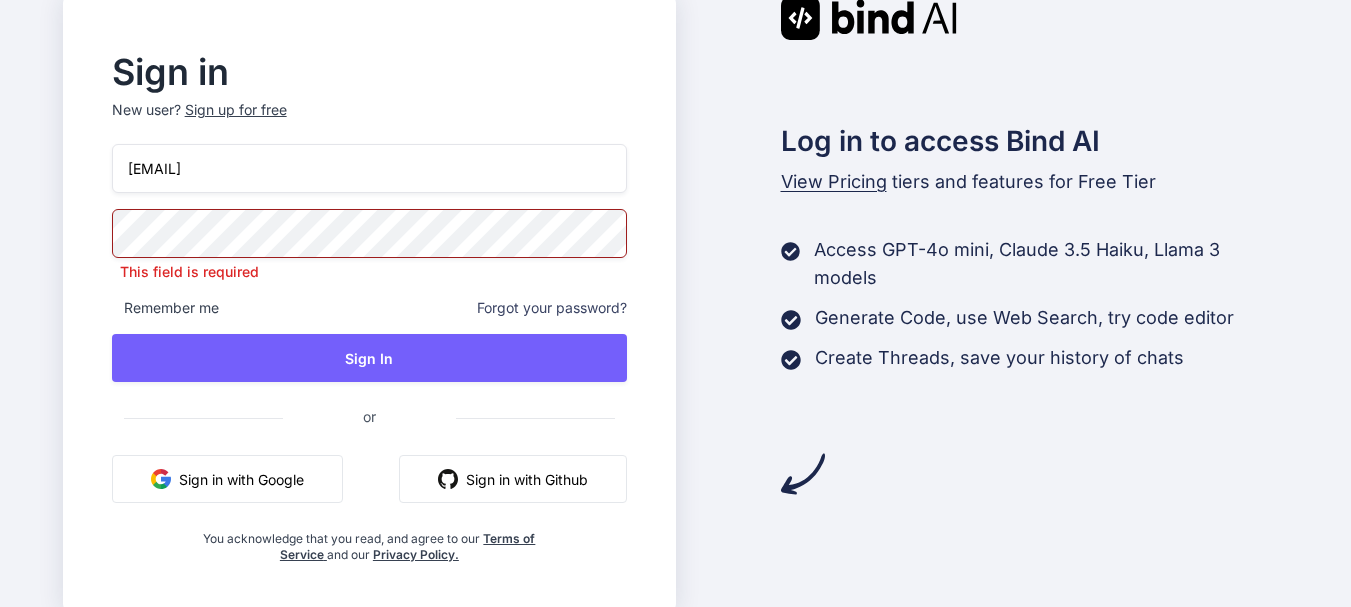 type on "[EMAIL]" 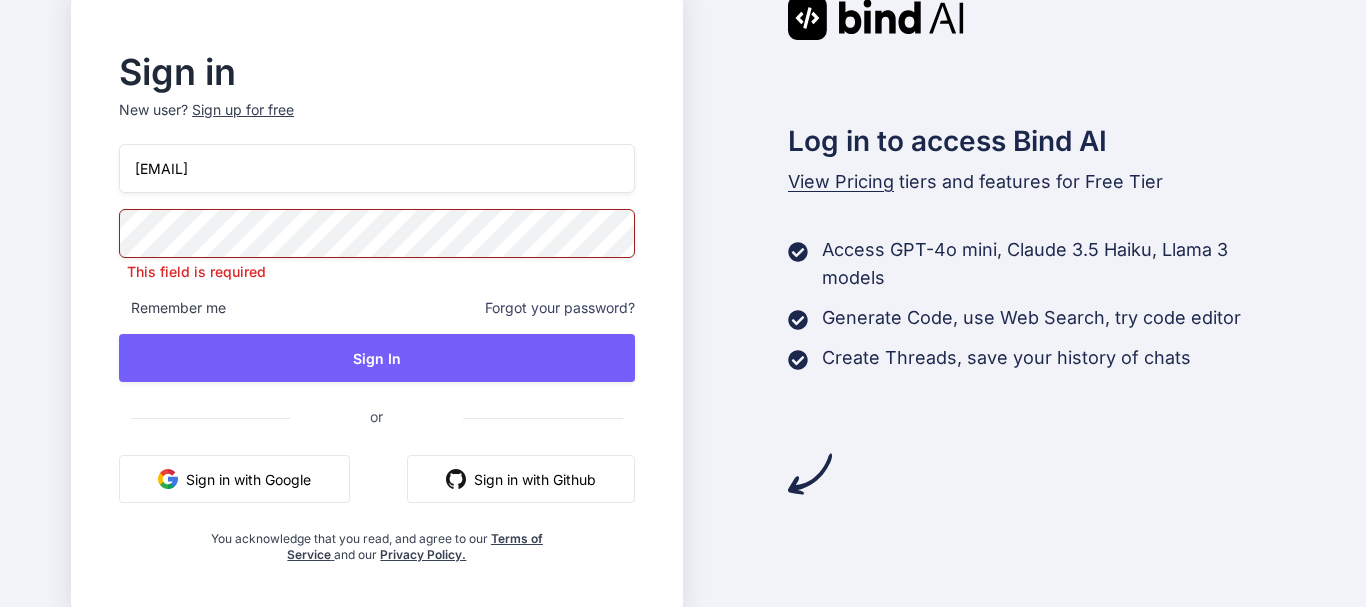 type 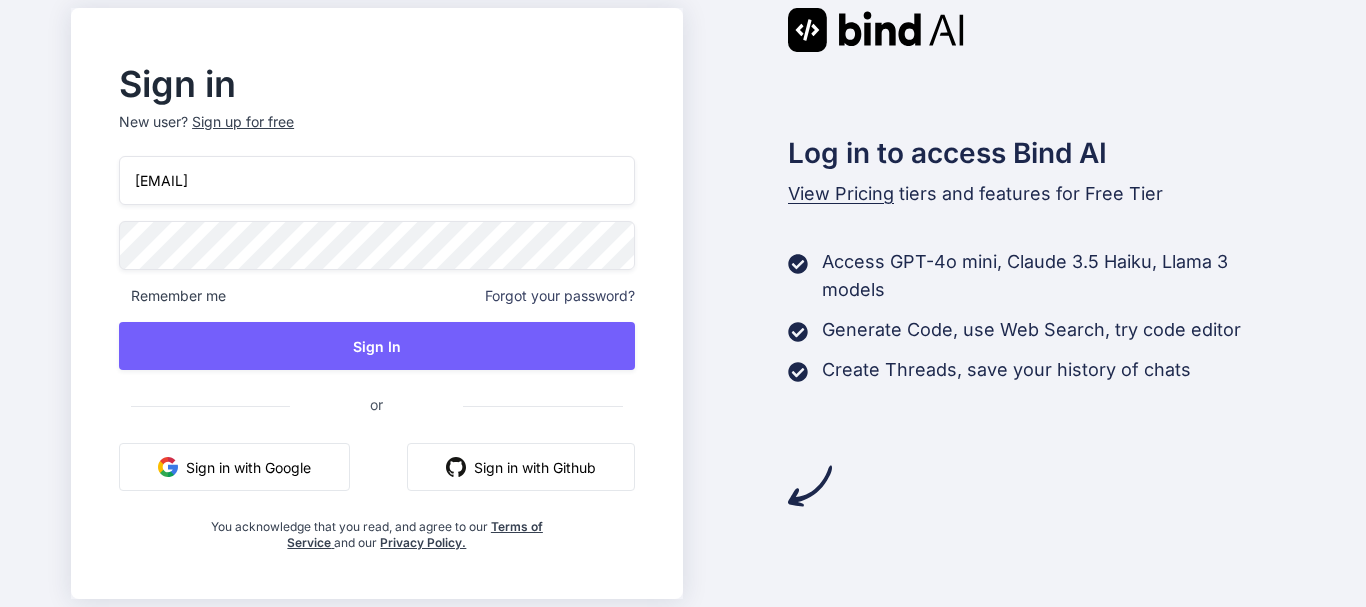 click on "Sign In" at bounding box center [376, 346] 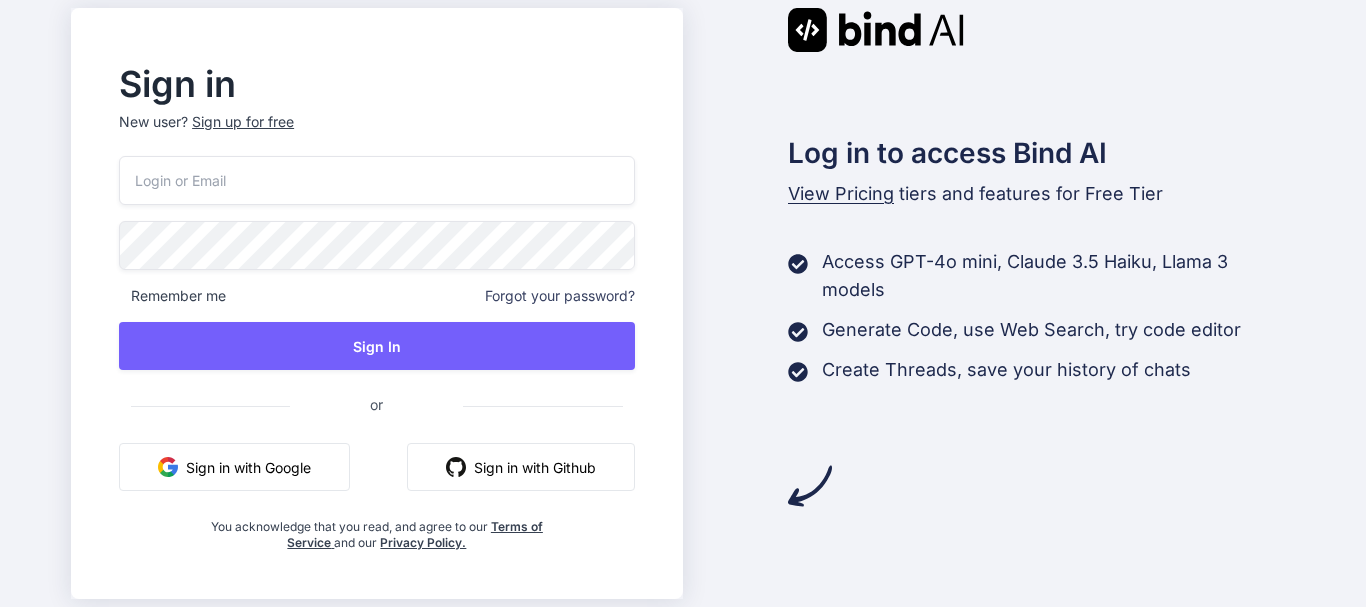 scroll, scrollTop: 0, scrollLeft: 0, axis: both 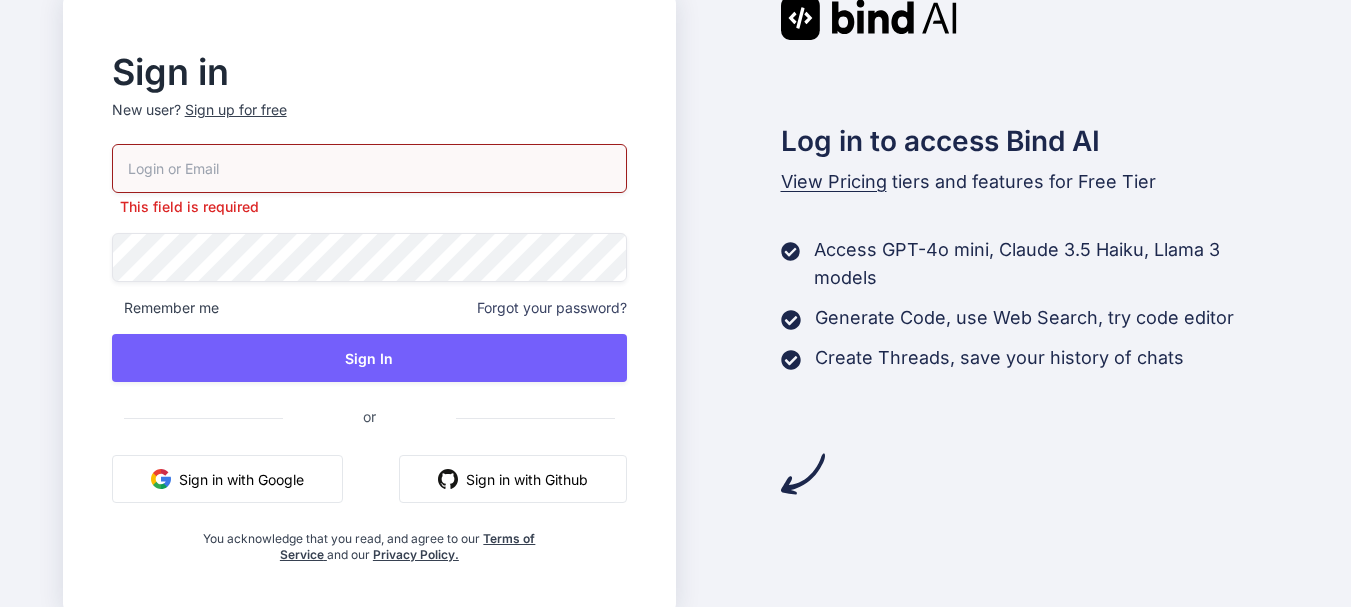 paste on "rupeshs2@[EMAIL]" 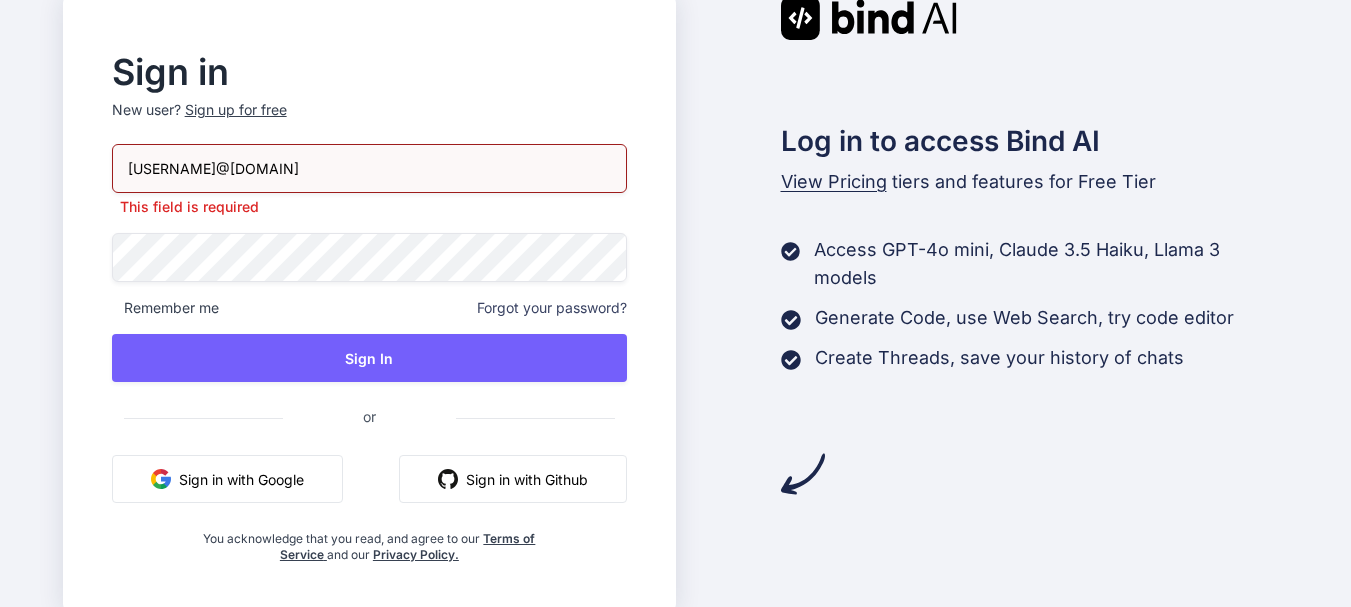 type on "rupeshs2@[EMAIL]" 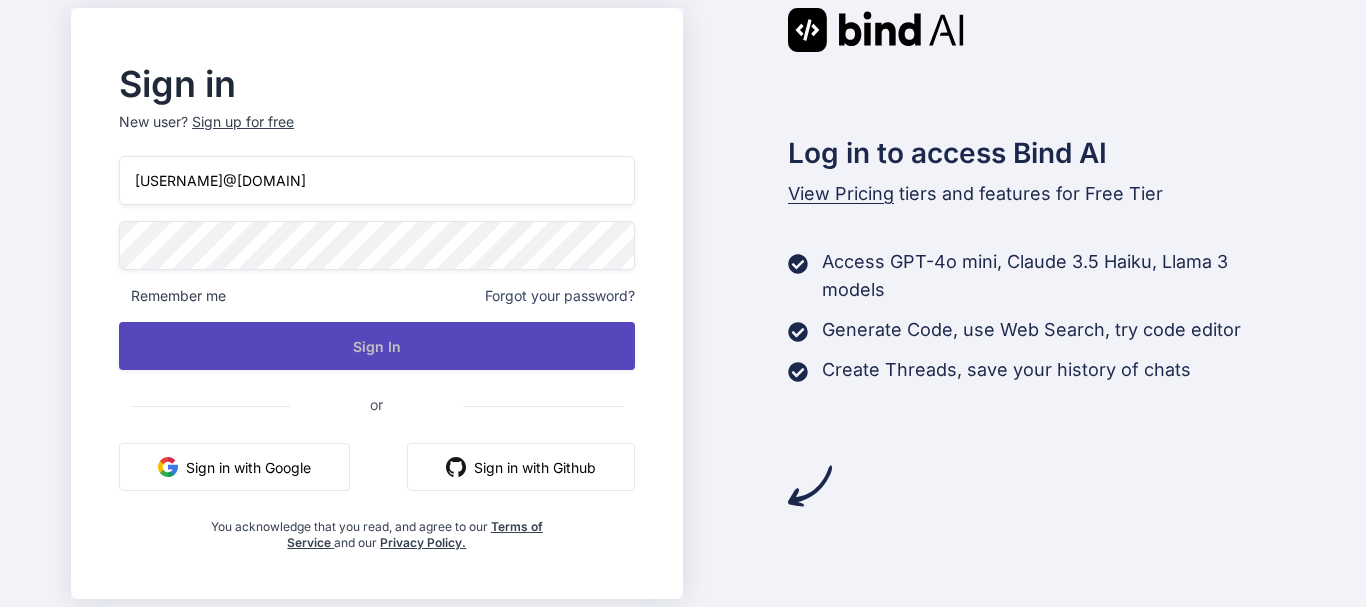 click on "Sign In" at bounding box center [376, 346] 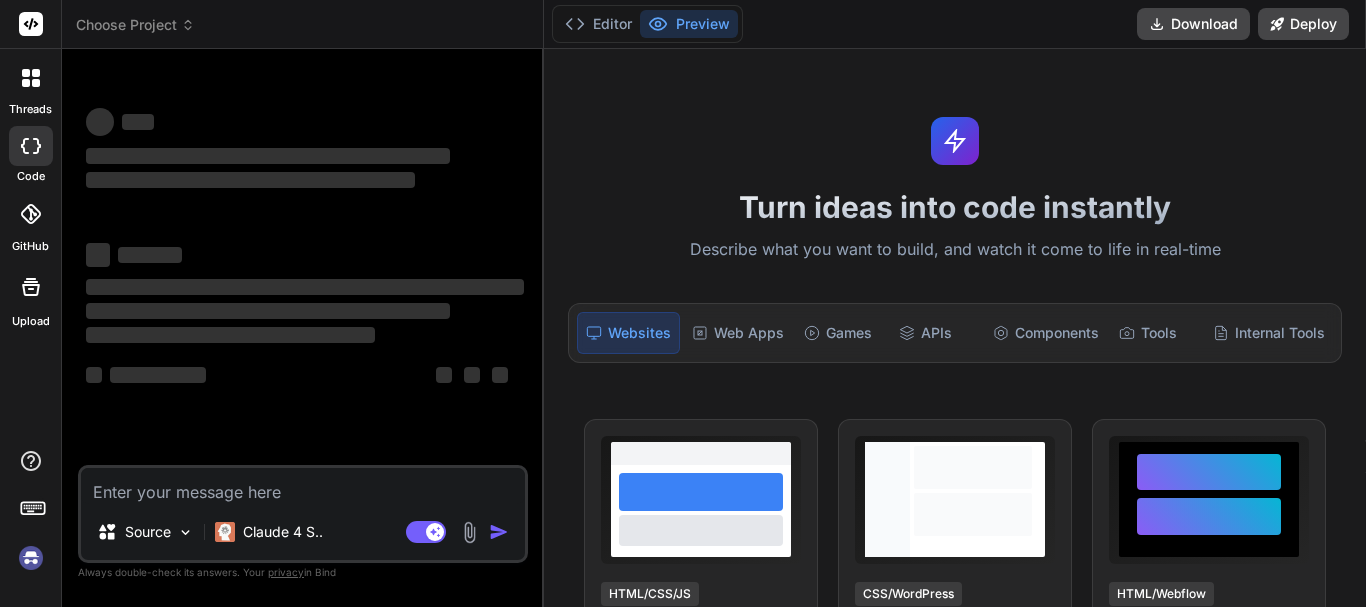scroll, scrollTop: 0, scrollLeft: 0, axis: both 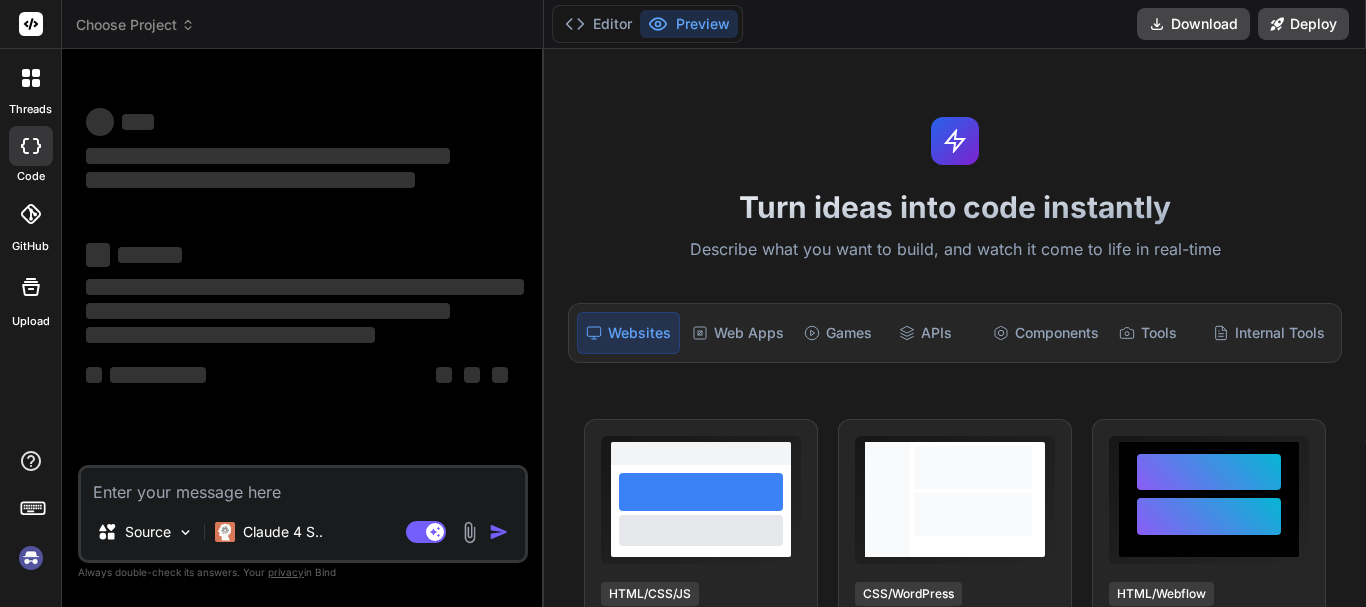 type on "x" 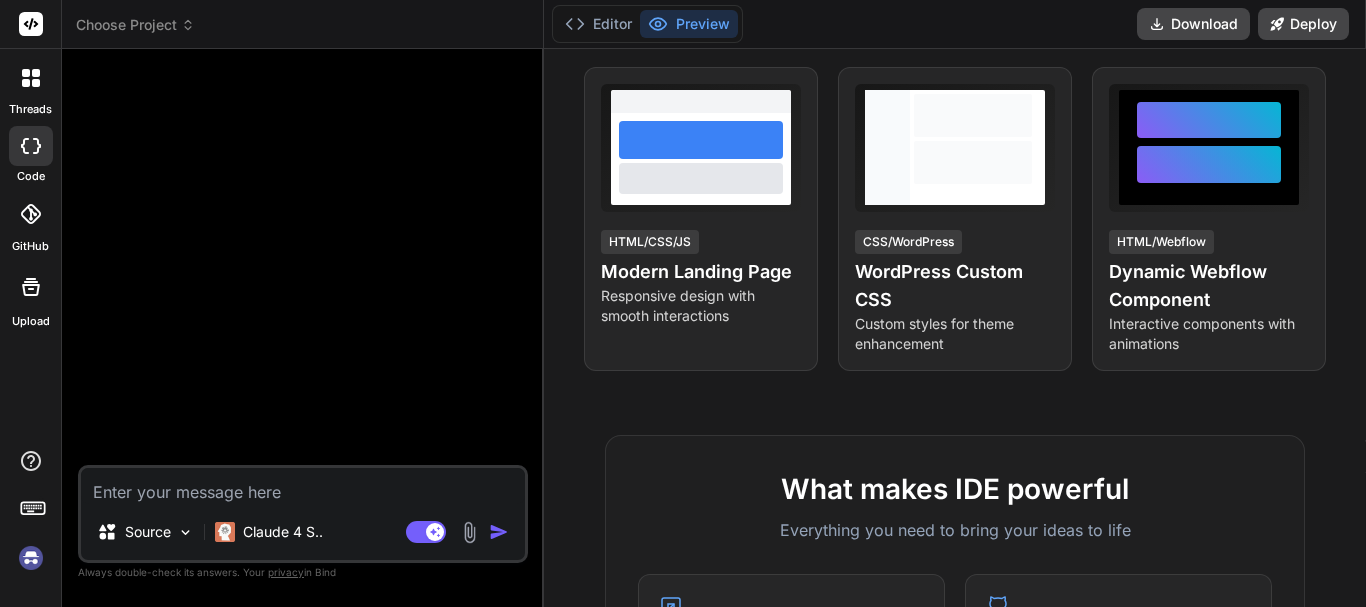scroll, scrollTop: 0, scrollLeft: 0, axis: both 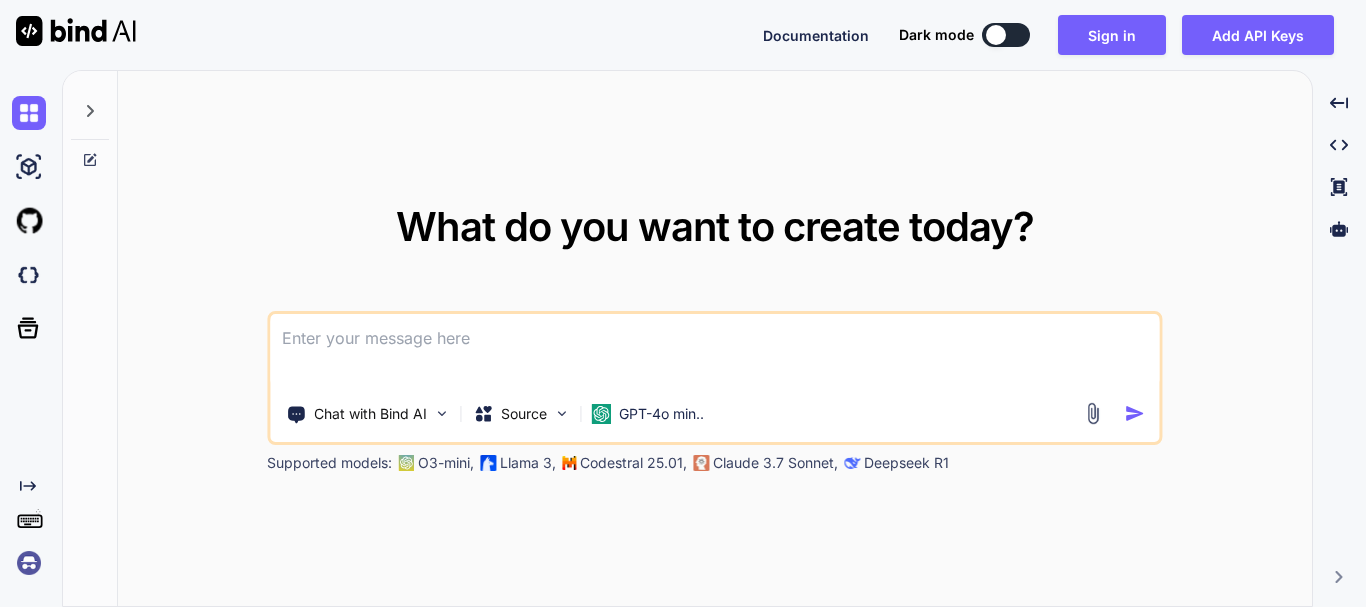click at bounding box center (714, 351) 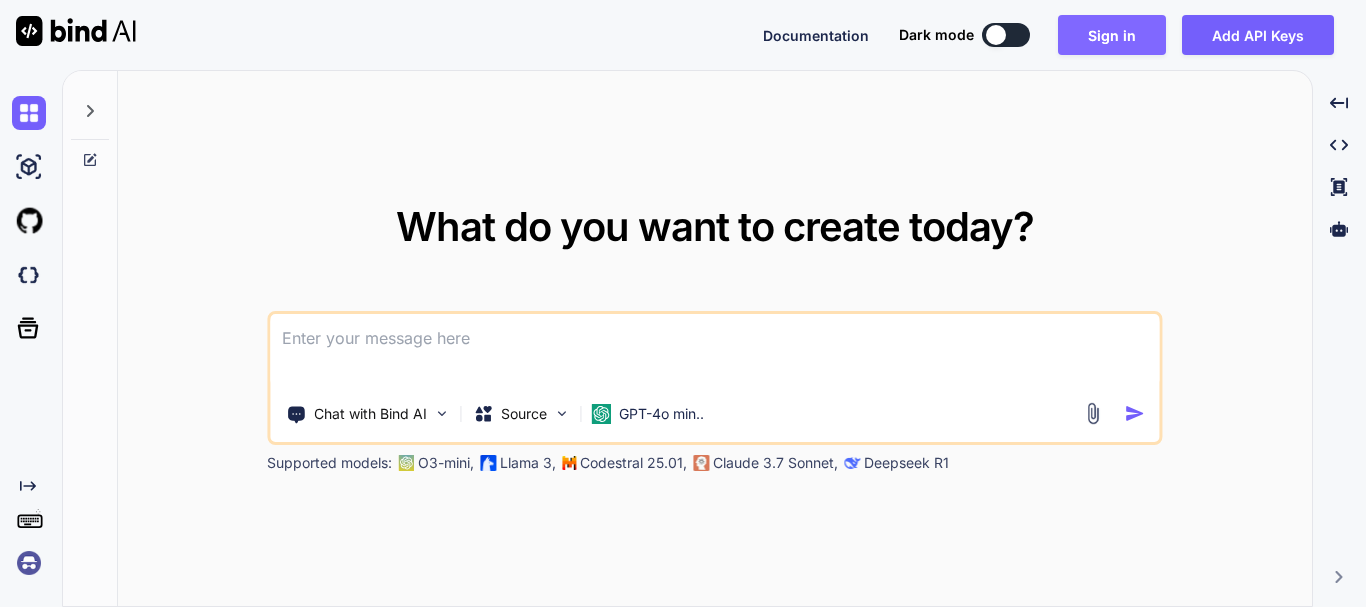 click on "Sign in" at bounding box center (1112, 35) 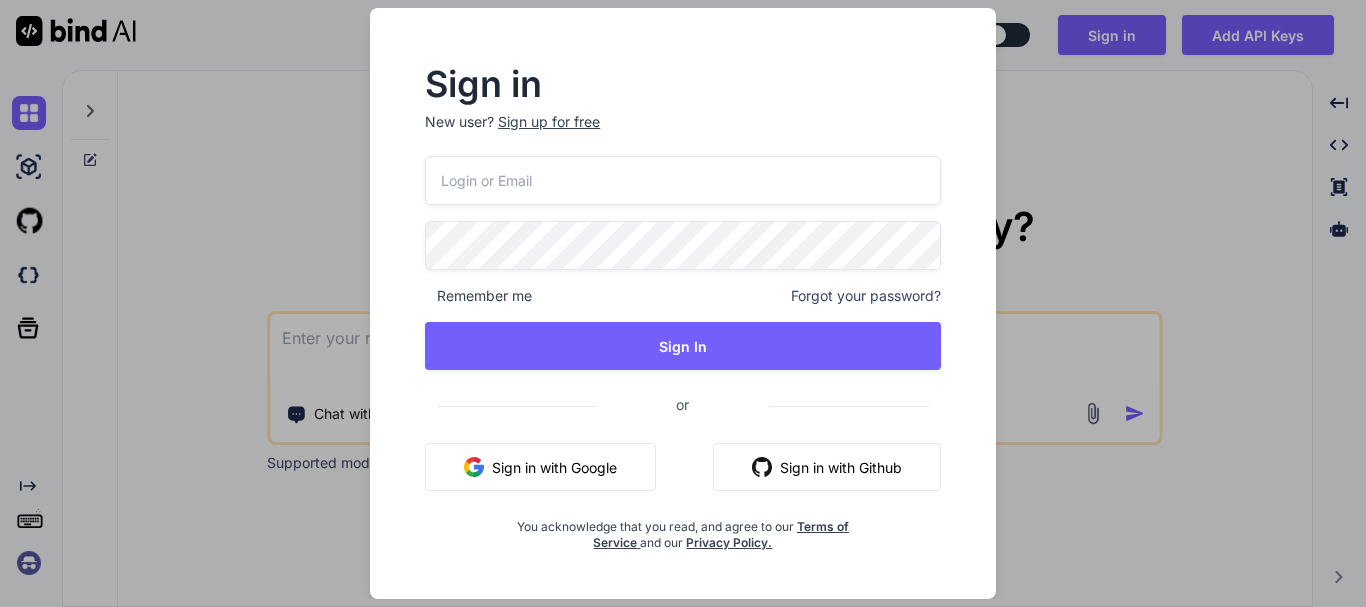 click at bounding box center [683, 180] 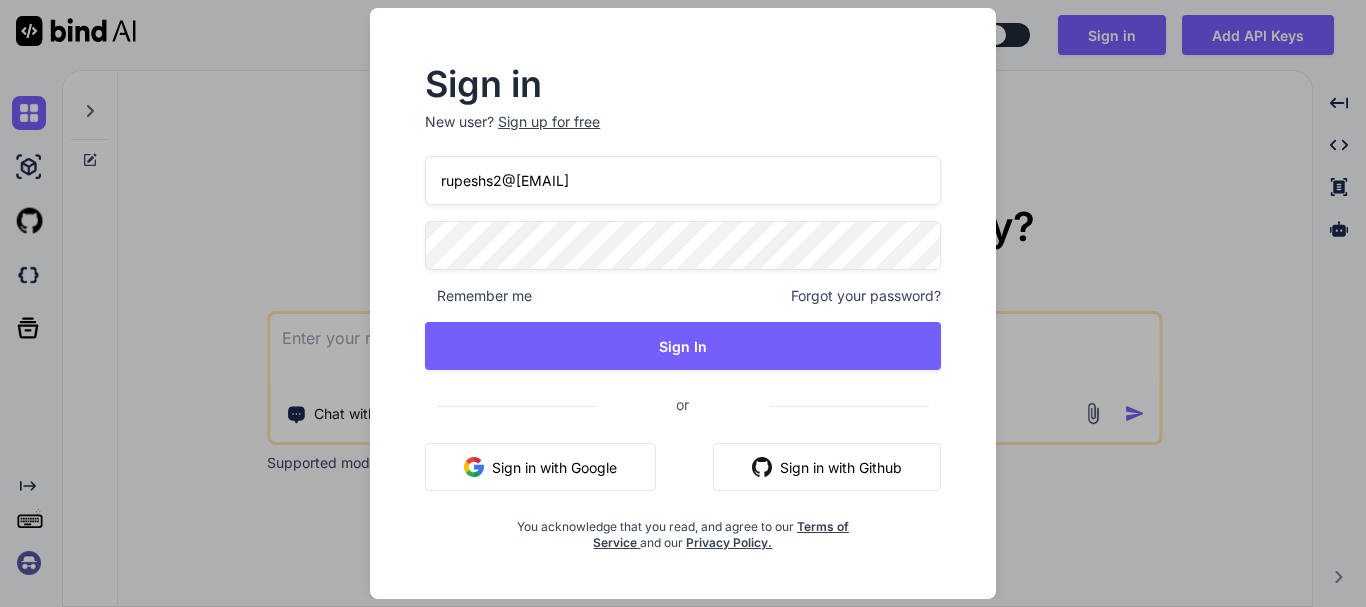 type on "rupeshs2@[EMAIL]" 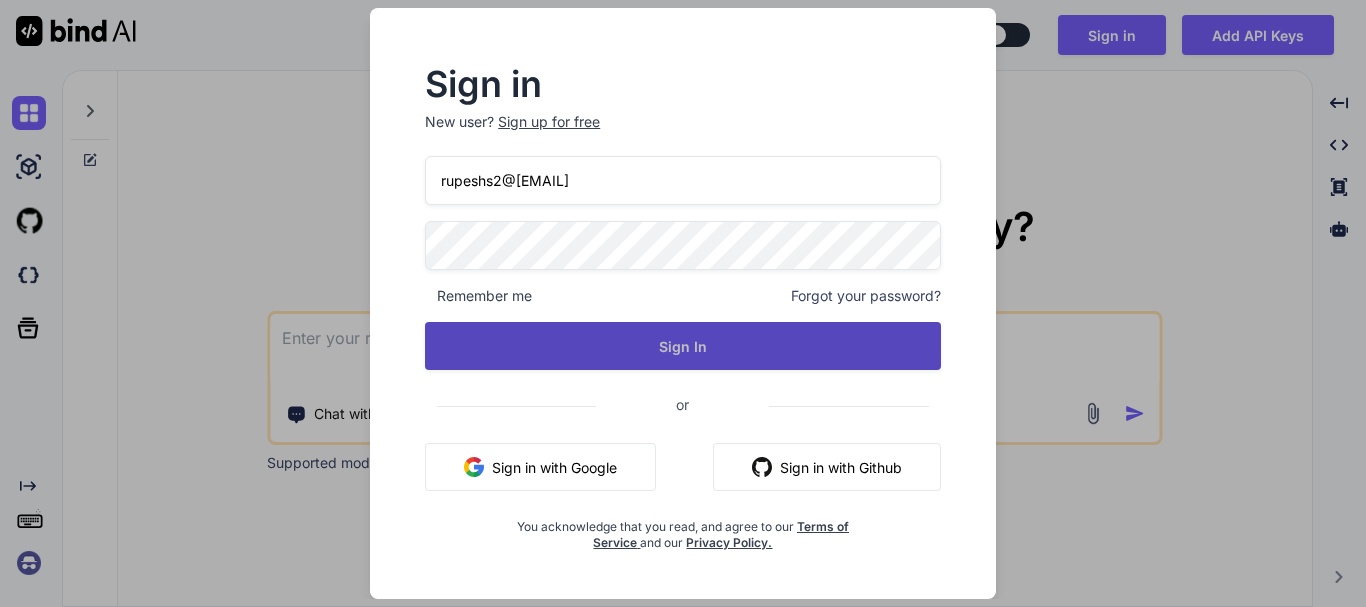 click on "Sign In" at bounding box center (683, 346) 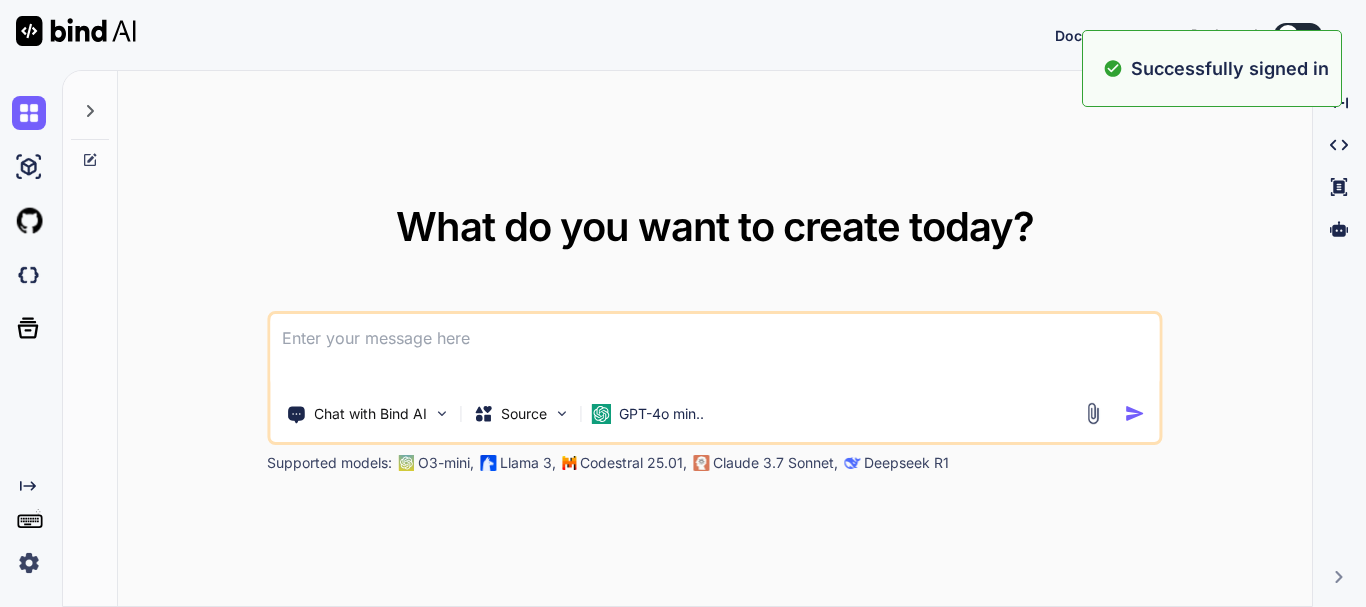 click at bounding box center (714, 351) 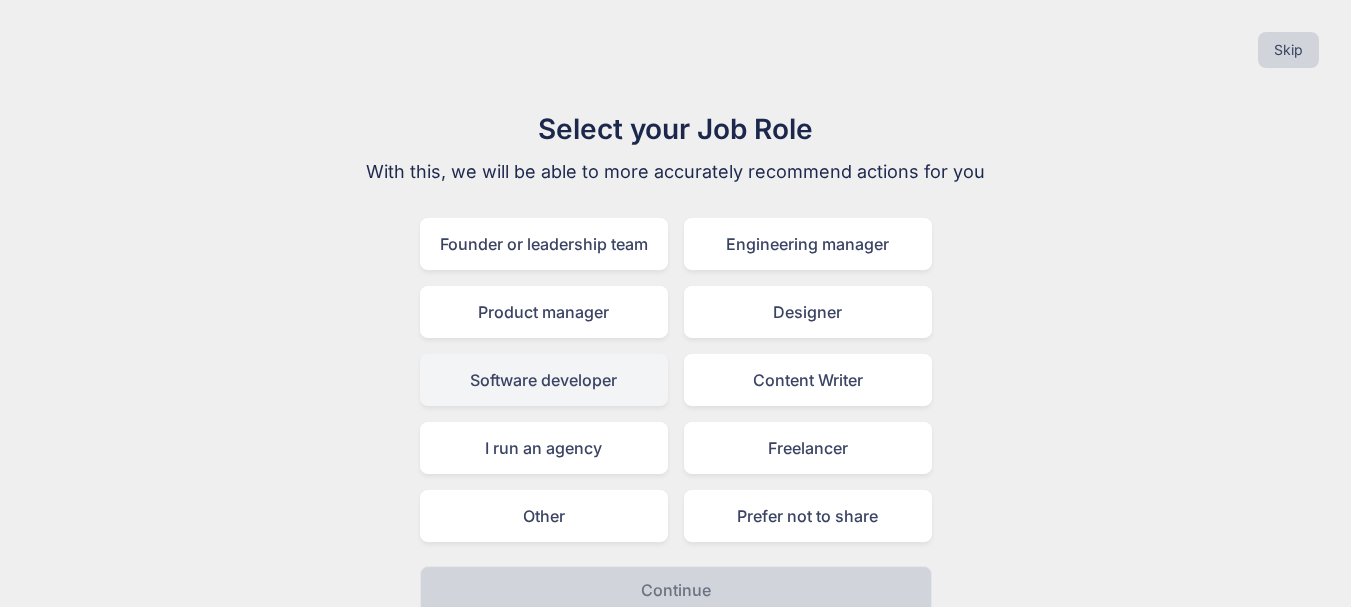 click on "Software developer" at bounding box center (544, 380) 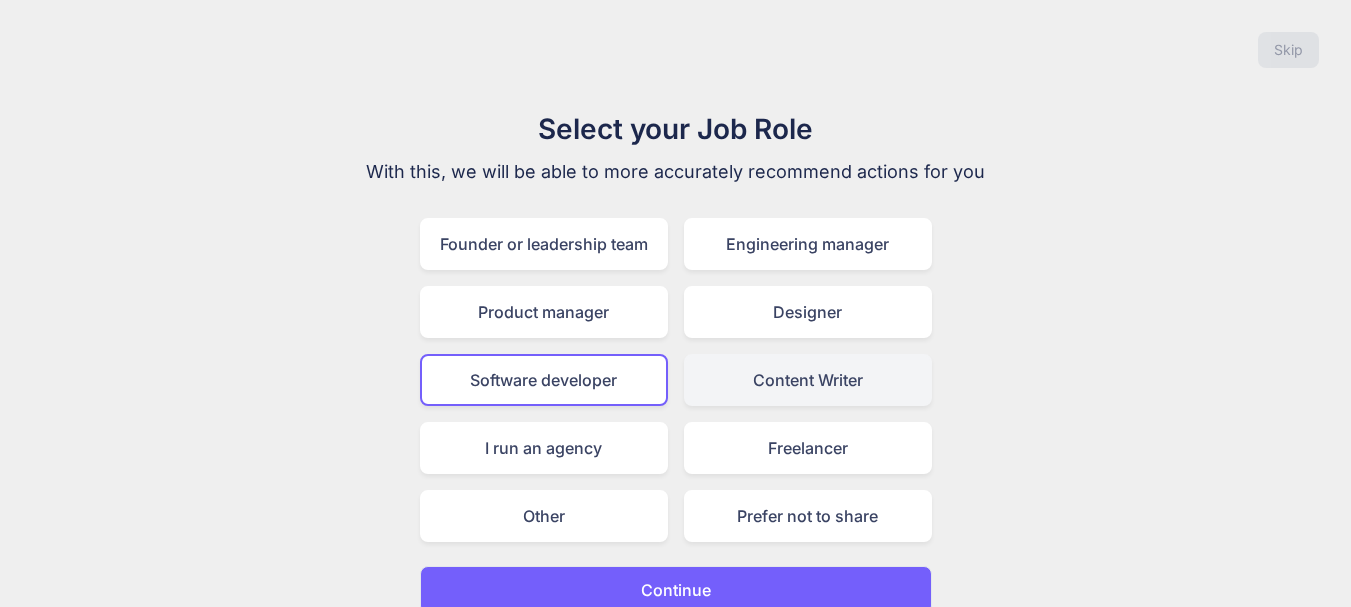 scroll, scrollTop: 23, scrollLeft: 0, axis: vertical 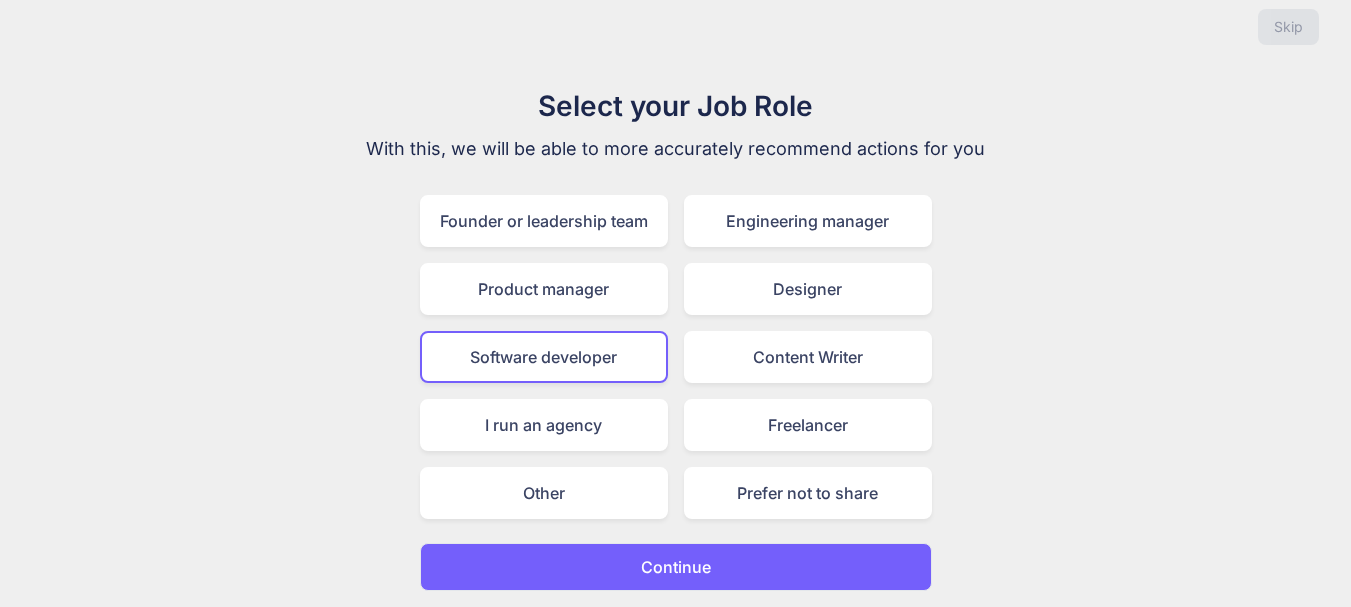 click on "Continue" at bounding box center (676, 567) 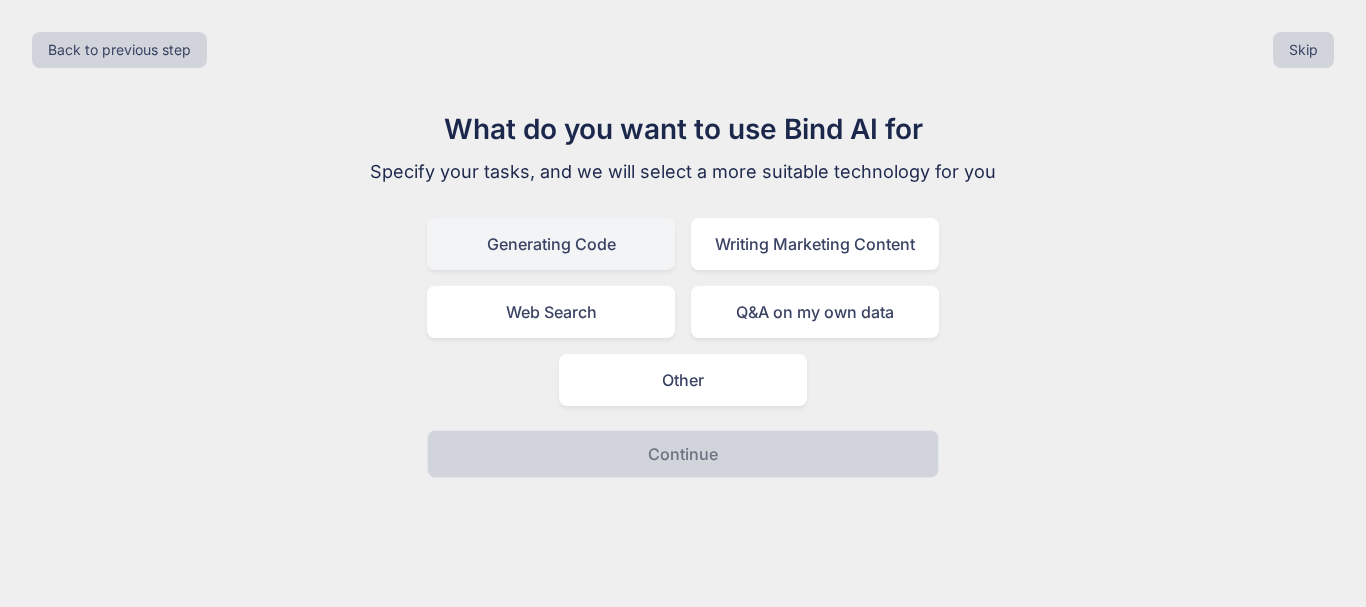 click on "Generating Code" at bounding box center [551, 244] 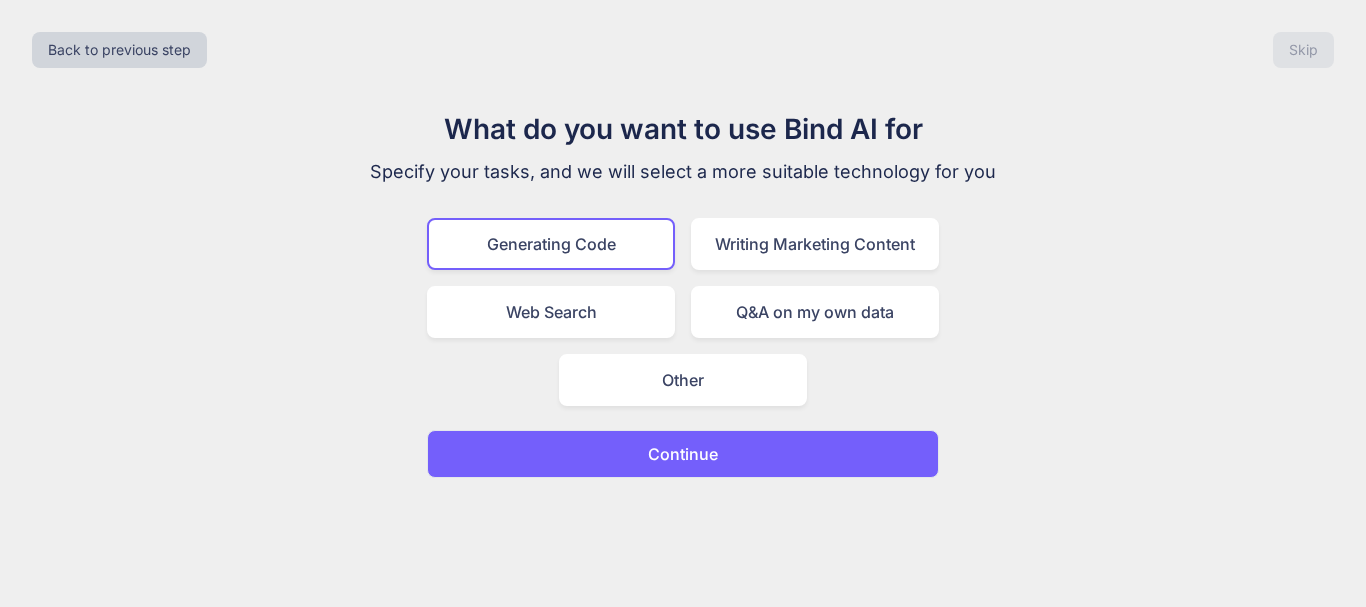 click on "Continue" at bounding box center (683, 454) 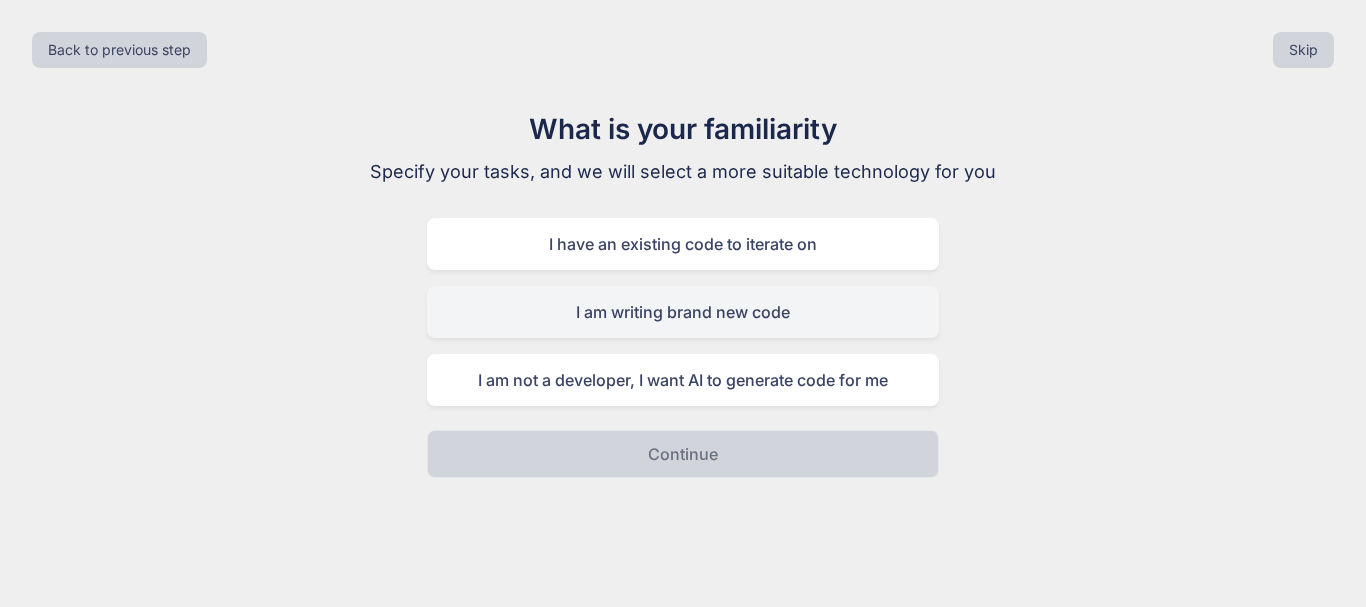 click on "I am writing brand new code" at bounding box center [683, 312] 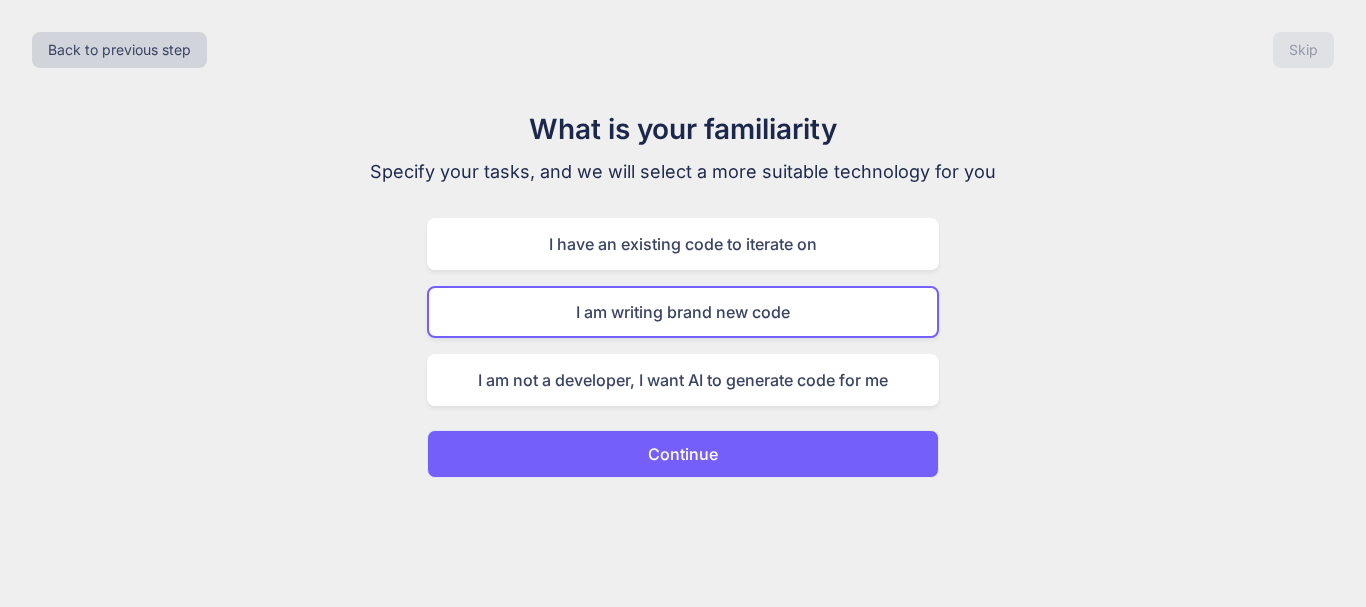 click on "Continue" at bounding box center [683, 454] 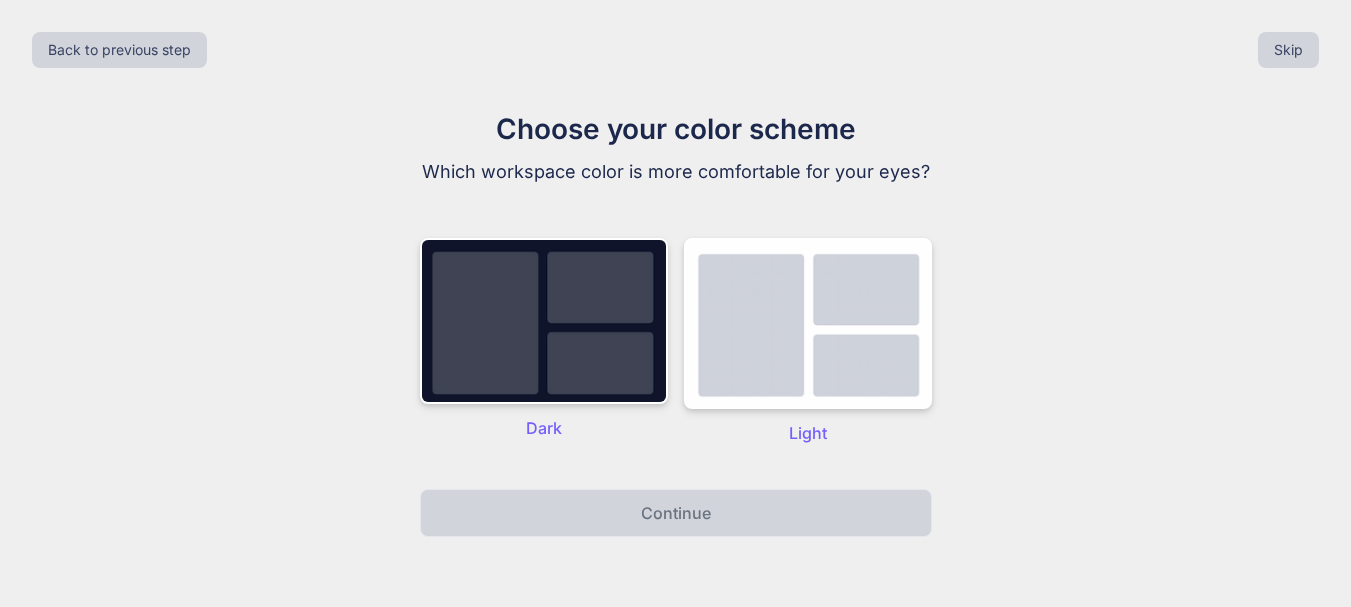 drag, startPoint x: 563, startPoint y: 432, endPoint x: 572, endPoint y: 419, distance: 15.811388 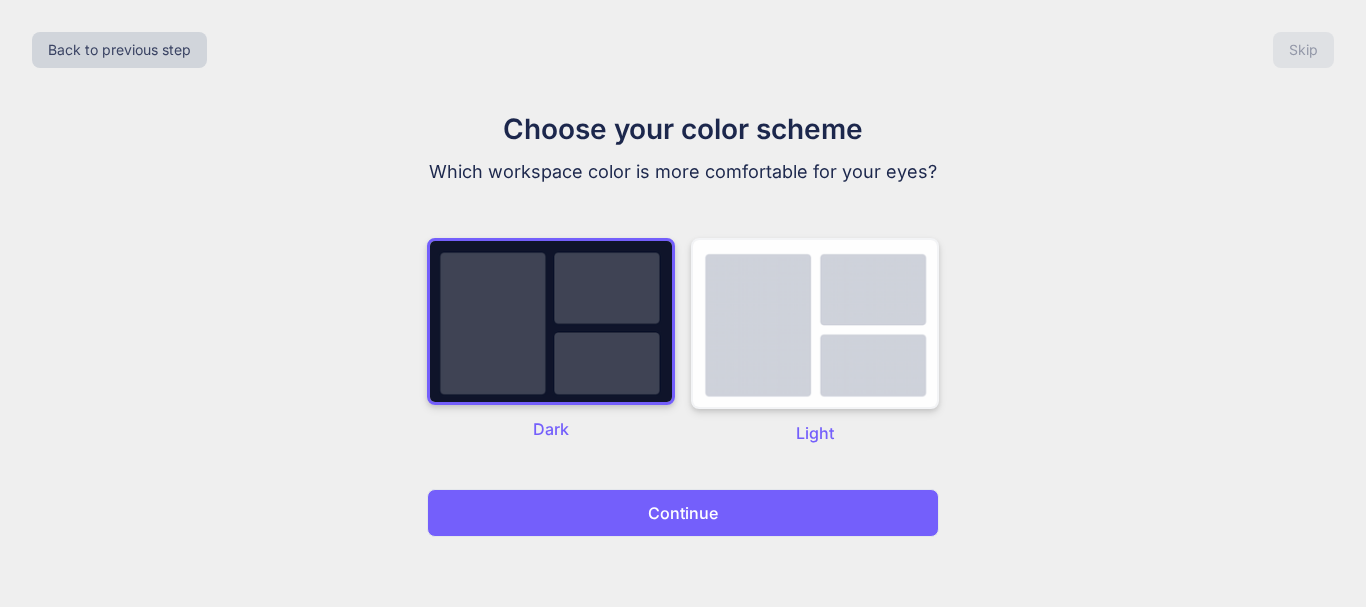 click at bounding box center [815, 323] 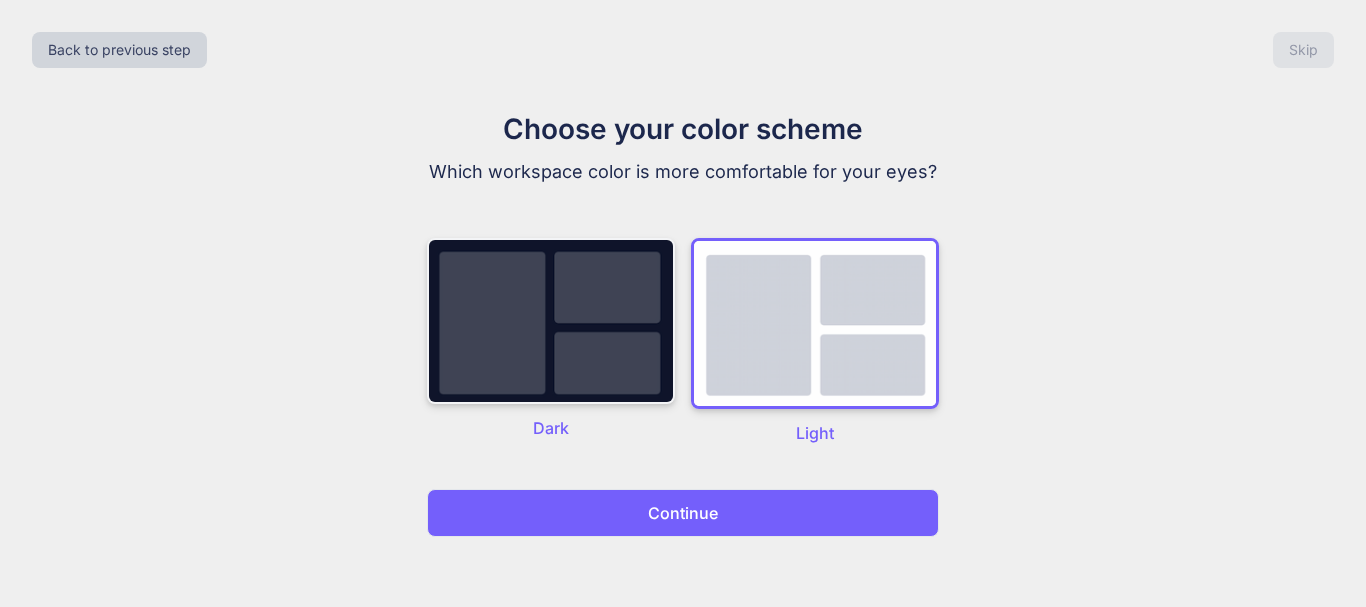 click at bounding box center [551, 321] 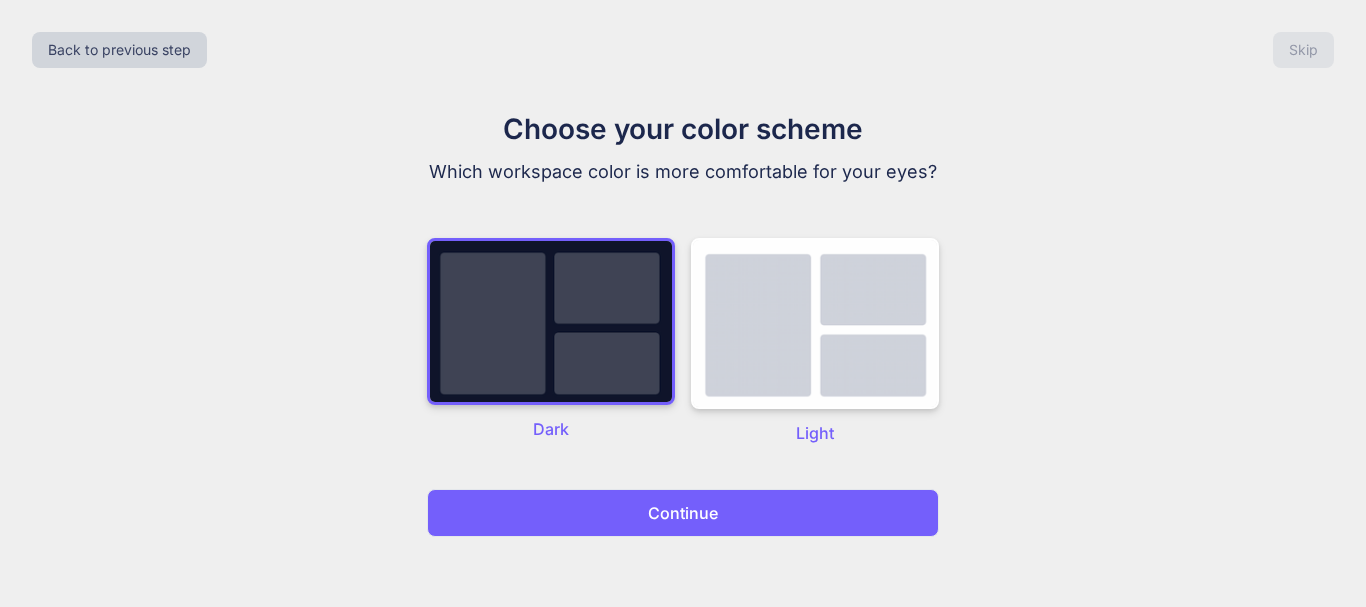 click at bounding box center (551, 321) 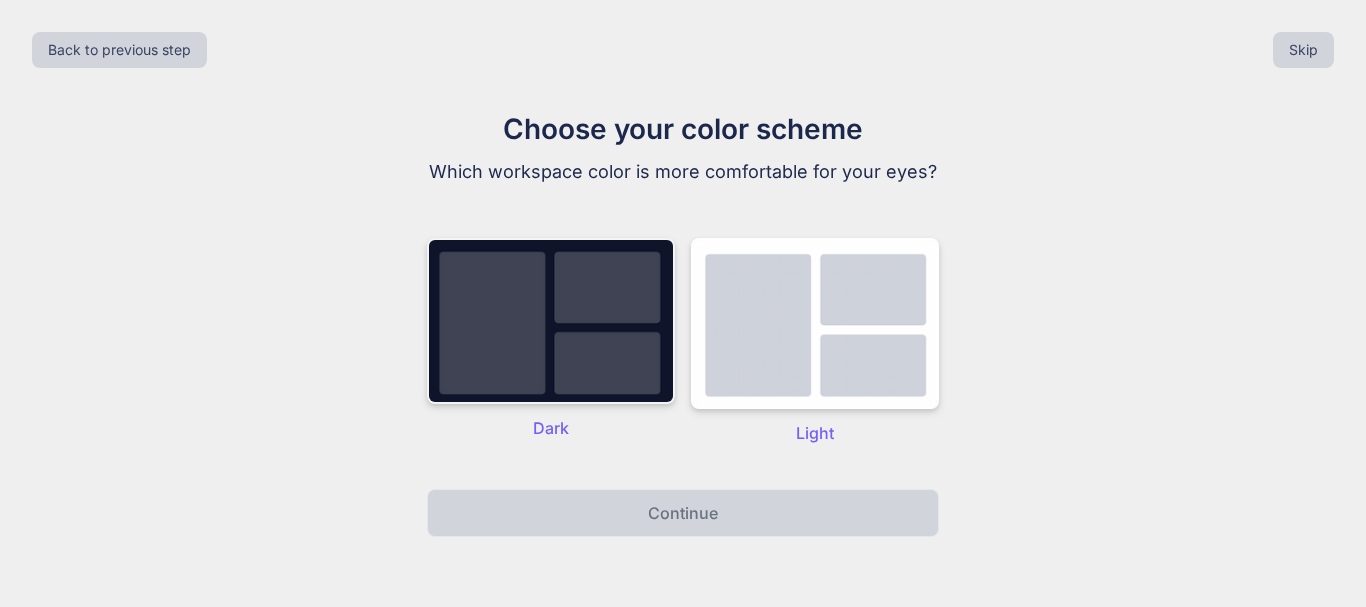 click at bounding box center [551, 321] 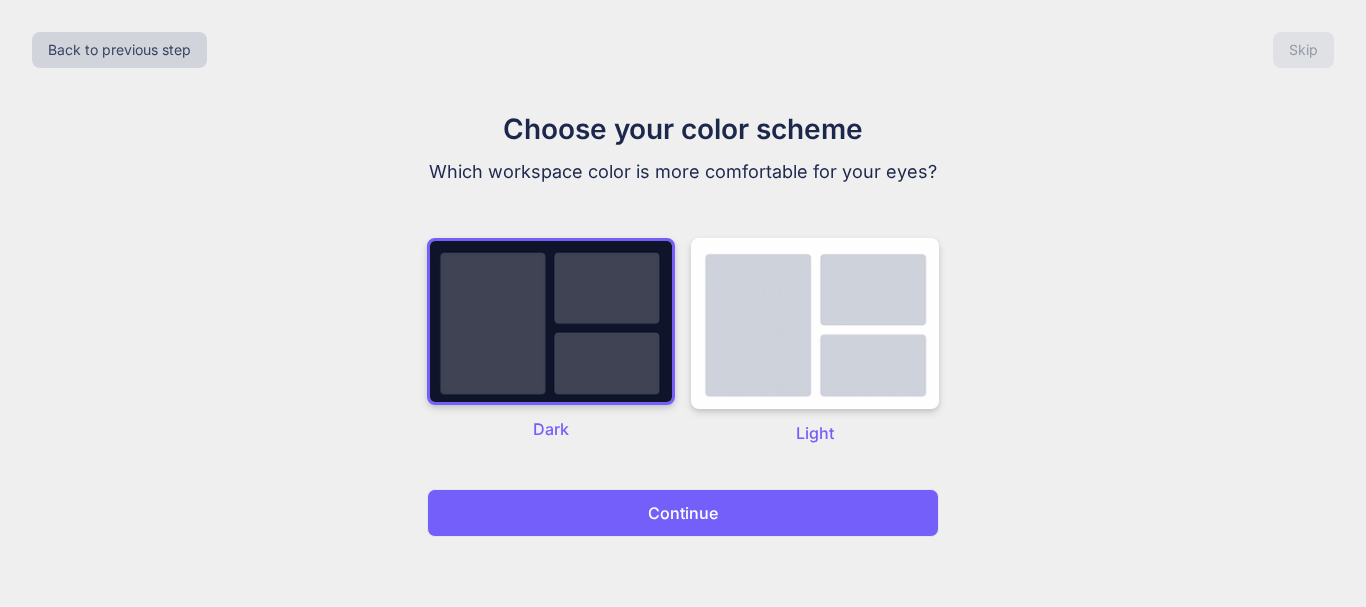 click on "Continue" at bounding box center [683, 513] 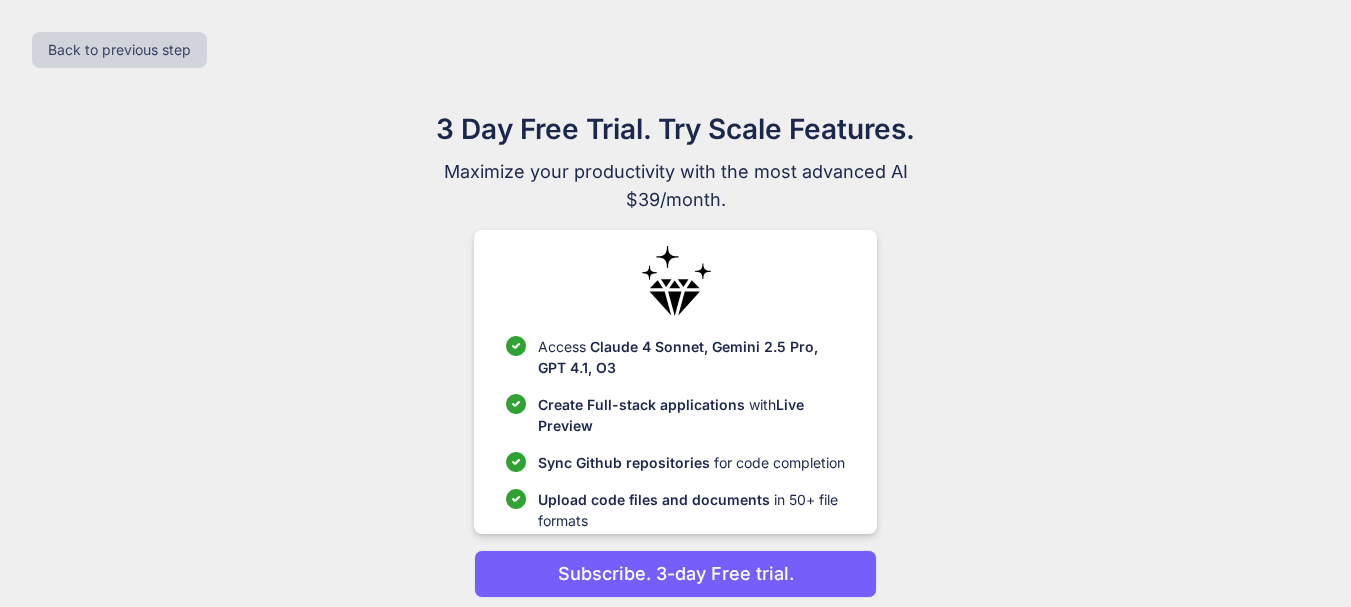 scroll, scrollTop: 75, scrollLeft: 0, axis: vertical 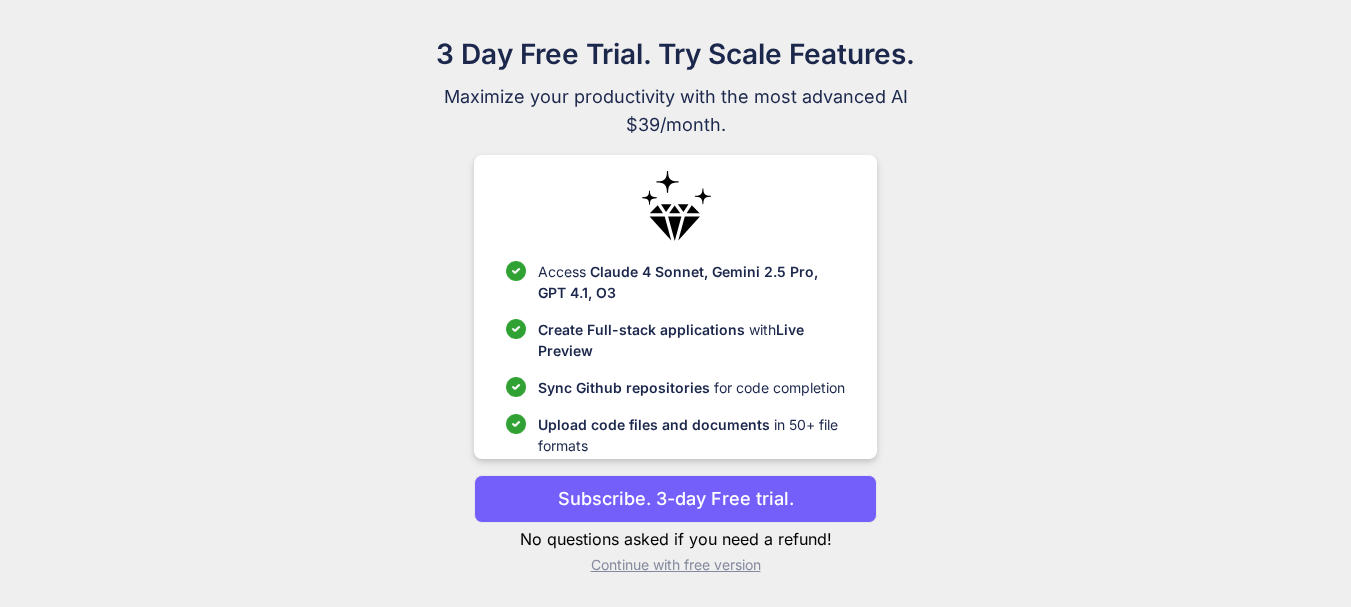 click on "Continue with free version" at bounding box center [675, 565] 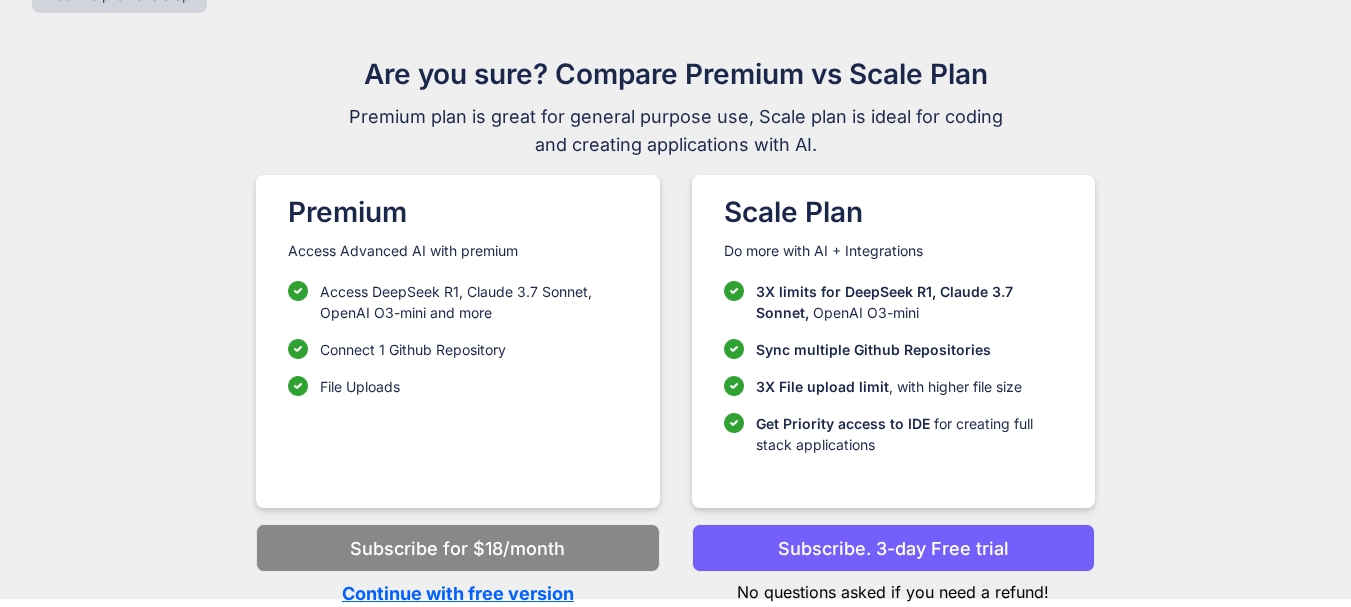 click on "Continue with free version" at bounding box center [457, 593] 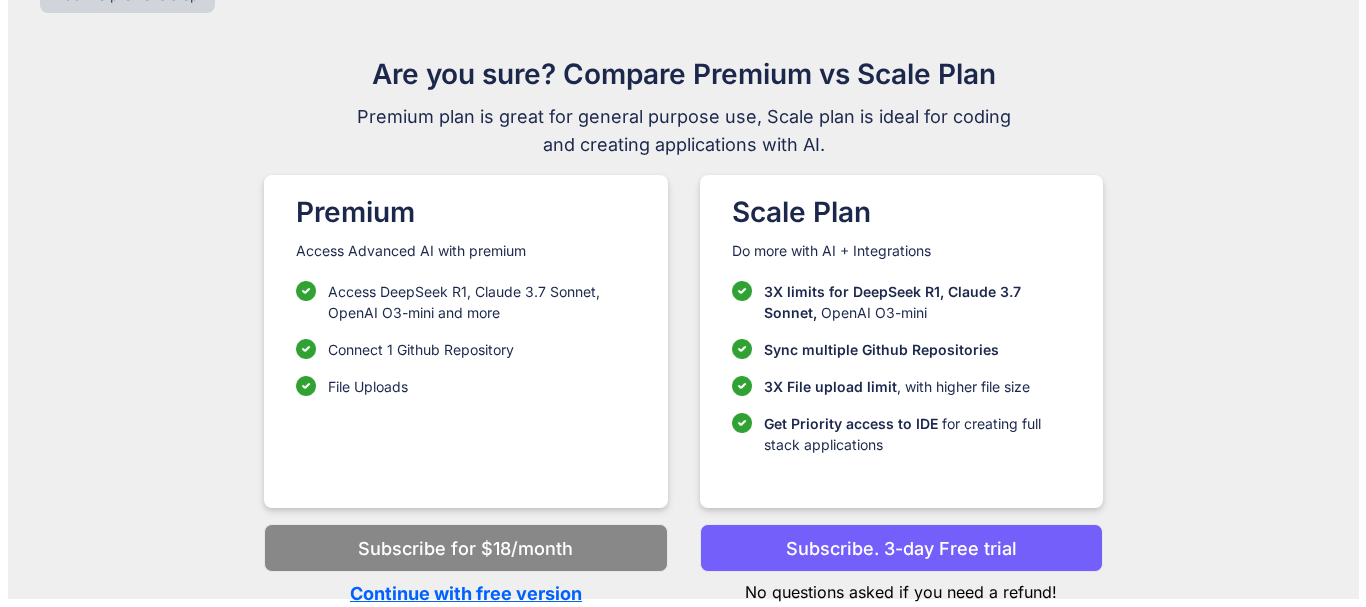 scroll, scrollTop: 0, scrollLeft: 0, axis: both 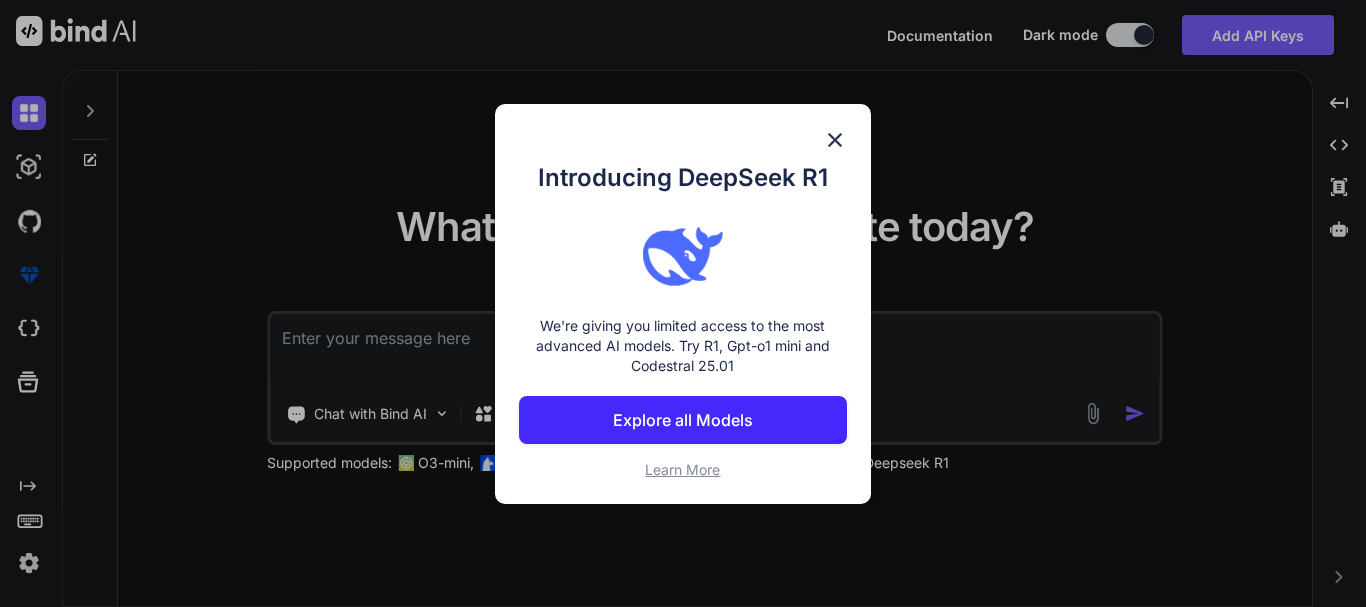 click at bounding box center (835, 140) 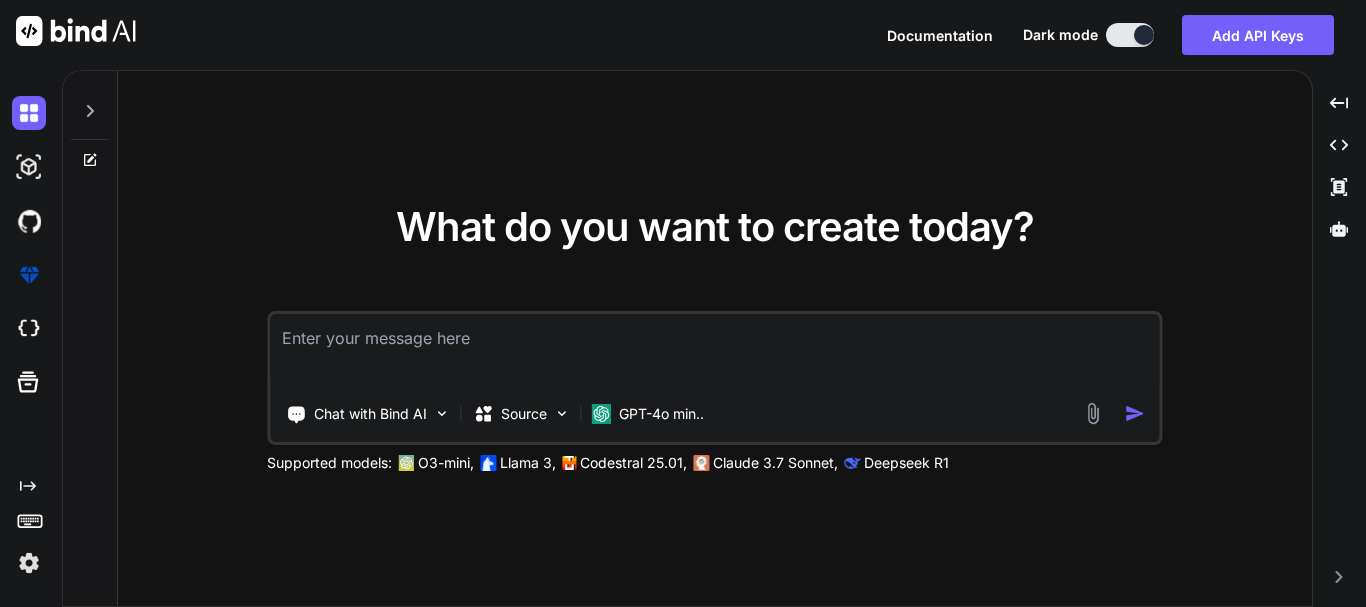 click at bounding box center [714, 351] 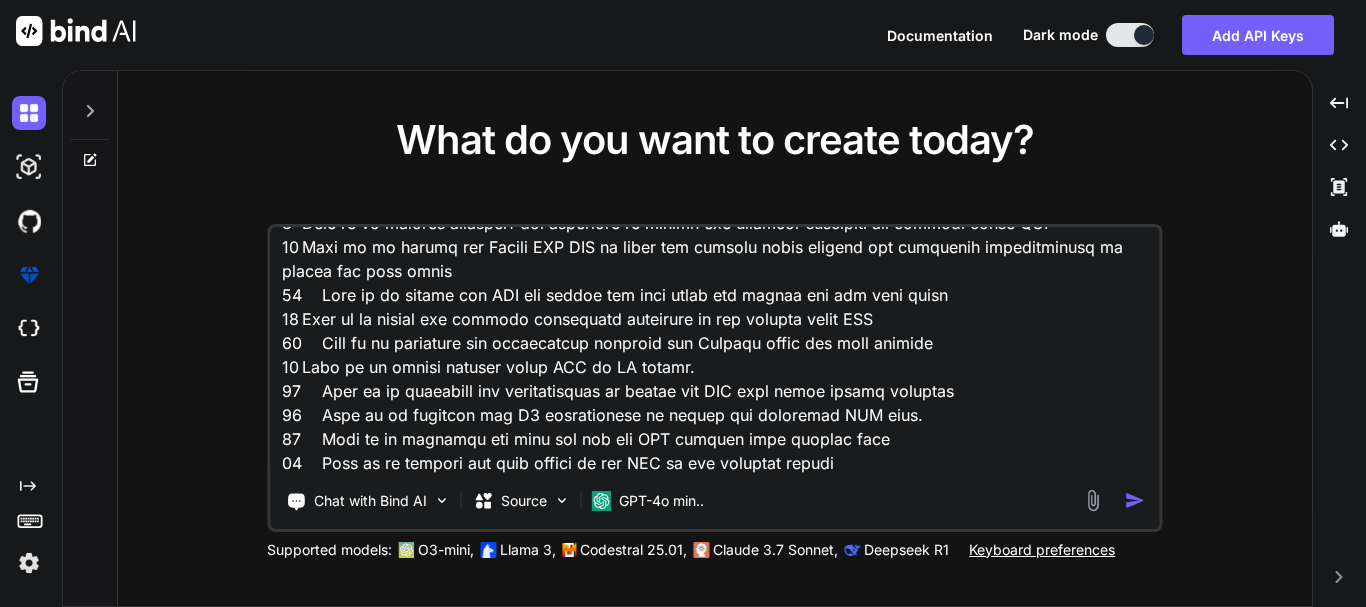scroll, scrollTop: 292, scrollLeft: 0, axis: vertical 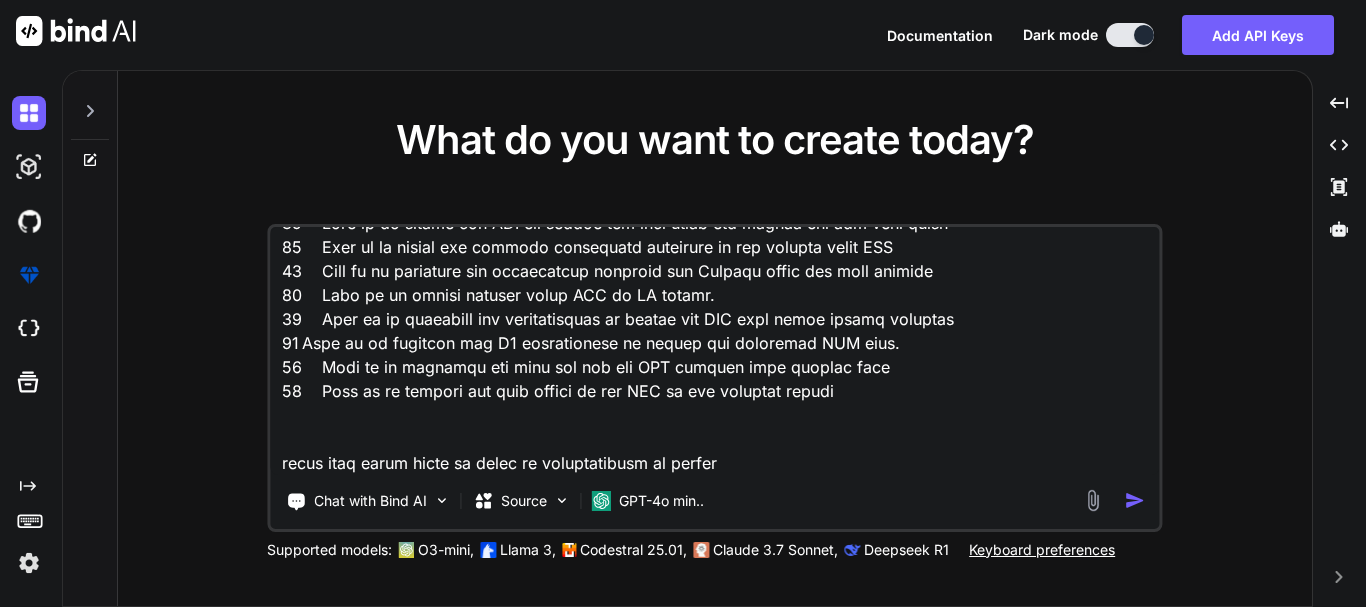 type on "1	Implement migration to create the database structure for tissue error reporting
2	Work on to implement the logic to store the multiple tissue array in database
3	Work on to implement the functionality to store the pdf in folder and database and send in the API response
4	Work on to create the design the PDF for tissue error reporting
5	Work on to fetch the dynamic data on the PFD of tissue error report
6	Work on to modify the logic and response in clinic-Locations API
7	Work on to modify the the inventoryRecord API and send the updated_at and PDF URL in the response
8	Work on to create the inventory service to use in inventory report API
9	Work on to analyze implement the migration to create the database structure for refresh token API
10	Work on to modify the Verify OTP API to store the refresh token details and implement functionality to expire the auth token
11	Work on to create the API for verify the last token and create the new auth token
12	Work on to modify the sanctum middleware according to ..." 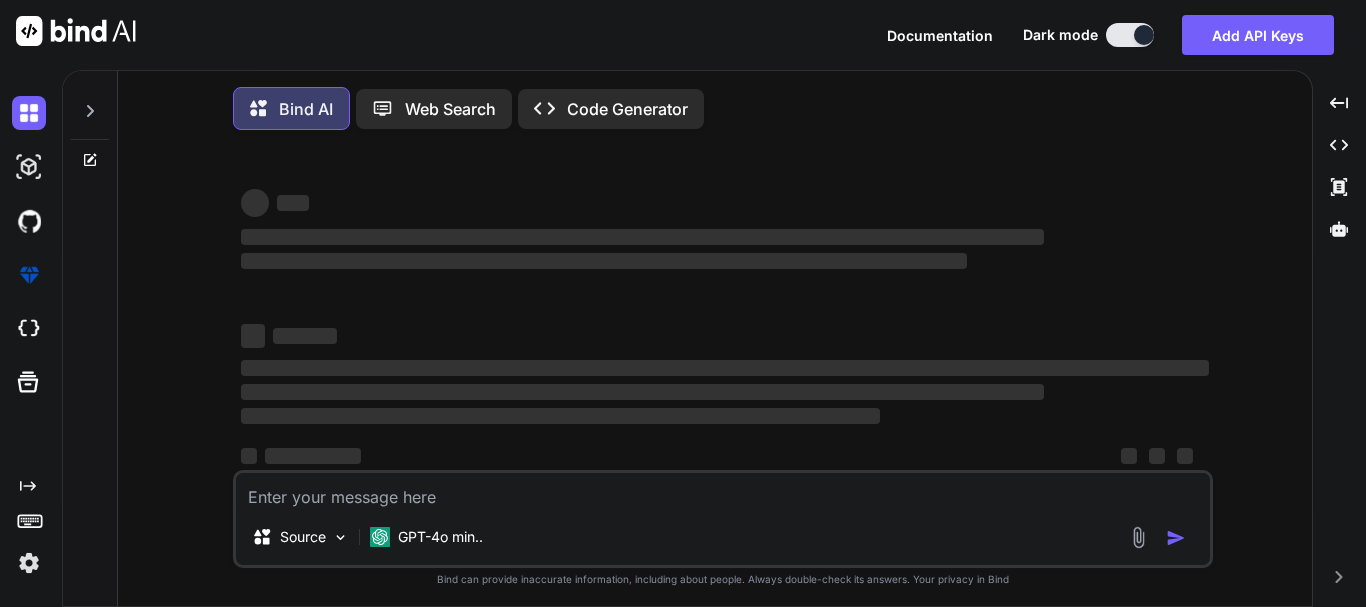 scroll, scrollTop: 10, scrollLeft: 0, axis: vertical 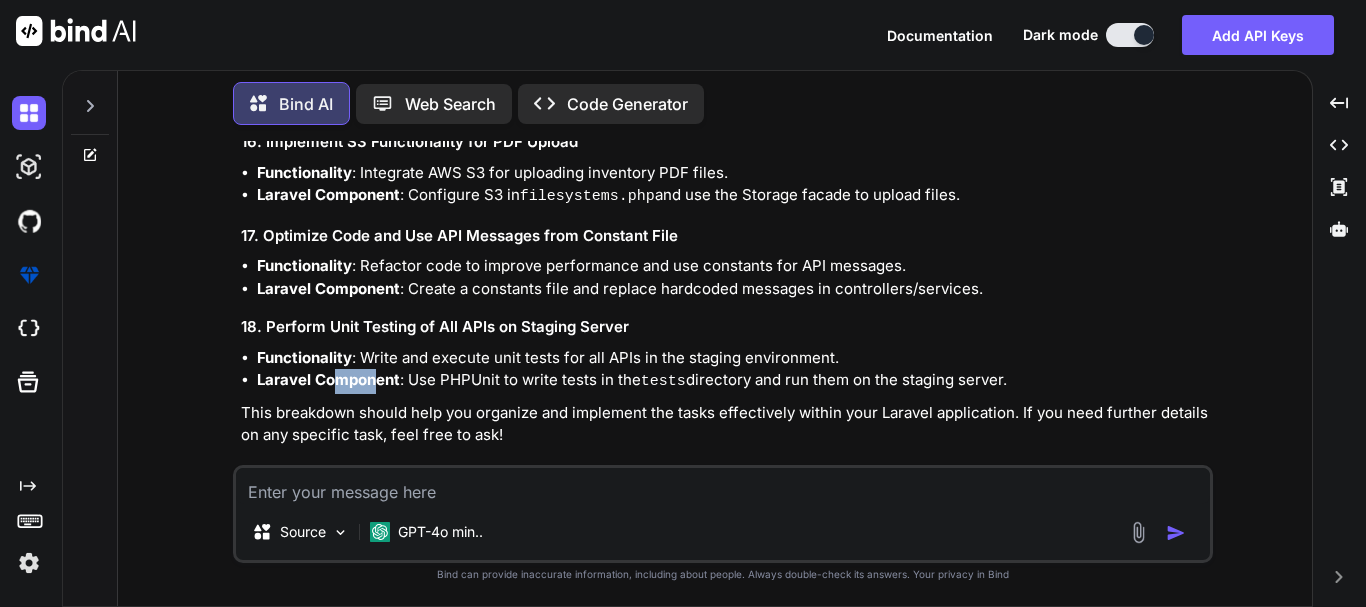 drag, startPoint x: 340, startPoint y: 370, endPoint x: 396, endPoint y: 372, distance: 56.0357 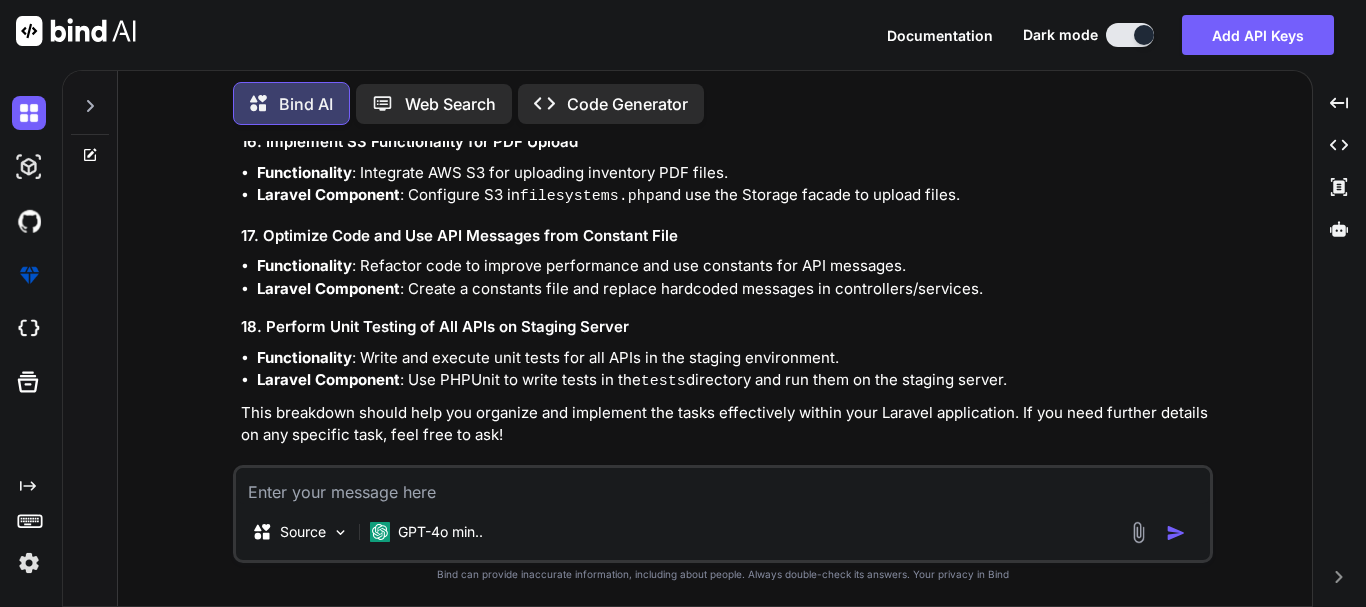 click on "Functionality : Write and execute unit tests for all APIs in the staging environment." at bounding box center (733, 358) 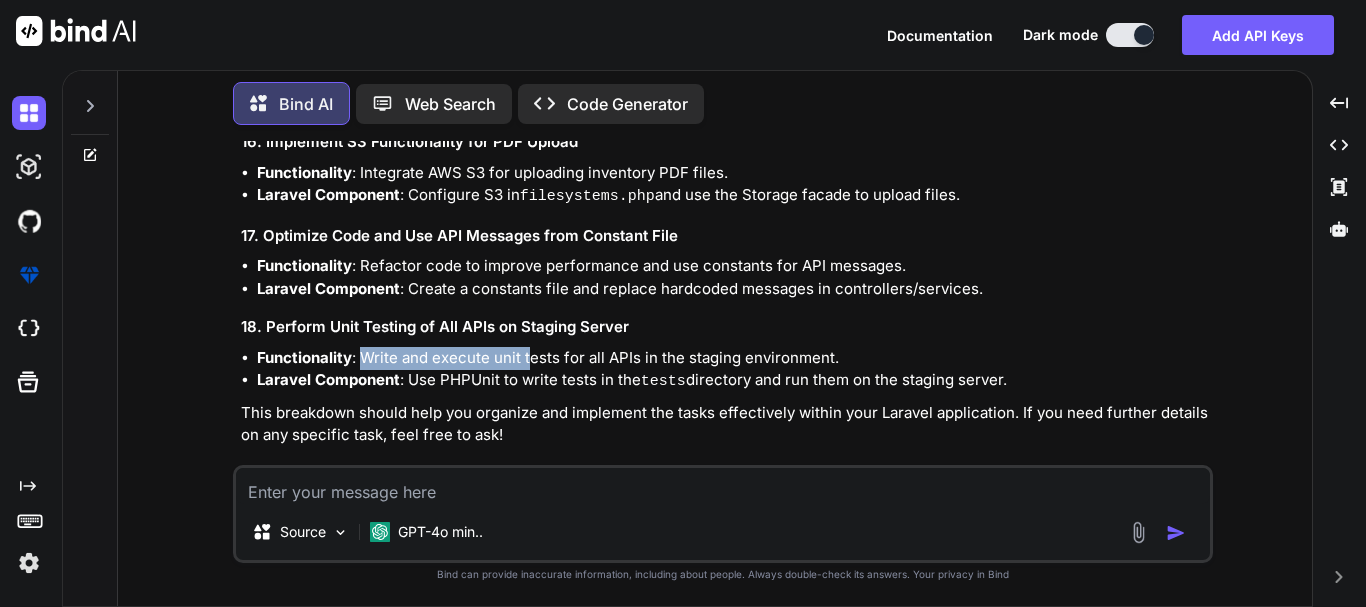 drag, startPoint x: 360, startPoint y: 342, endPoint x: 529, endPoint y: 342, distance: 169 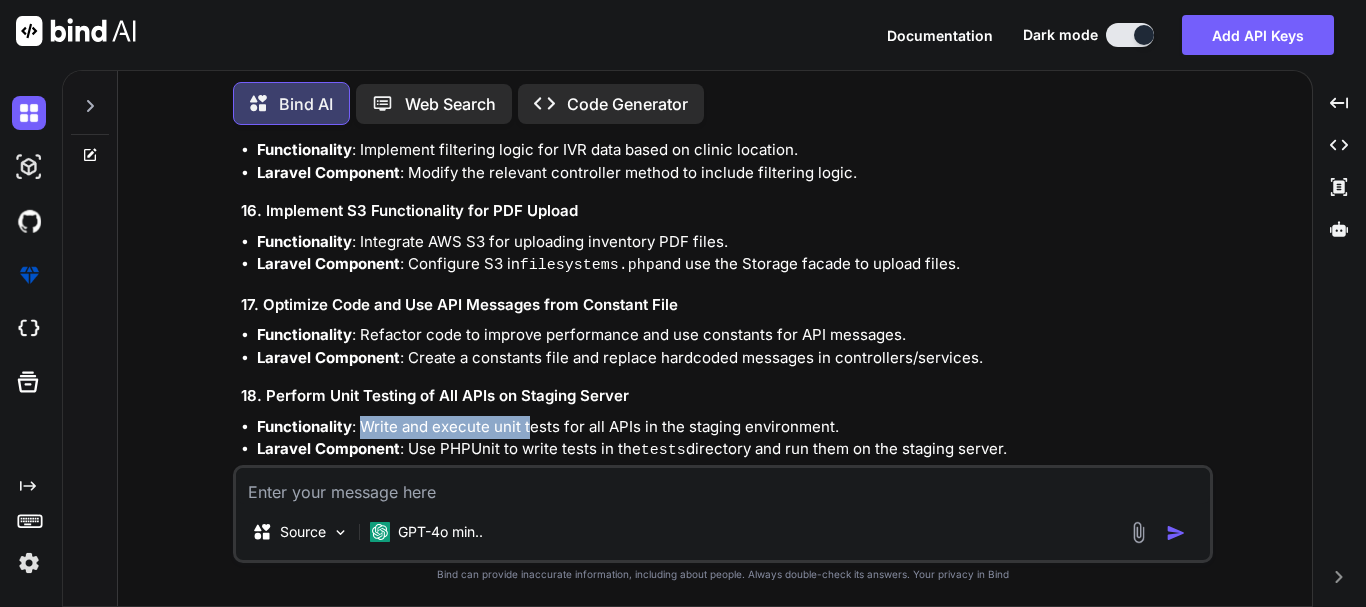 scroll, scrollTop: 1849, scrollLeft: 0, axis: vertical 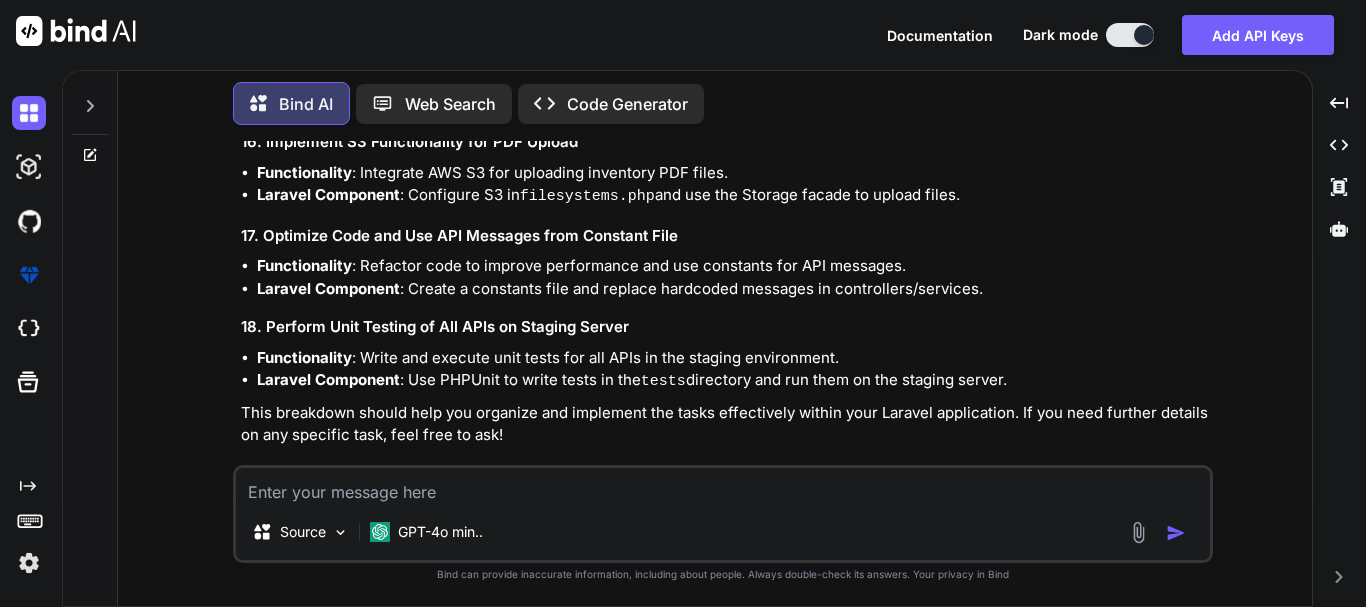 click on "Functionality : Write and execute unit tests for all APIs in the staging environment." at bounding box center [733, 358] 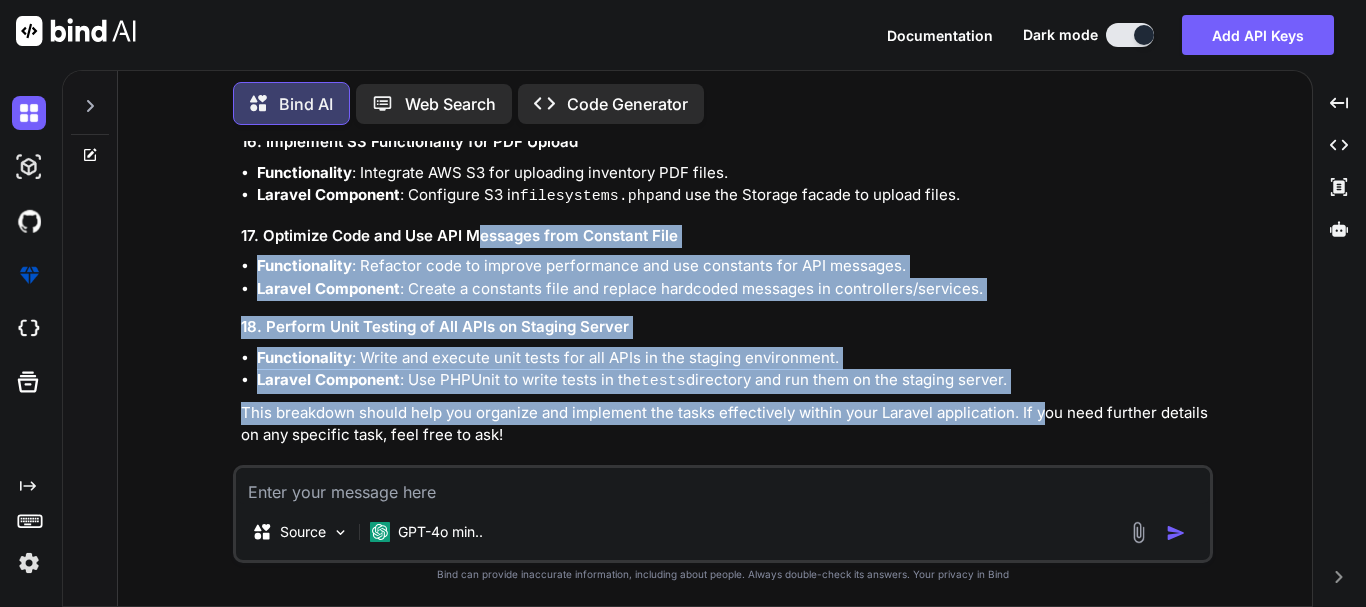 drag, startPoint x: 1038, startPoint y: 378, endPoint x: 481, endPoint y: 222, distance: 578.4332 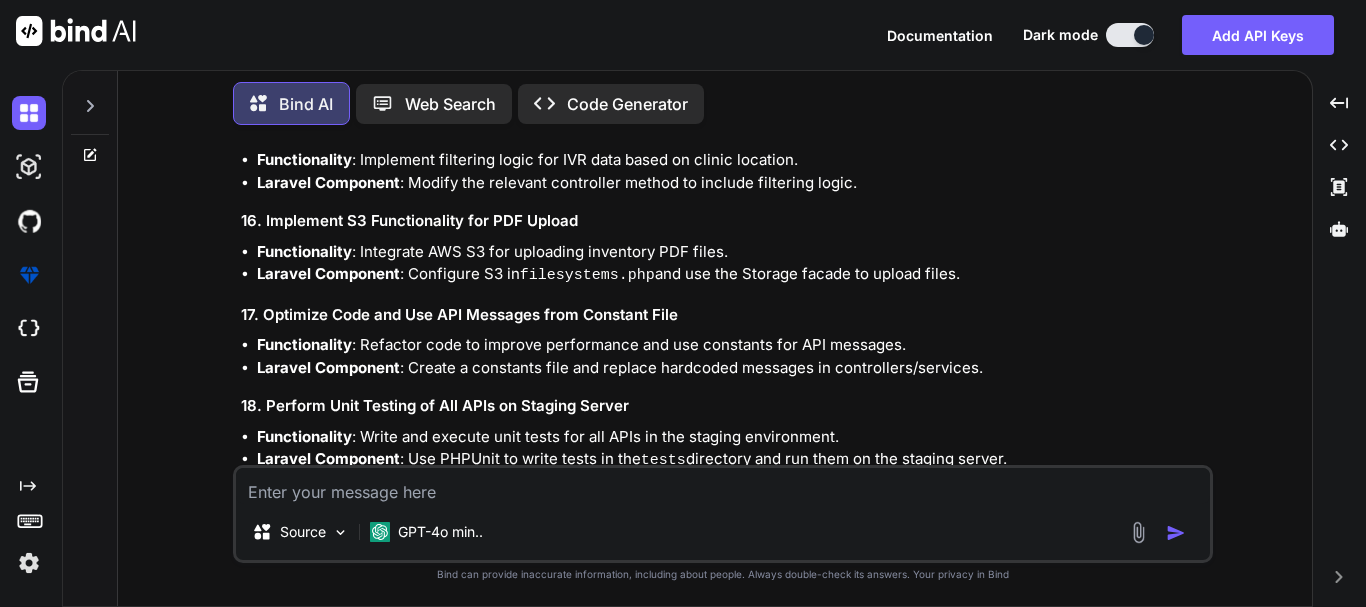 drag, startPoint x: 1013, startPoint y: 356, endPoint x: 291, endPoint y: 155, distance: 749.4565 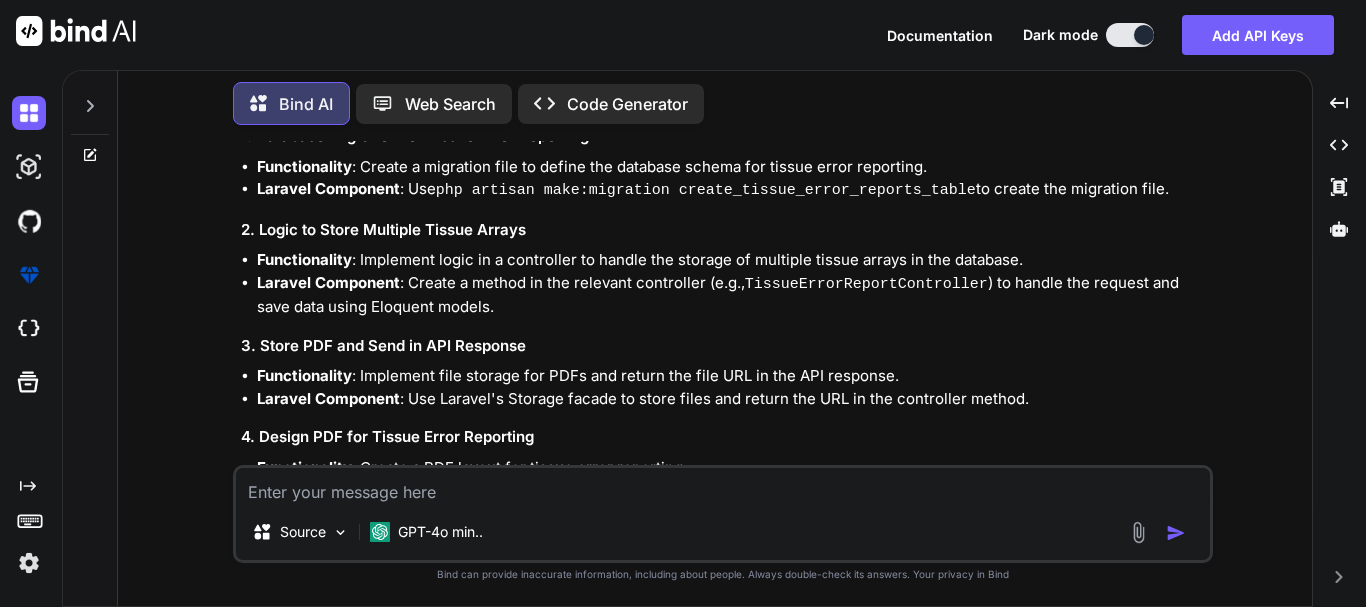 scroll, scrollTop: 246, scrollLeft: 0, axis: vertical 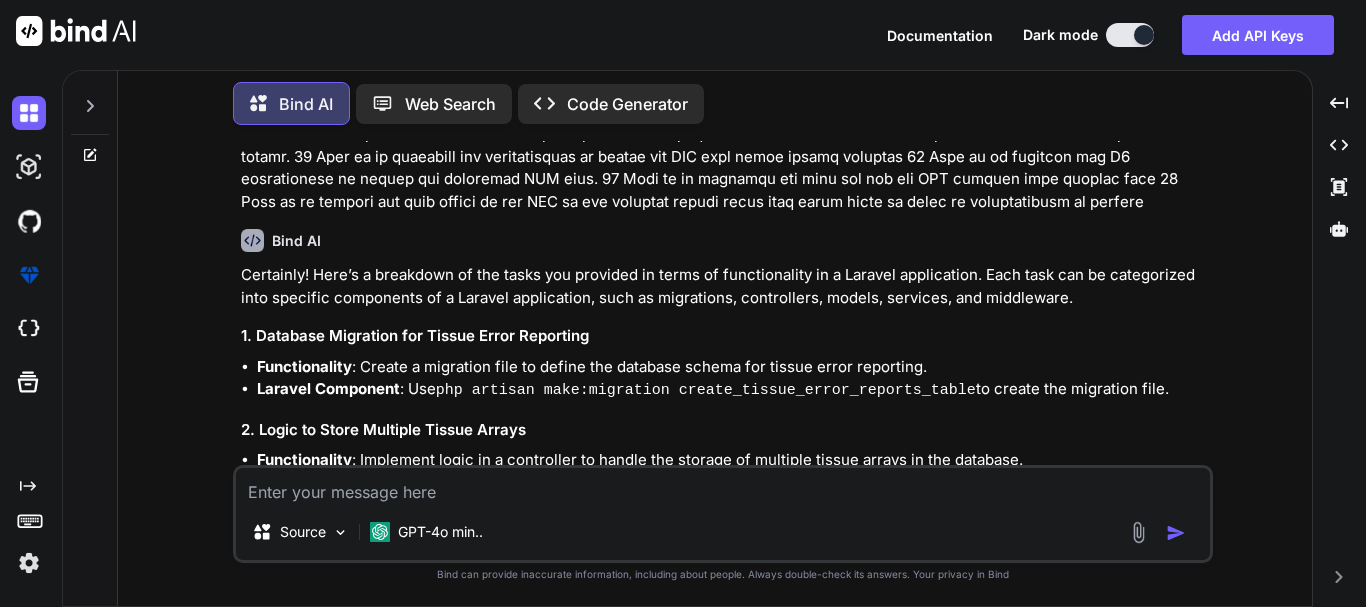 click on "1. Database Migration for Tissue Error Reporting" at bounding box center [725, 336] 